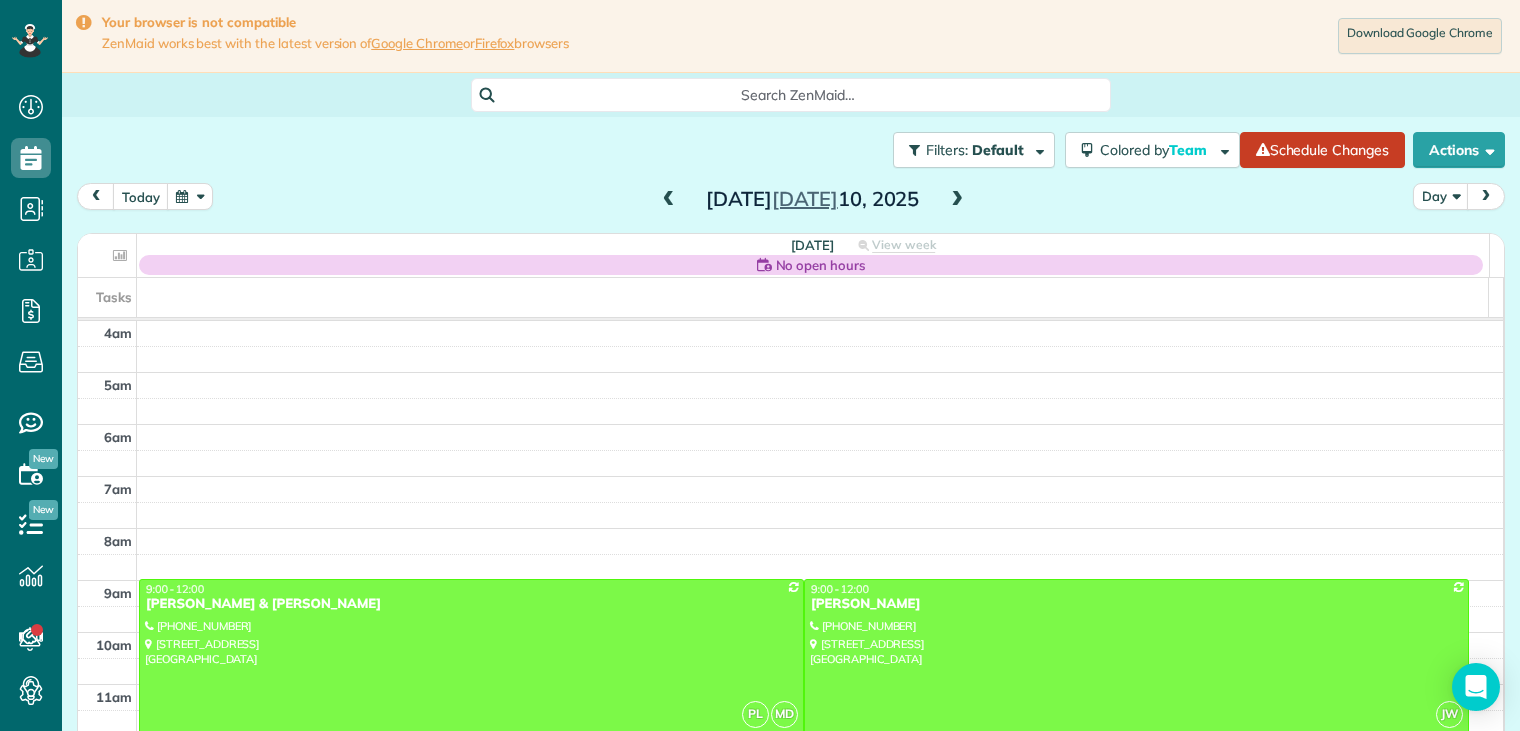 scroll, scrollTop: 0, scrollLeft: 0, axis: both 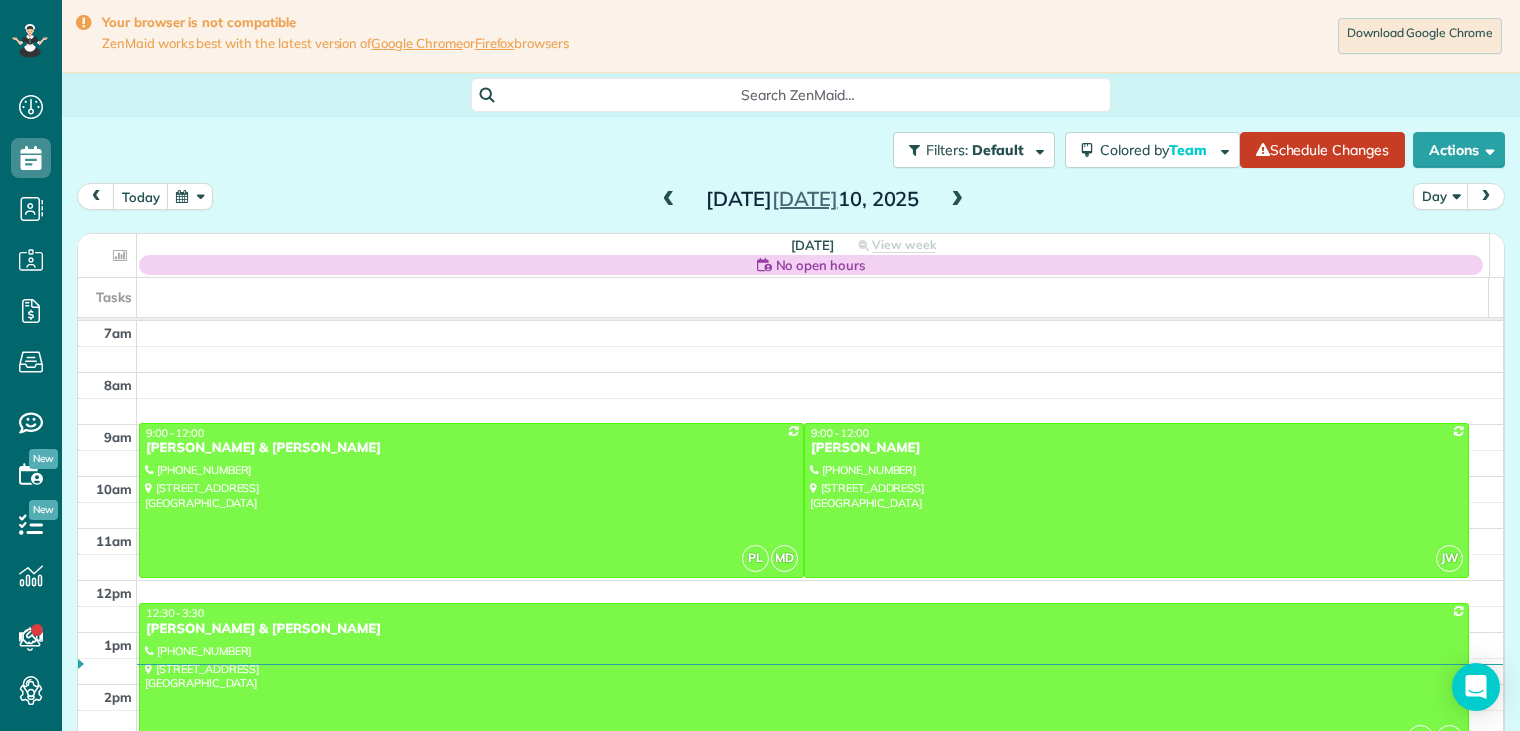 click at bounding box center [957, 200] 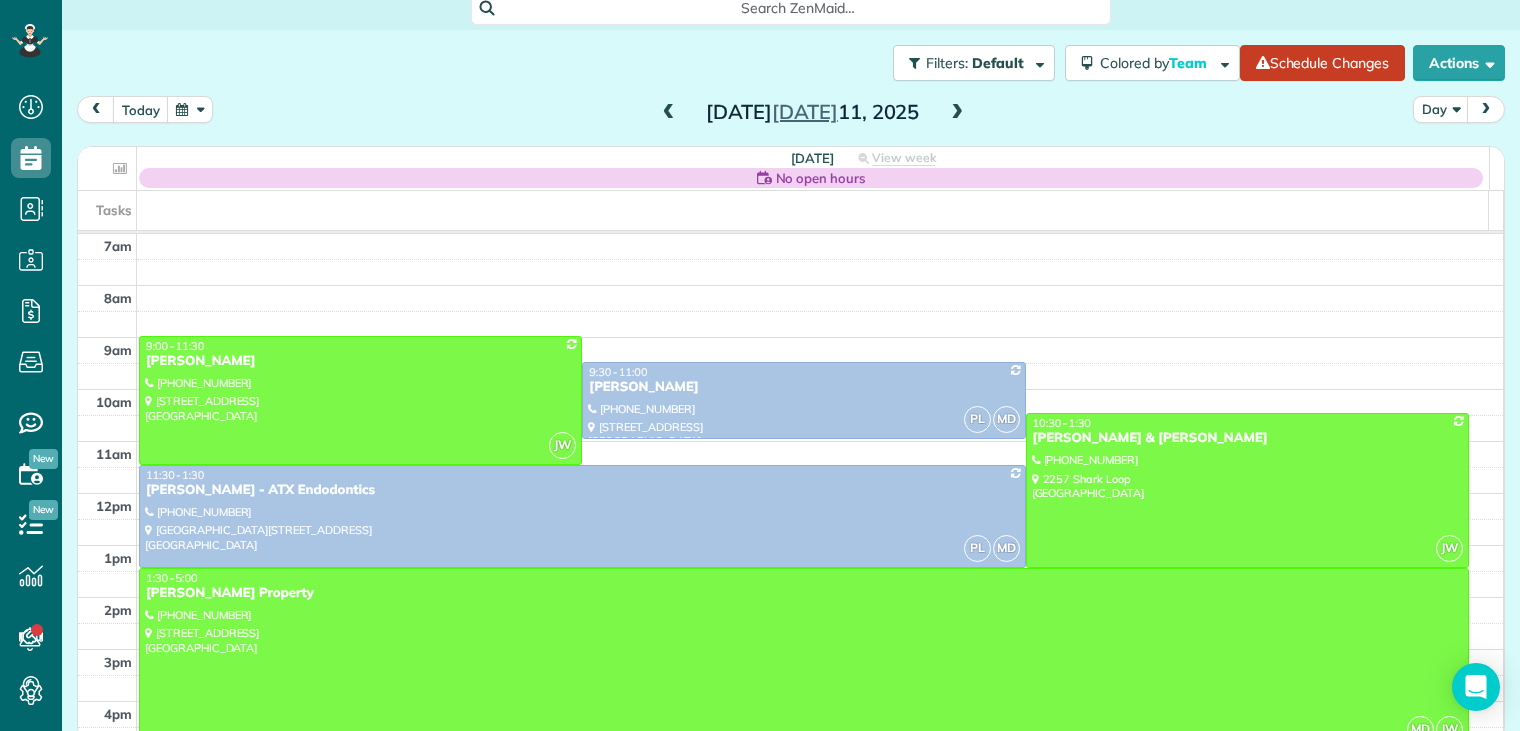 scroll, scrollTop: 99, scrollLeft: 0, axis: vertical 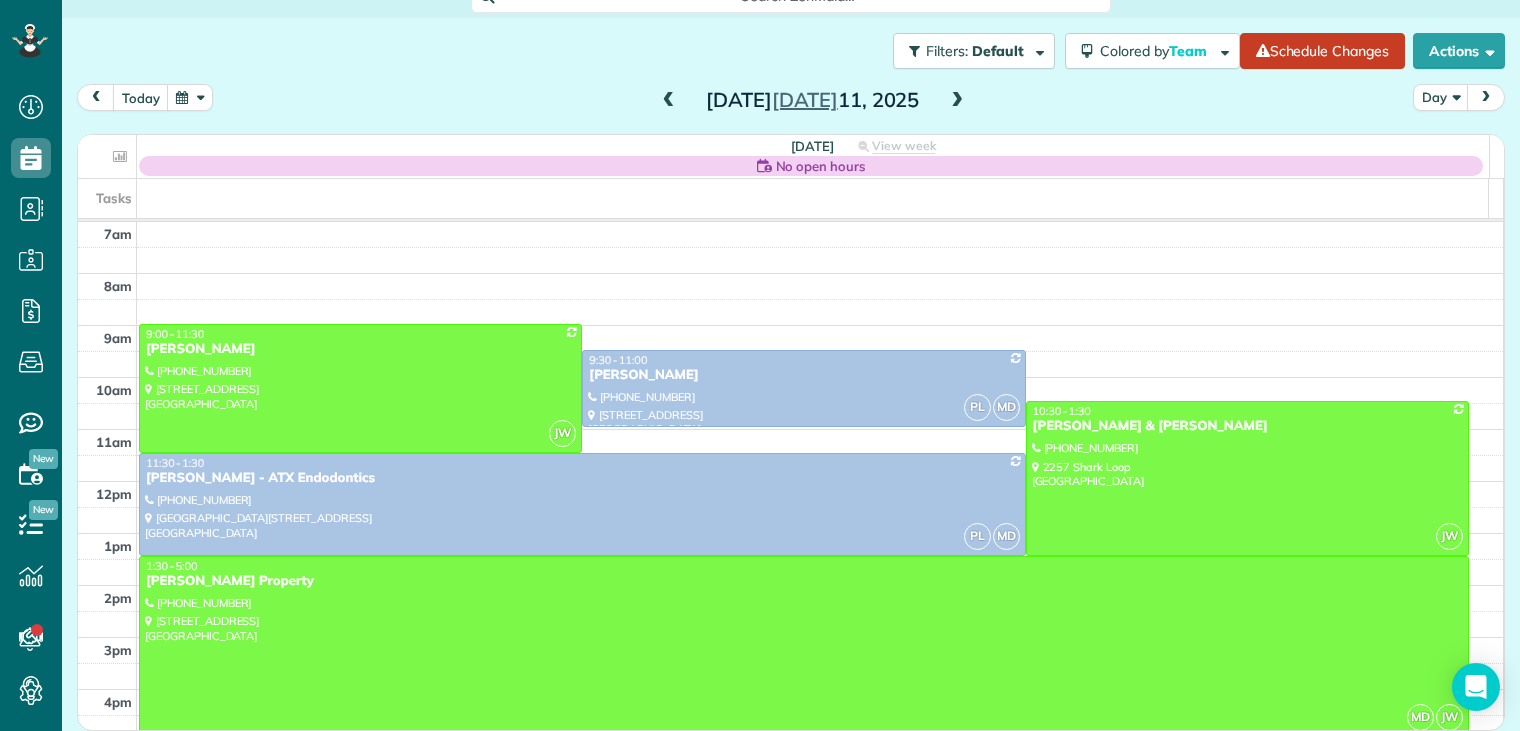 click on "[PERSON_NAME] Property" at bounding box center [804, 581] 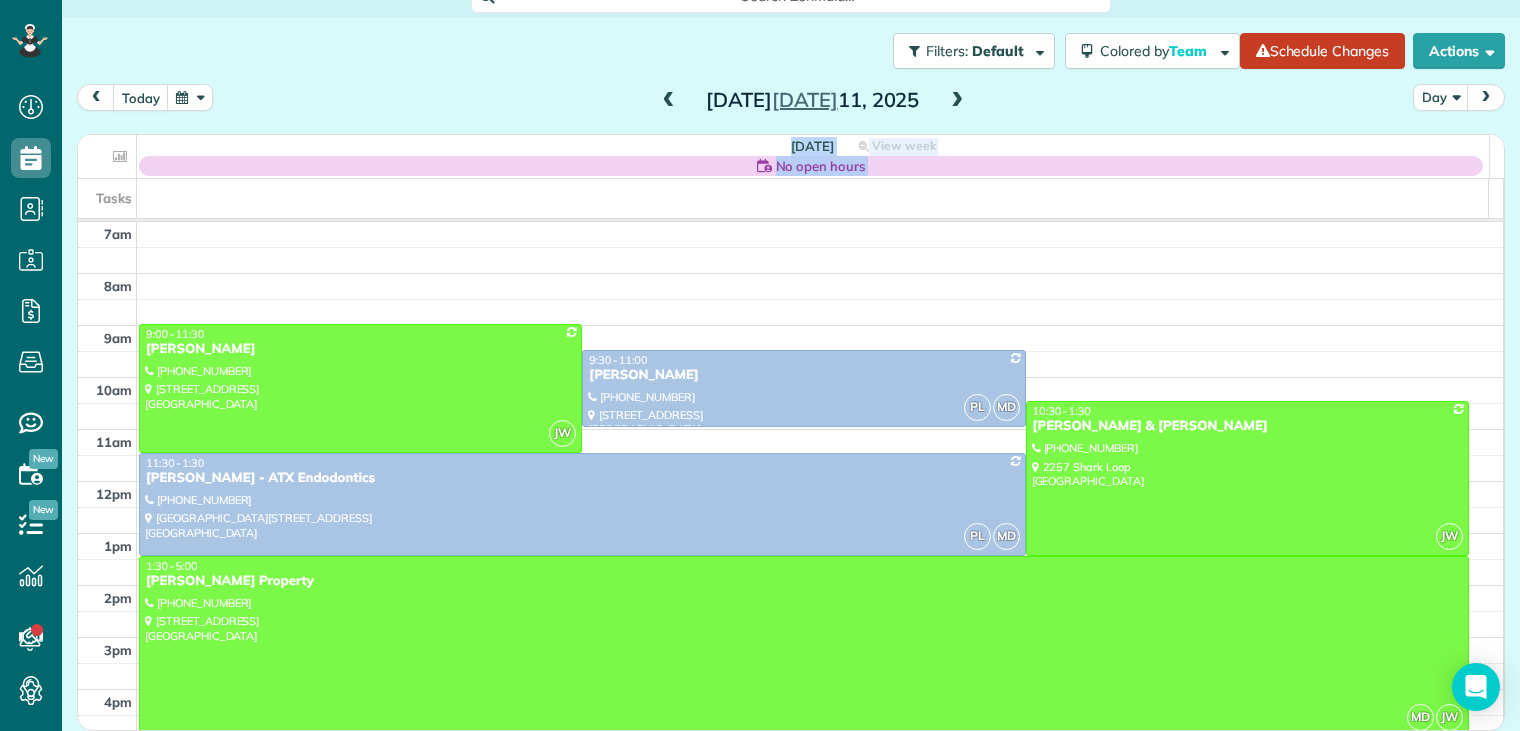 click at bounding box center (0, 0) 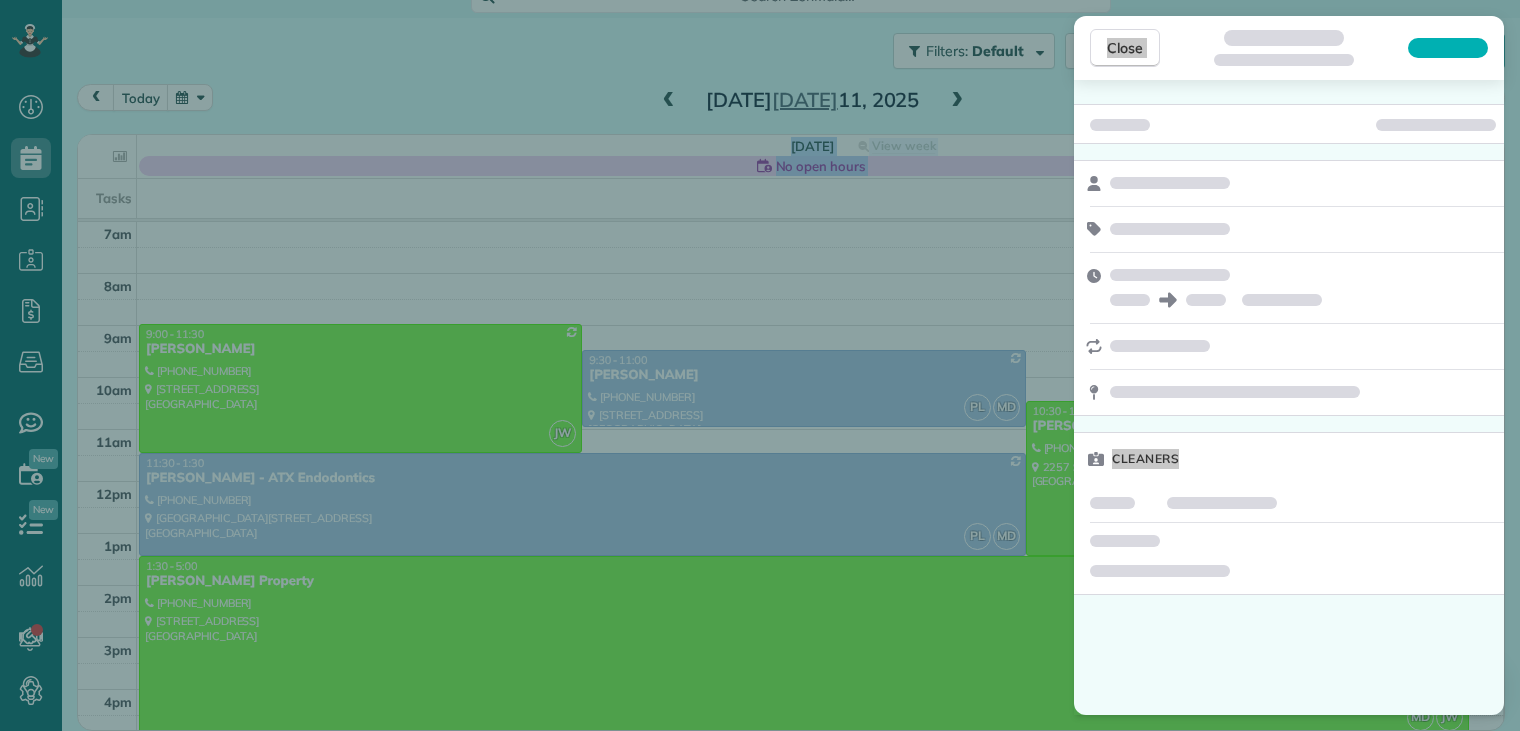 click on "Close   Cleaners" at bounding box center [760, 365] 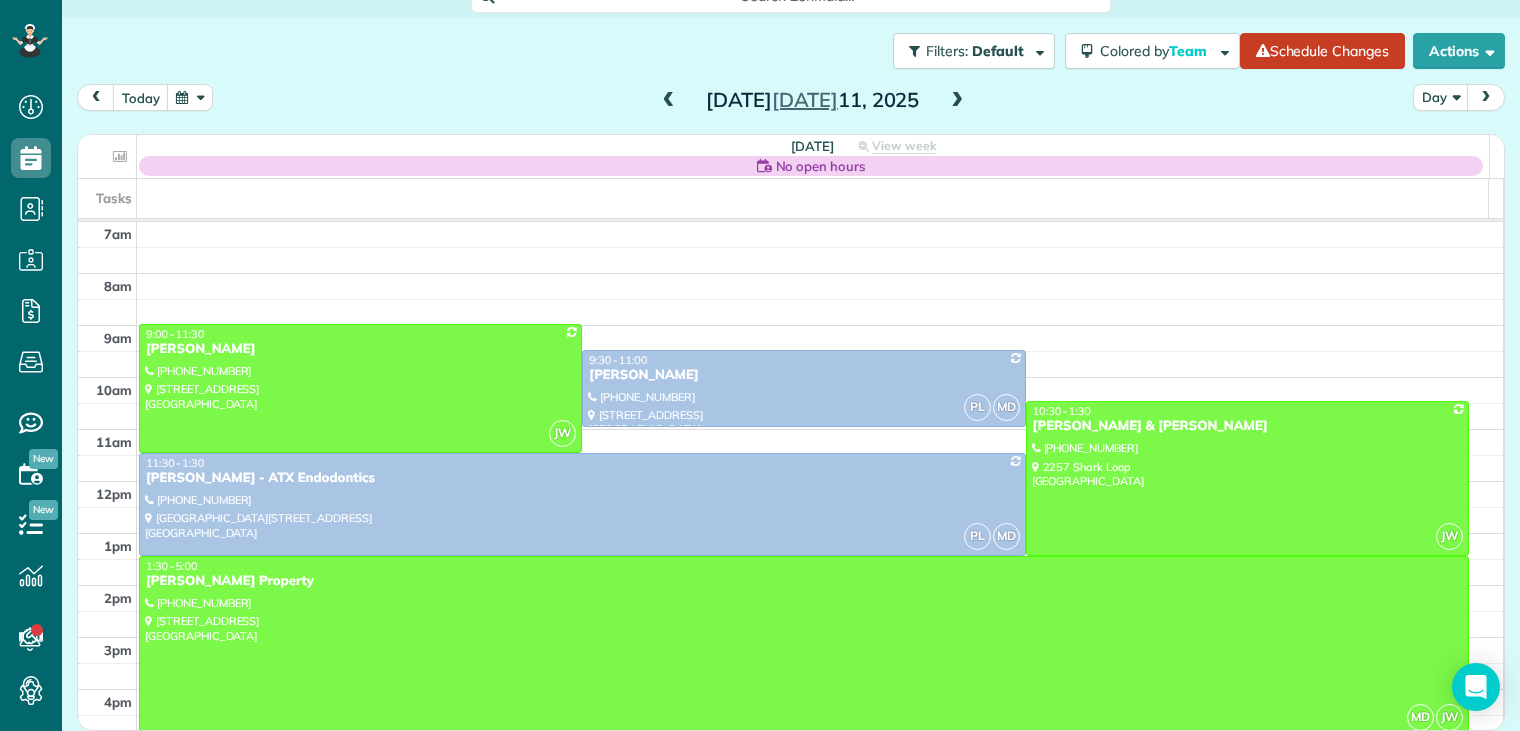 click at bounding box center (804, 646) 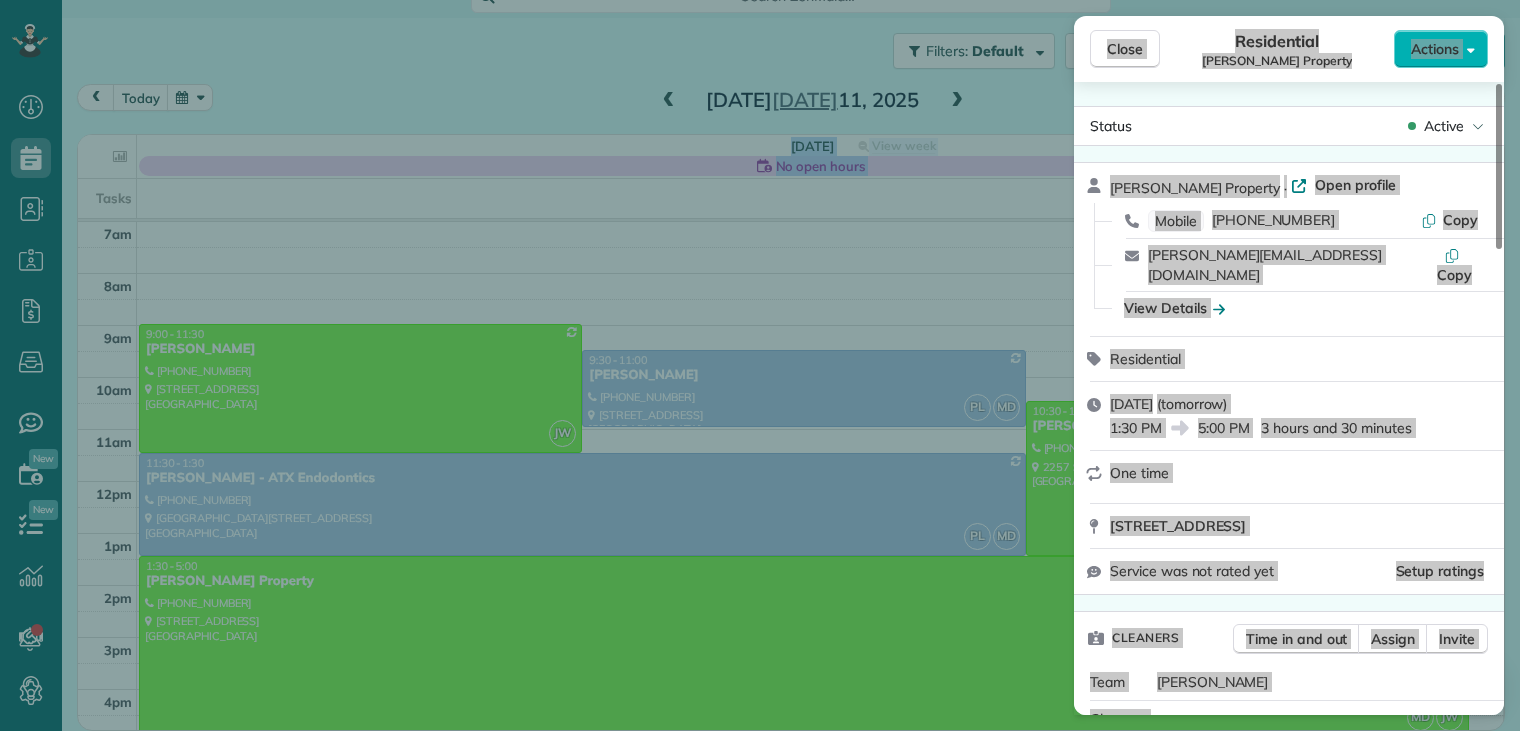 click on "[PERSON_NAME] Property · Open profile Mobile [PHONE_NUMBER] Copy [PERSON_NAME][EMAIL_ADDRESS][DOMAIN_NAME] Copy View Details" at bounding box center (1289, 249) 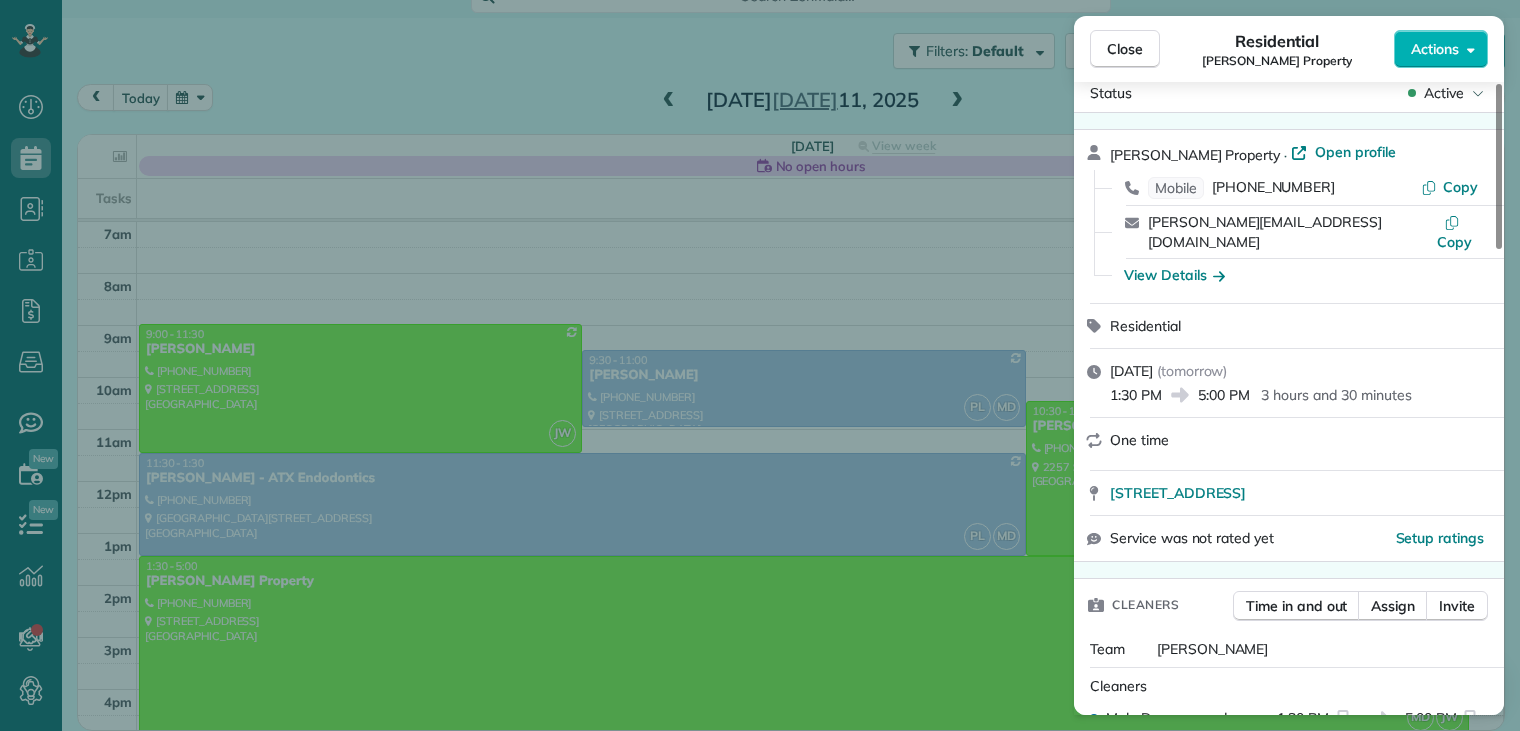 scroll, scrollTop: 0, scrollLeft: 0, axis: both 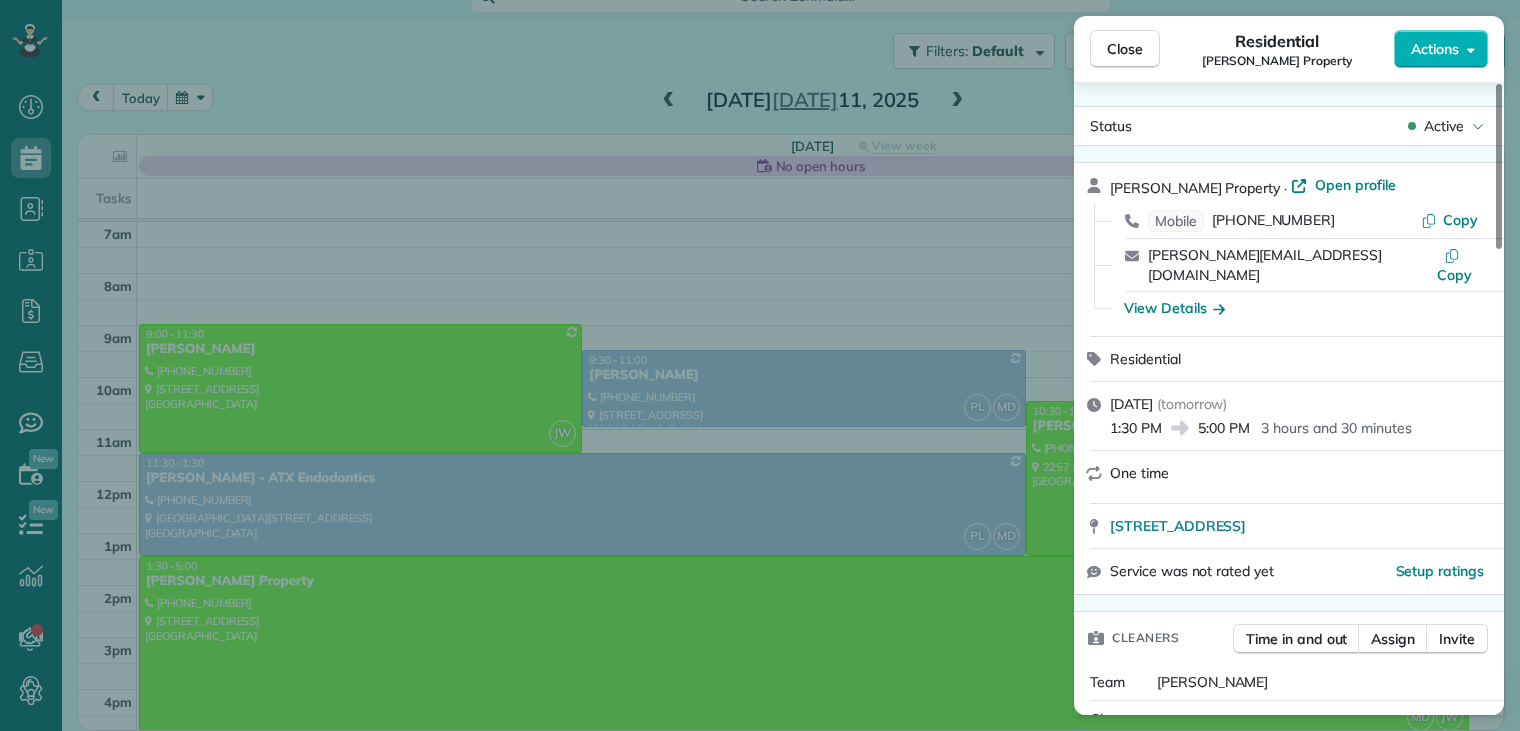 drag, startPoint x: 1313, startPoint y: 375, endPoint x: 1327, endPoint y: 331, distance: 46.173584 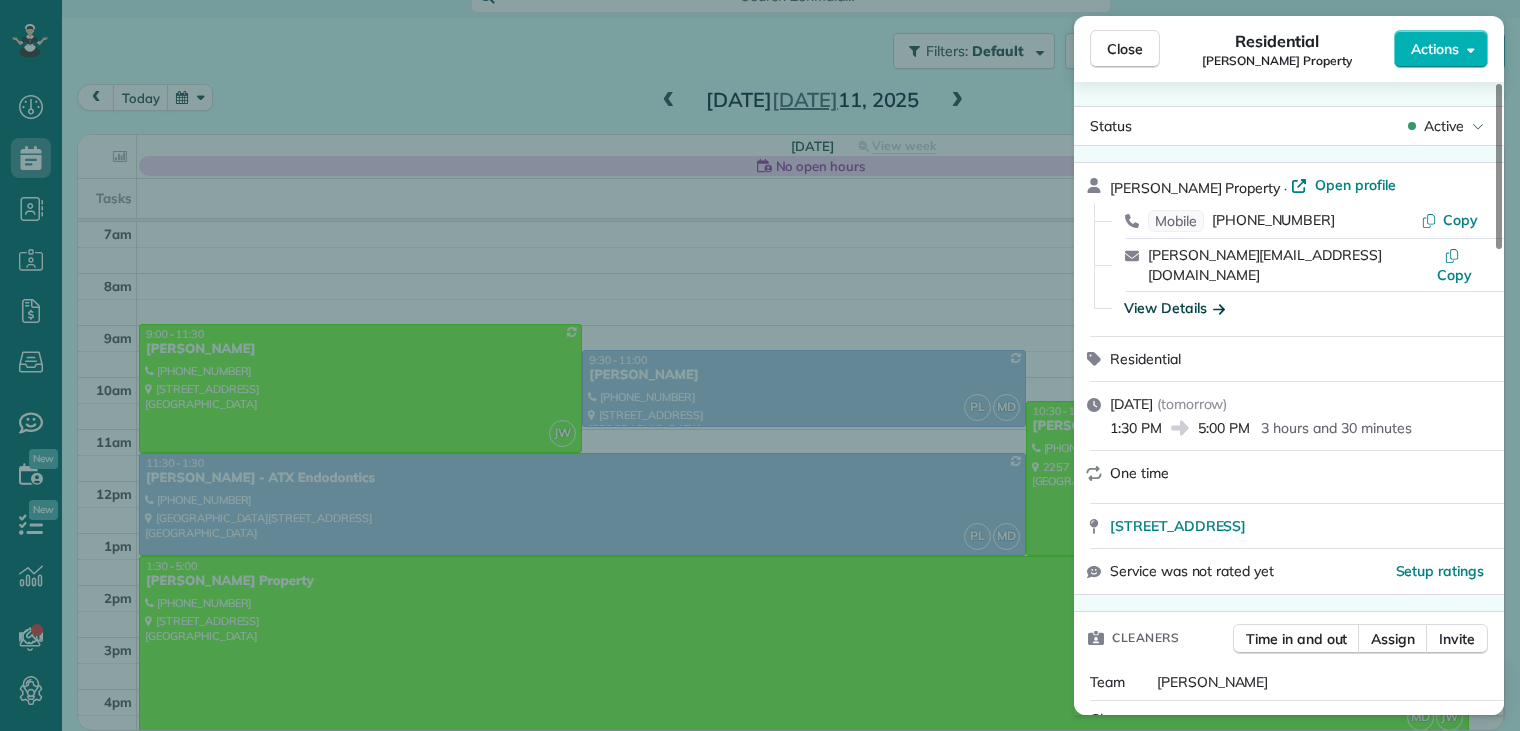 click 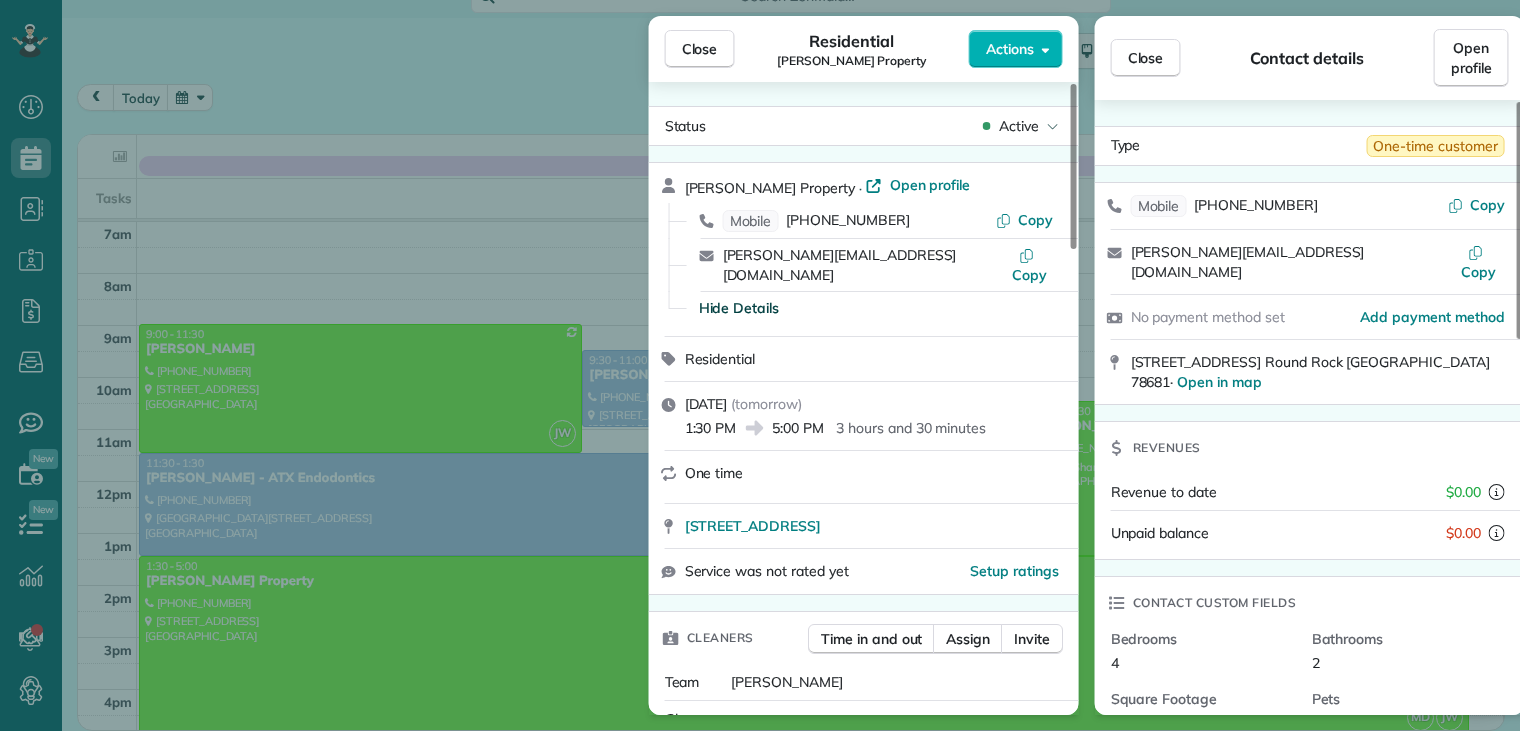 click on "Close Residential [PERSON_NAME] Property Actions Status Active [PERSON_NAME] Property · Open profile Mobile [PHONE_NUMBER] Copy [PERSON_NAME][EMAIL_ADDRESS][DOMAIN_NAME] Copy Hide Details Residential [DATE] ( [DATE] ) 1:30 PM 5:00 PM 3 hours and 30 minutes One time [STREET_ADDRESS] Service was not rated yet Setup ratings Cleaners Time in and out Assign Invite Team [PERSON_NAME] Mela   Depassaucedo 1:30 PM 5:00 PM [PERSON_NAME] 1:30 PM 5:00 PM Checklist Try Now Keep this appointment up to your standards. Stay on top of every detail, keep your cleaners organised, and your client happy. Assign a checklist Watch a 5 min demo Billing Billing actions Price $0.00 Overcharge $0.00 Discount $0.00 Coupon discount - Primary tax Sales Tax (8.25%.) (8.25%) $0.00 Secondary tax - Total appointment price $0.00 Tips collected New feature! $0.00 [PERSON_NAME] as paid Total including tip $0.00 Get paid online in no-time! Send an invoice and reward your cleaners with tips Charge customer credit card   Notes" at bounding box center [760, 365] 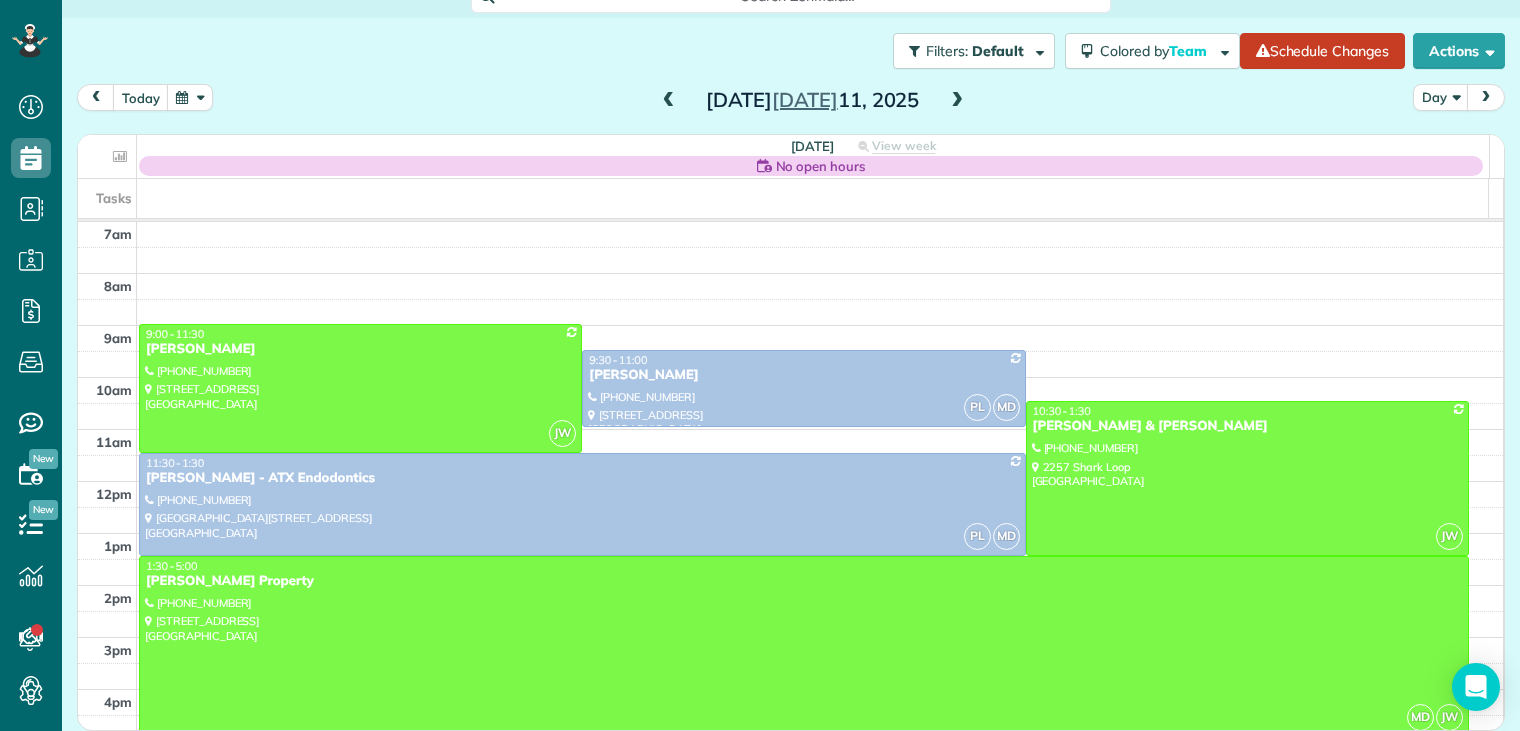 click on "[PERSON_NAME] Property" at bounding box center [804, 581] 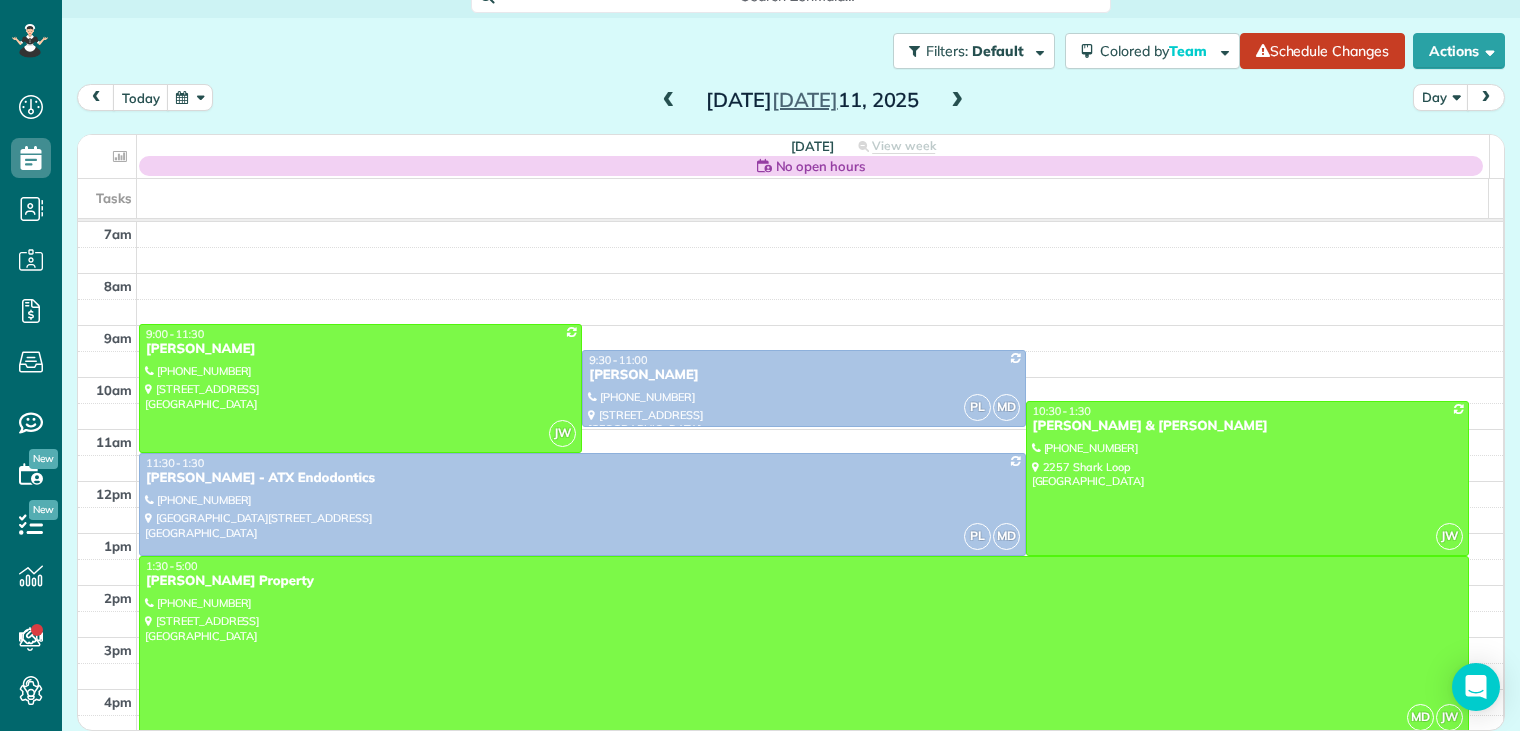 click at bounding box center [0, 0] 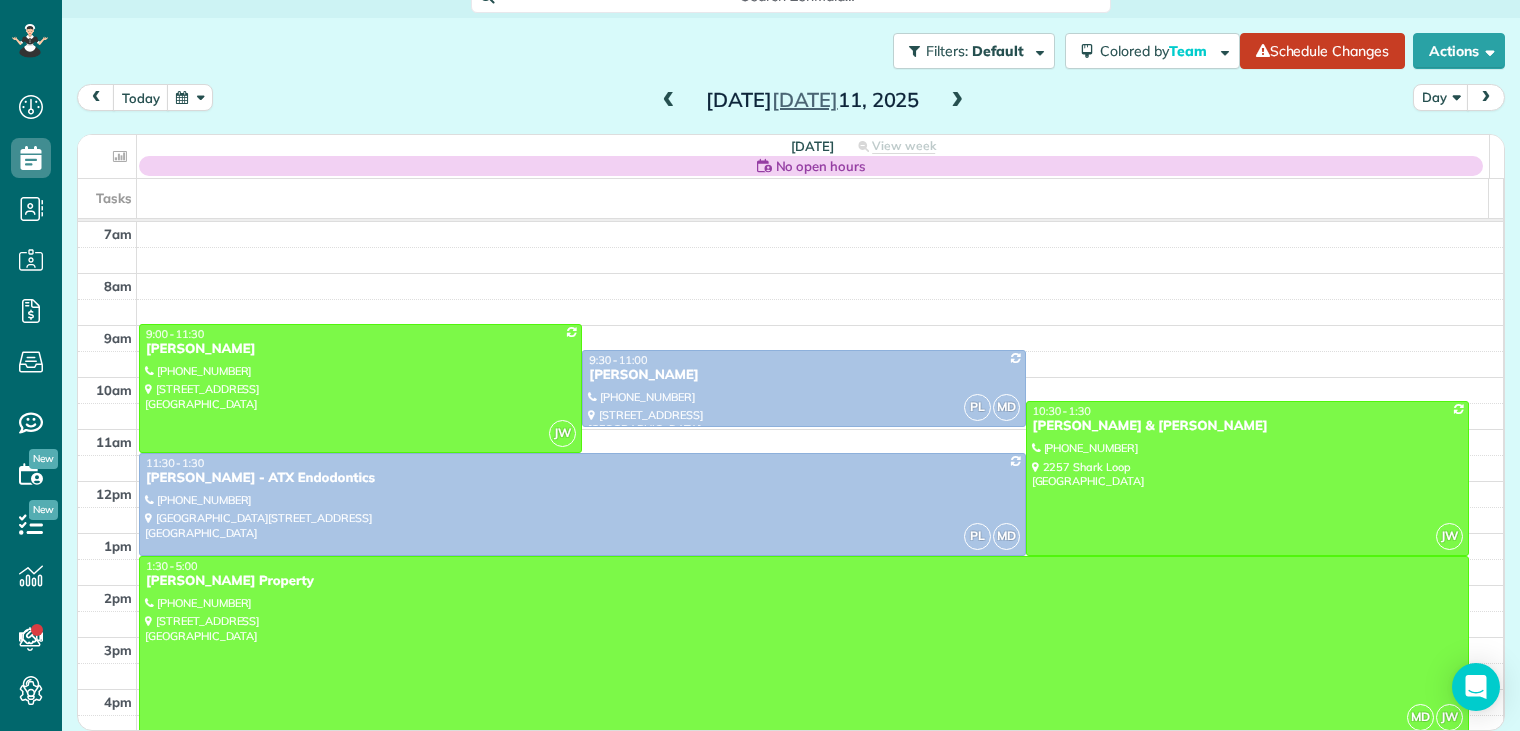 click at bounding box center (804, 646) 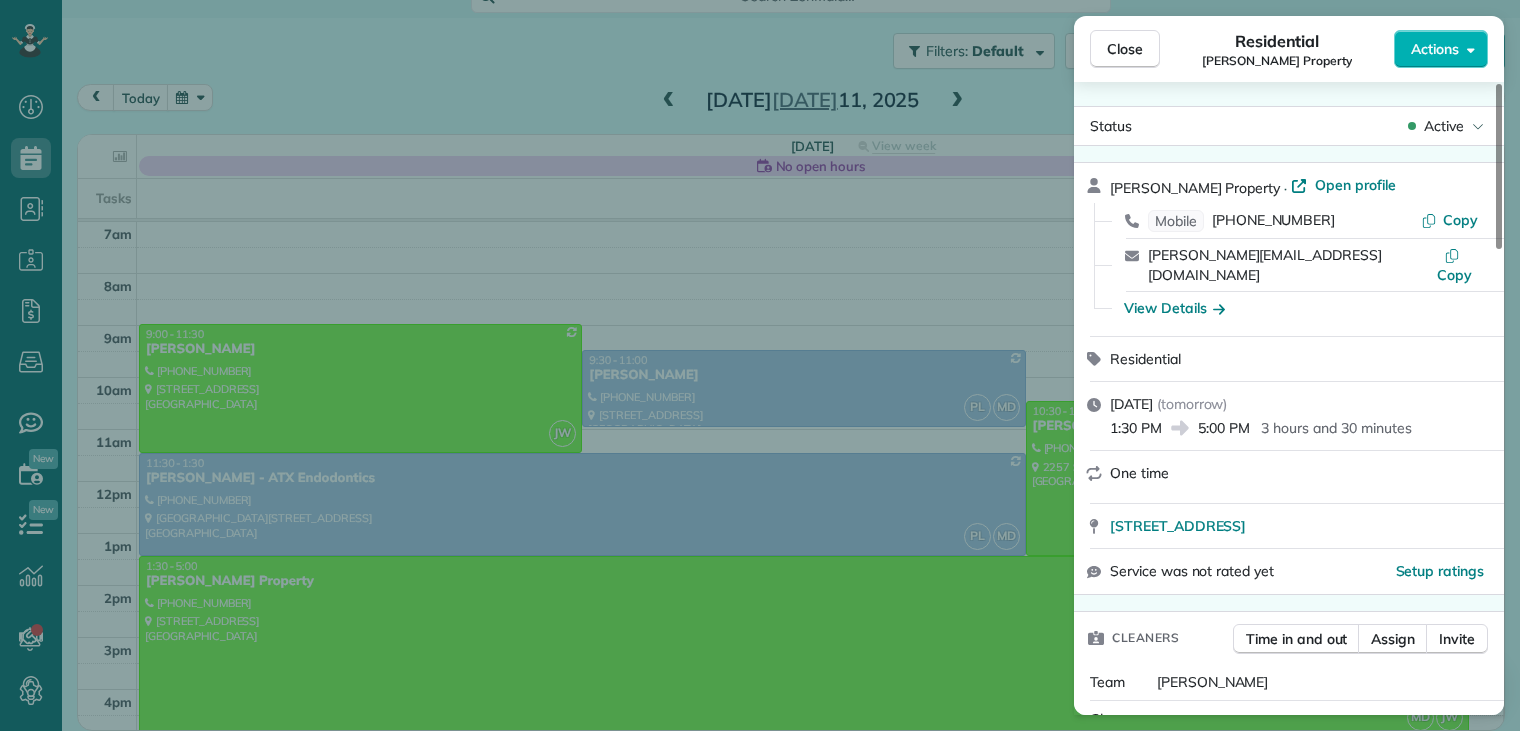 click on "[PERSON_NAME] Property · Open profile Mobile [PHONE_NUMBER] Copy [PERSON_NAME][EMAIL_ADDRESS][DOMAIN_NAME] Copy View Details" at bounding box center [1289, 249] 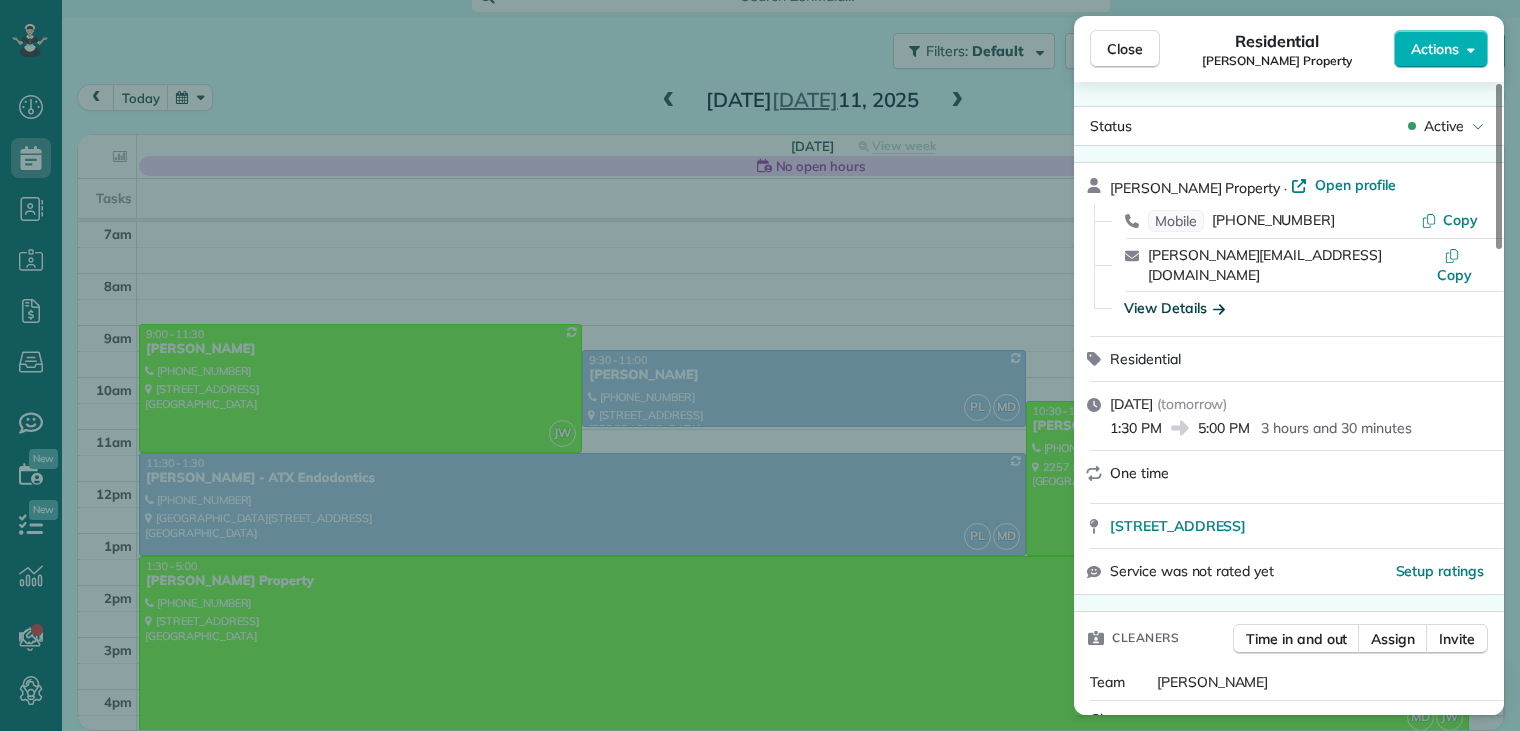 click 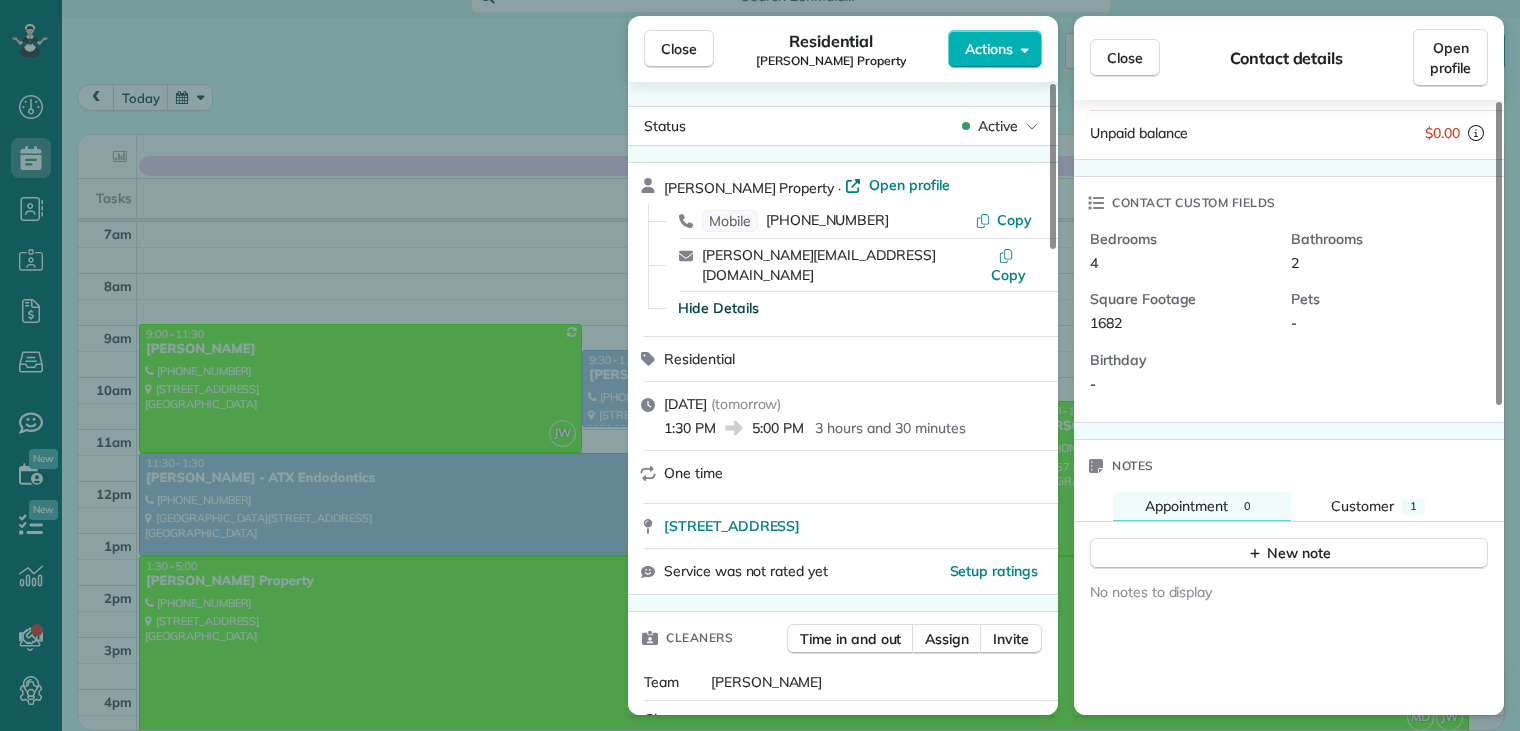 click on "Type One-time customer Mobile [PHONE_NUMBER] Copy [PERSON_NAME][EMAIL_ADDRESS][DOMAIN_NAME] Copy No payment method set Add payment method [STREET_ADDRESS]  ·   Open in map Revenues Revenue to date $0.00 Unpaid balance $0.00 Contact custom fields Bedrooms 4 Bathrooms 2 Square Footage 1682 Pets - Birthday - Notes Appointment 0 Customer 1 New note No notes to display New note Public ( Visible to everyone in your team ) MOVE OUT CLEANING; THIS CLEANING IS FOR [PERSON_NAME] AS THEY ARE SELLING THIS PROPERTY FOR A FRIEND !!!!!!
CLEAN ALL KITCHEN APPLIANCES  INSIDE & OUT // EXTRA GOOD JOB HERE PLEASE !!!!!MOVE OUT CLEANING WITH EVERYTHING !!!!DOOR CODE 1357
LAMINATE WOOD
TILE
CARPET
SWEEP FRONT PORCH & GARAGE OUT
Added [DATE] by [PERSON_NAME] Service ratings 0" at bounding box center [1289, 334] 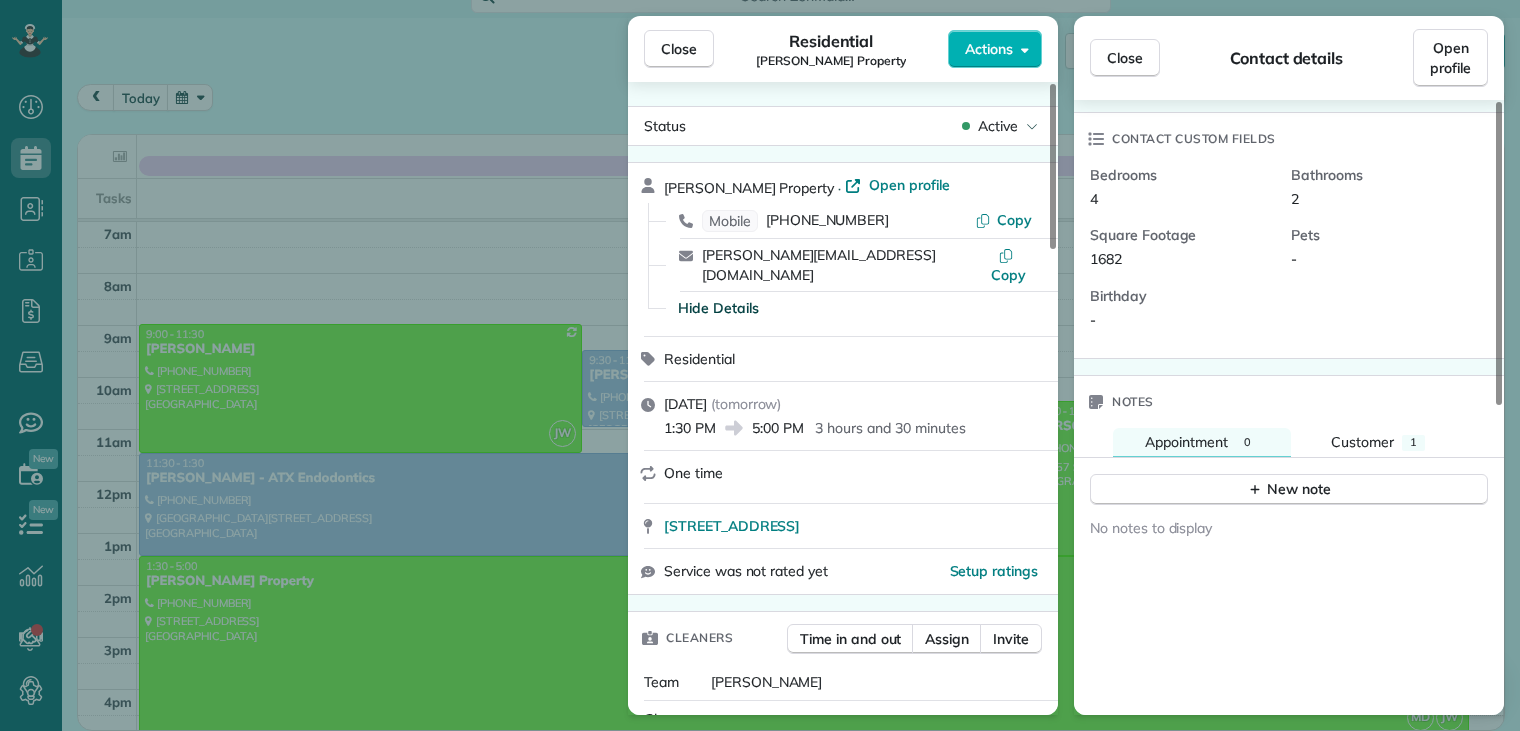 scroll, scrollTop: 500, scrollLeft: 0, axis: vertical 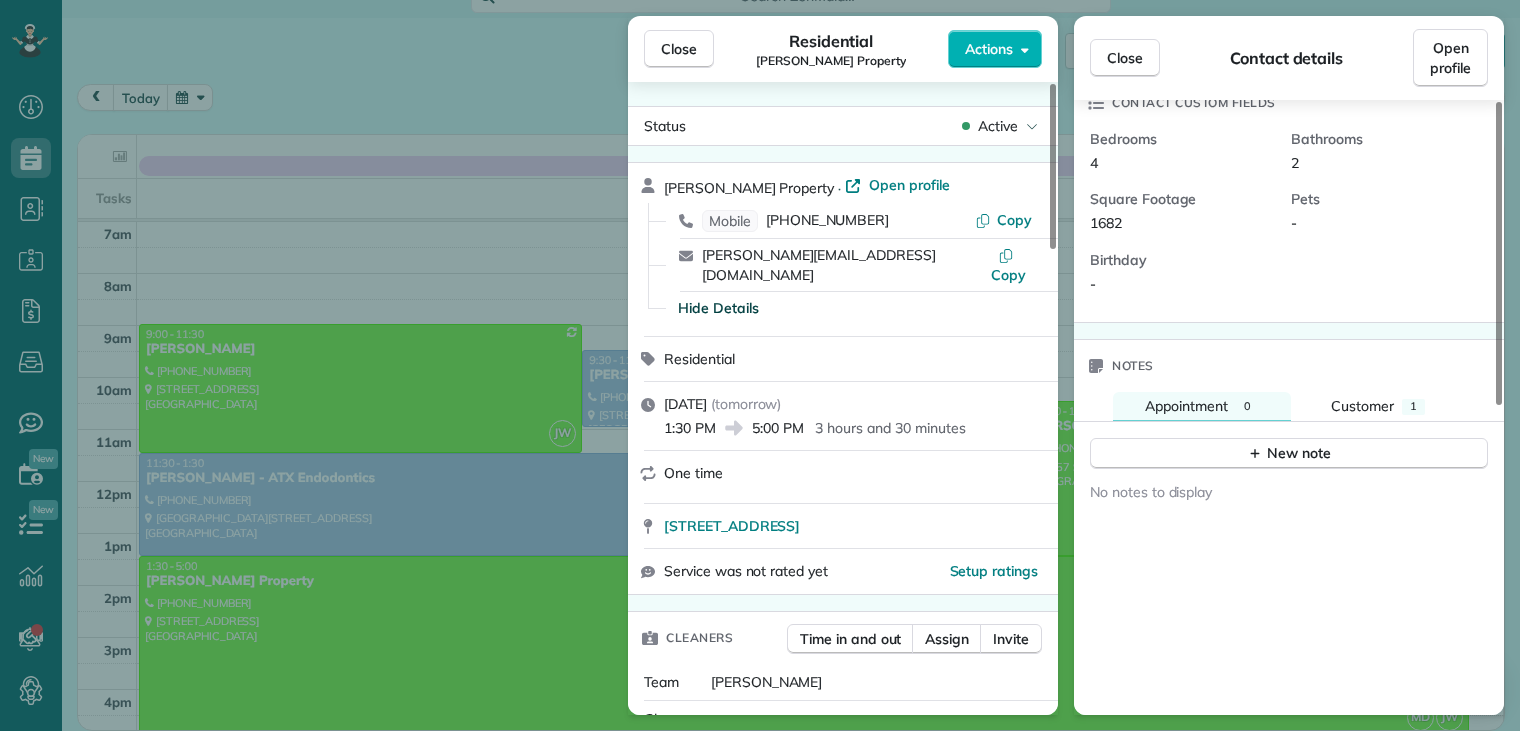 click on "New note" at bounding box center (1289, 446) 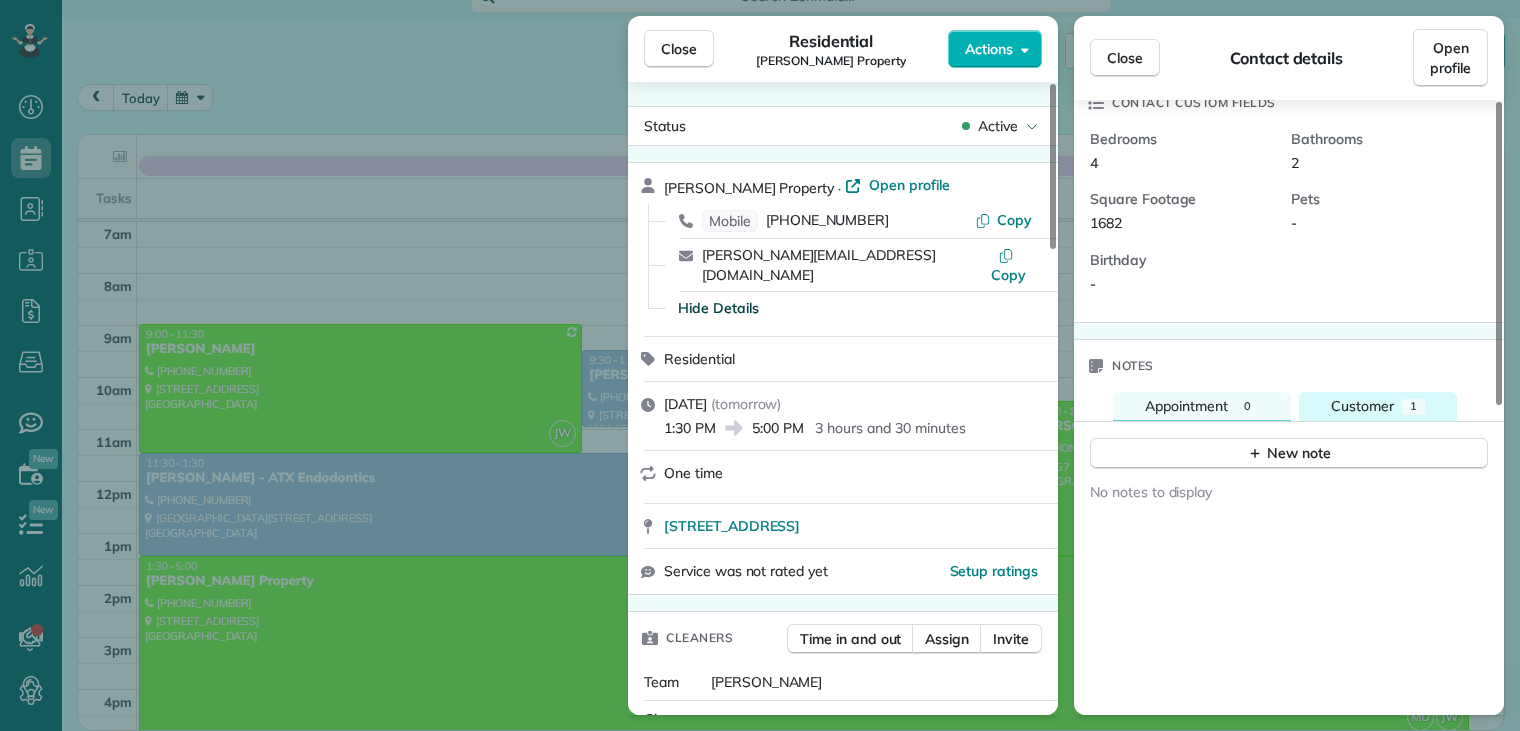 drag, startPoint x: 1352, startPoint y: 416, endPoint x: 1371, endPoint y: 399, distance: 25.495098 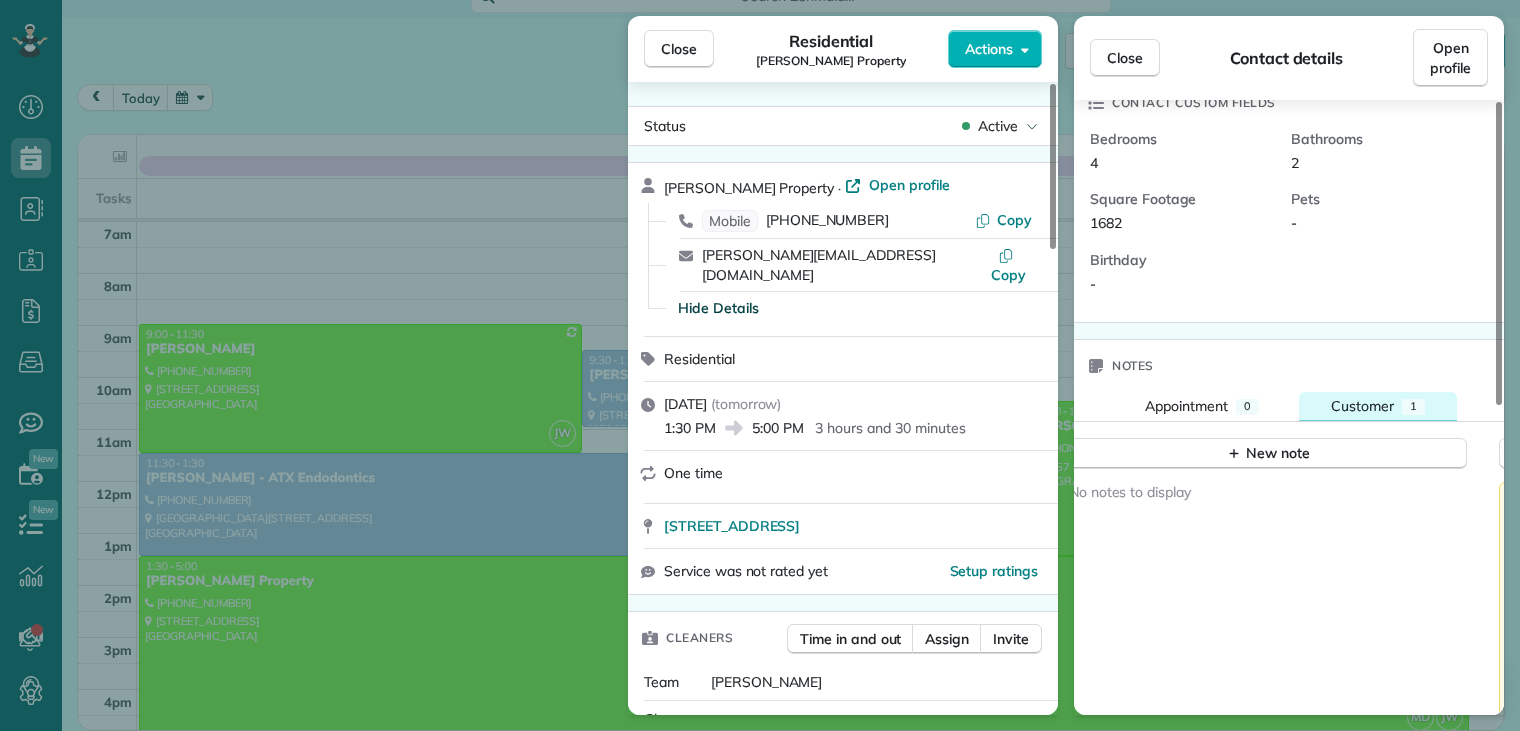 click on "Customer" at bounding box center (1362, 406) 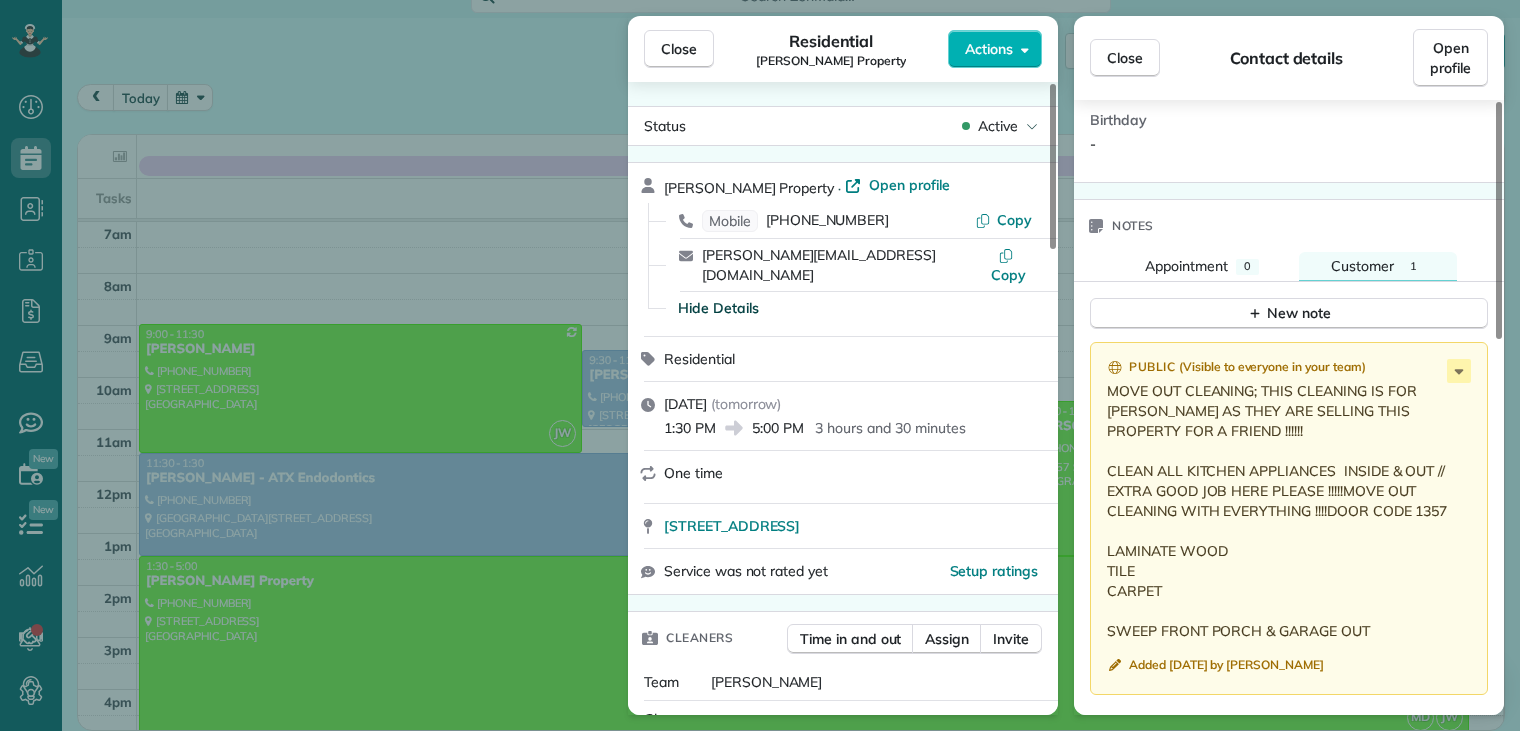 scroll, scrollTop: 700, scrollLeft: 0, axis: vertical 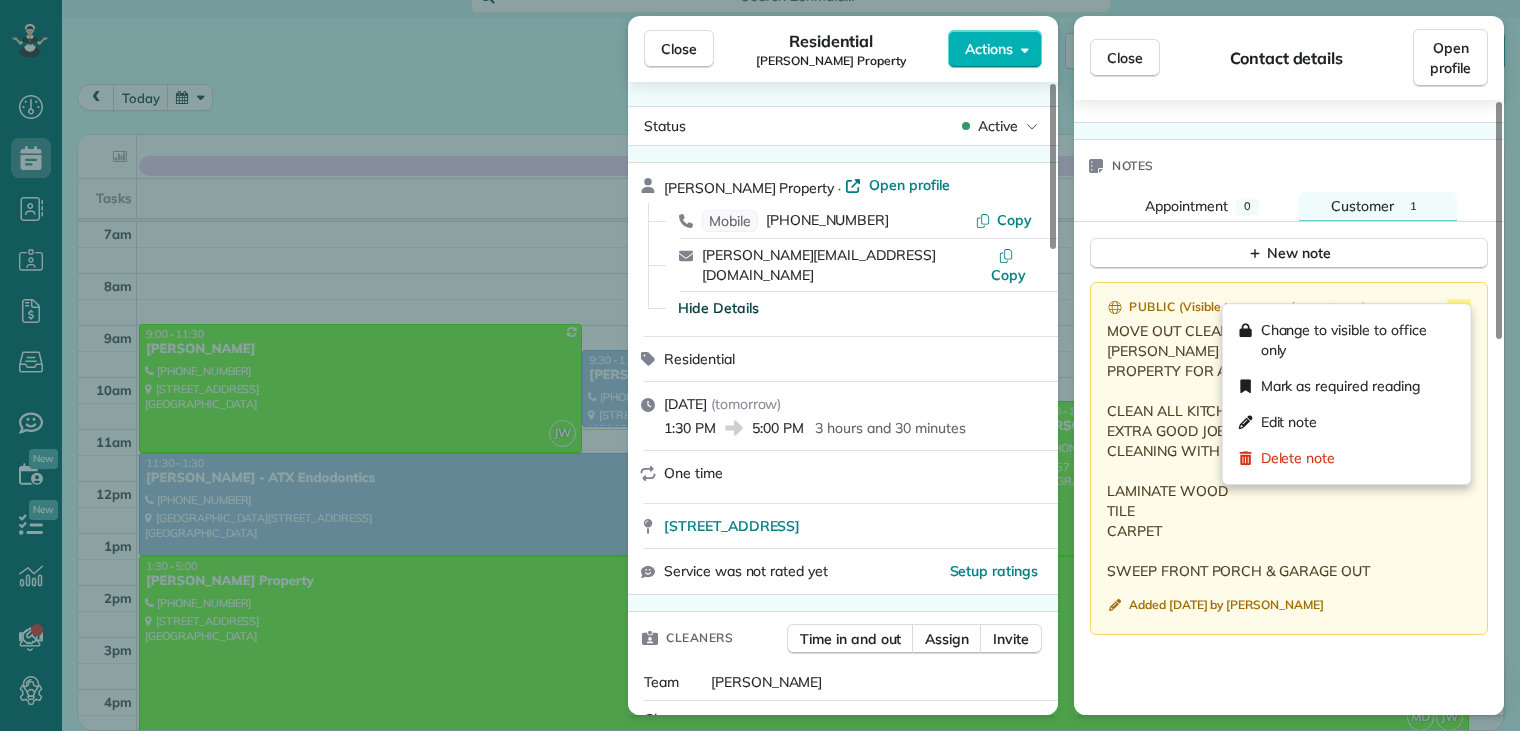 click 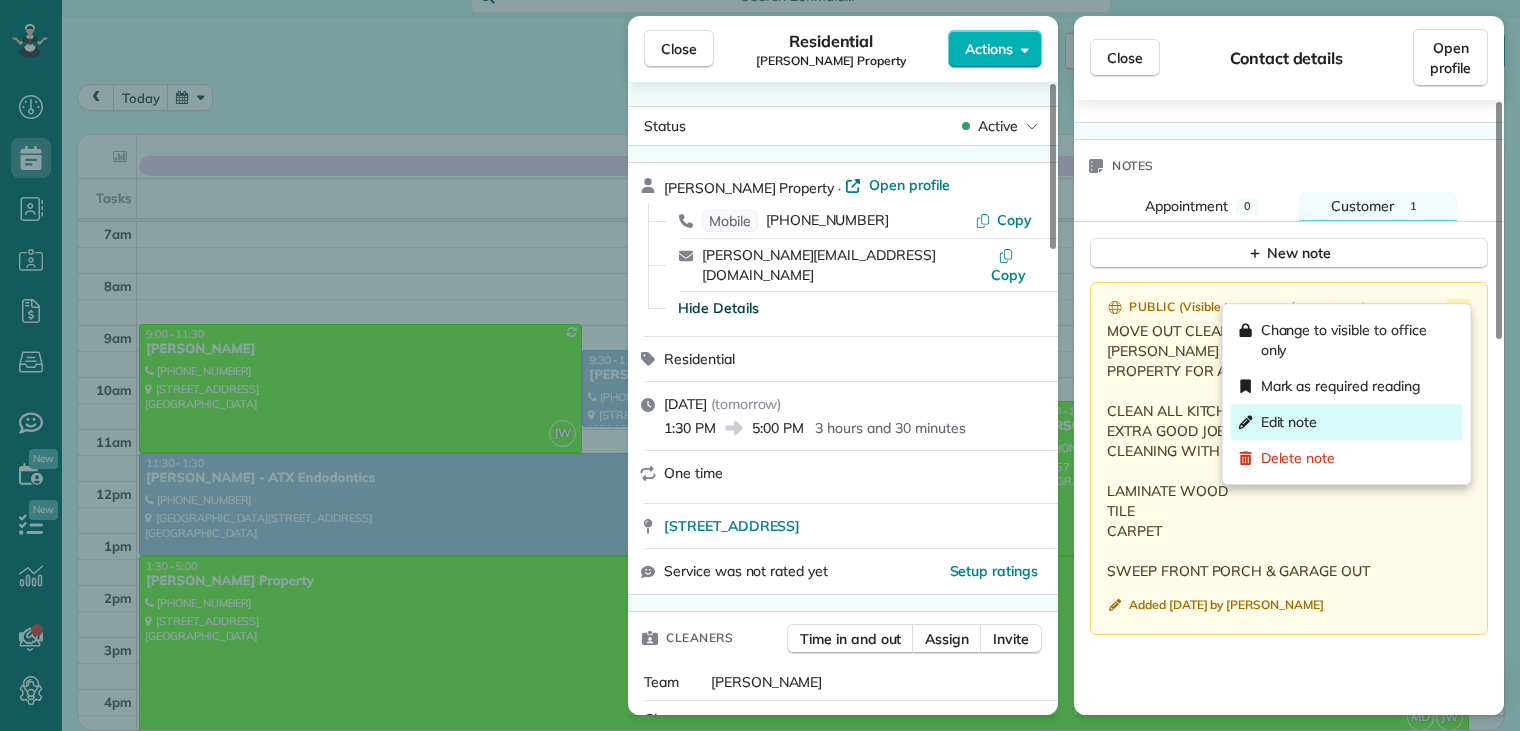 click on "Edit note" at bounding box center [1289, 422] 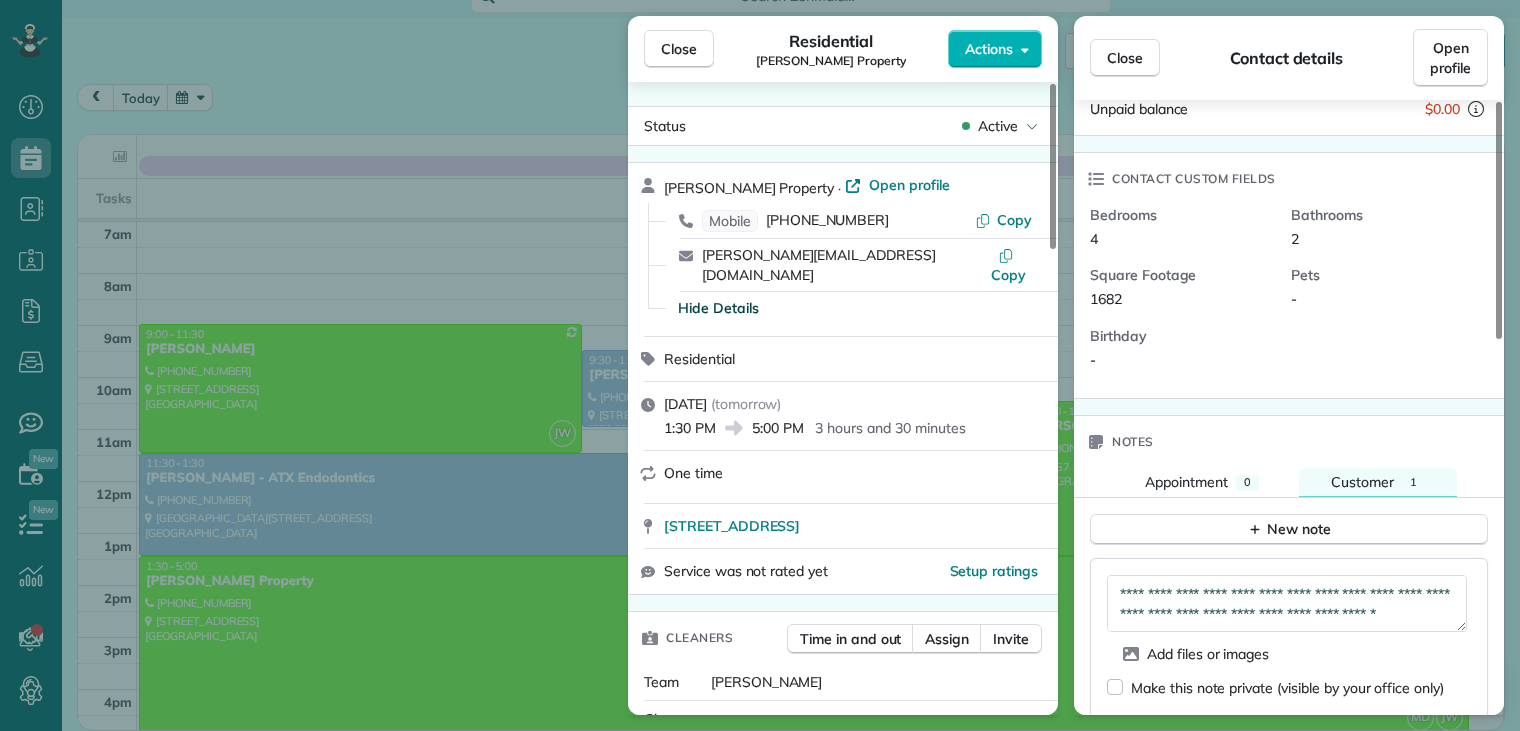 scroll, scrollTop: 600, scrollLeft: 0, axis: vertical 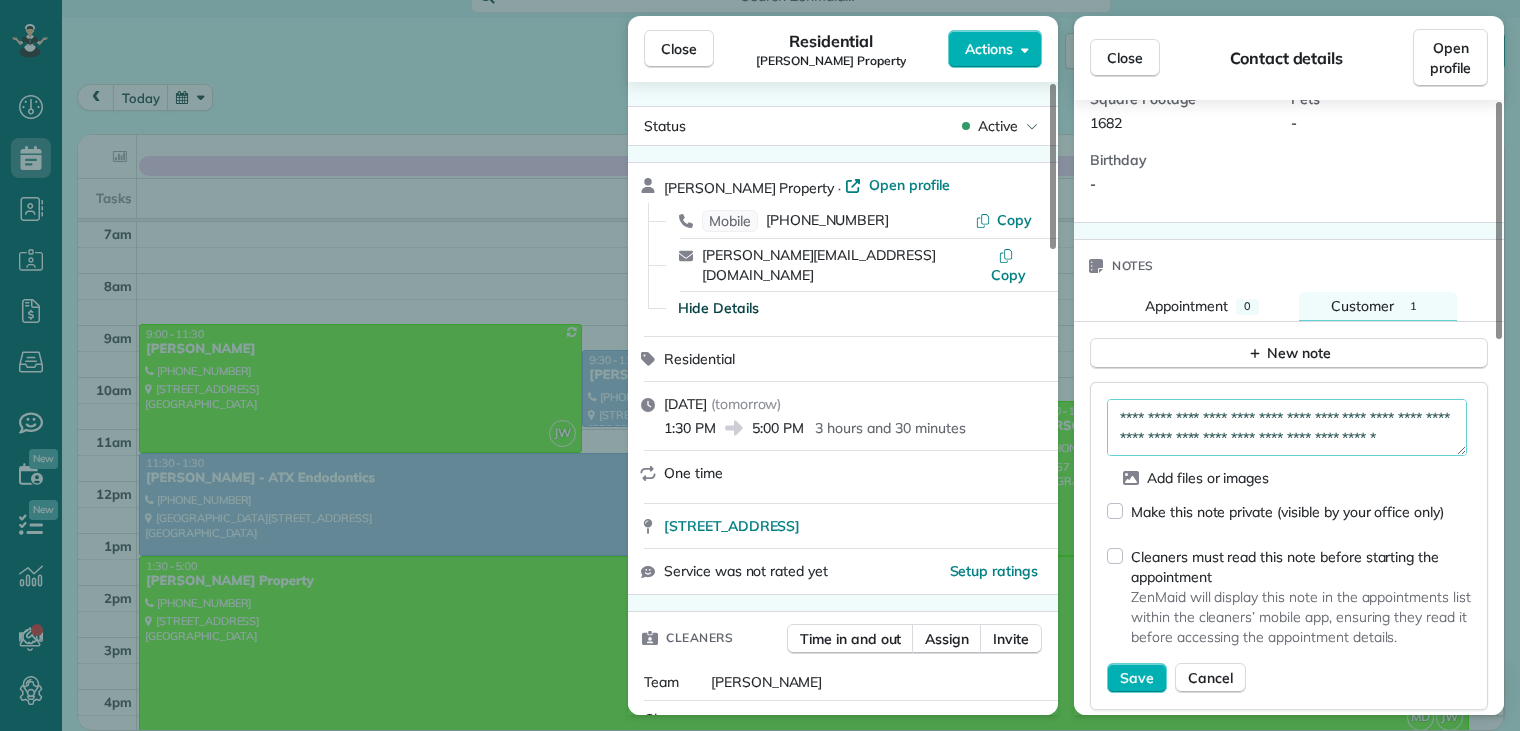 click on "**********" at bounding box center (1287, 428) 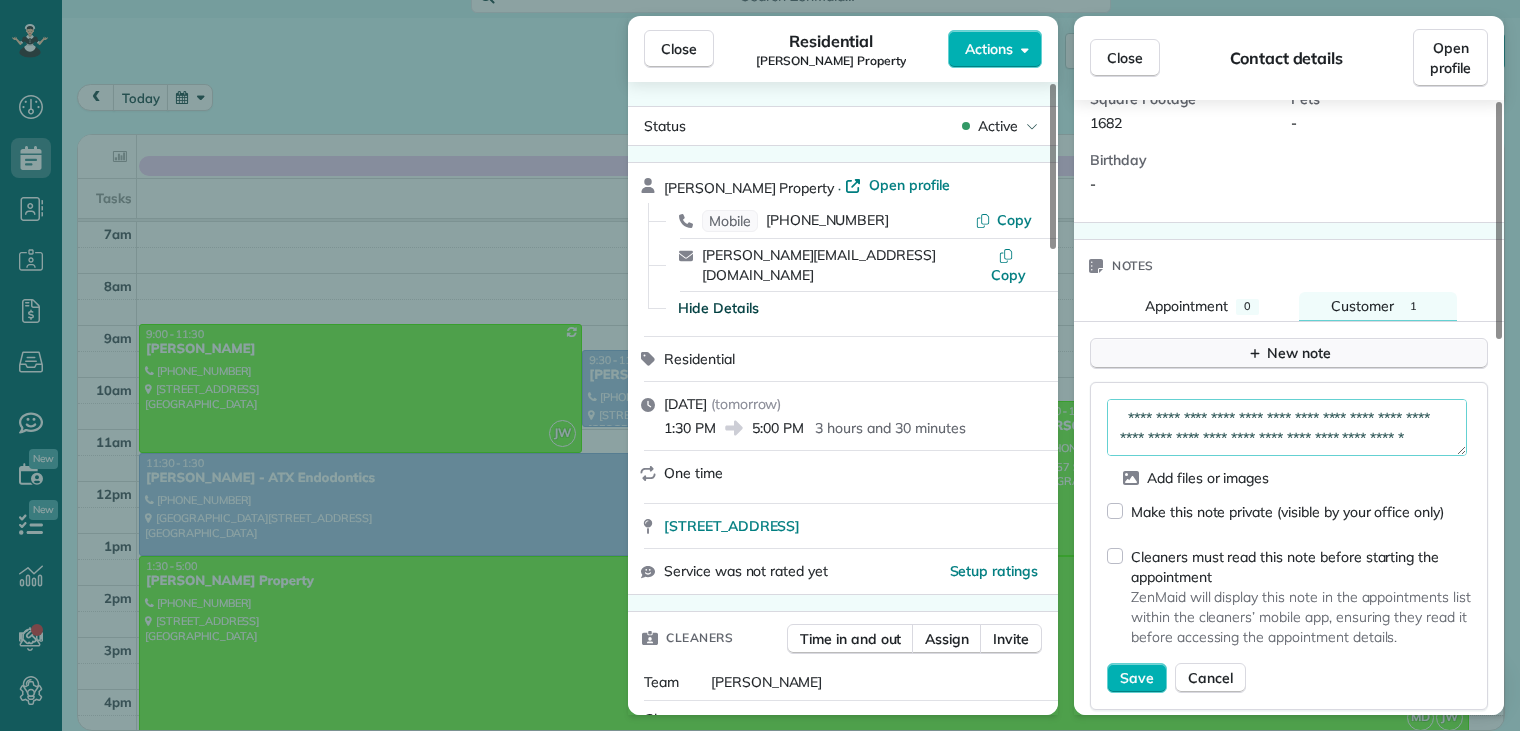 scroll, scrollTop: 11, scrollLeft: 0, axis: vertical 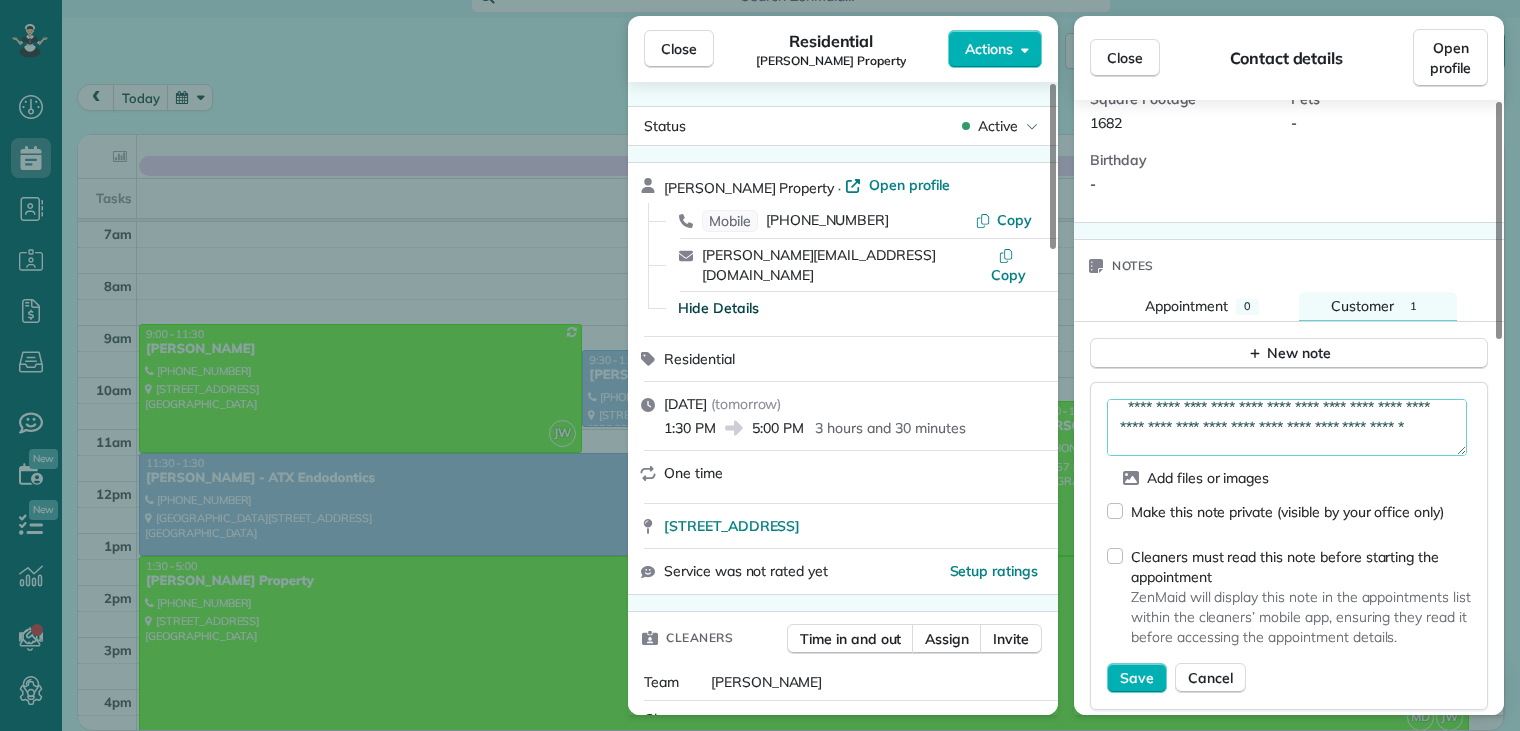 click on "**********" at bounding box center [1287, 428] 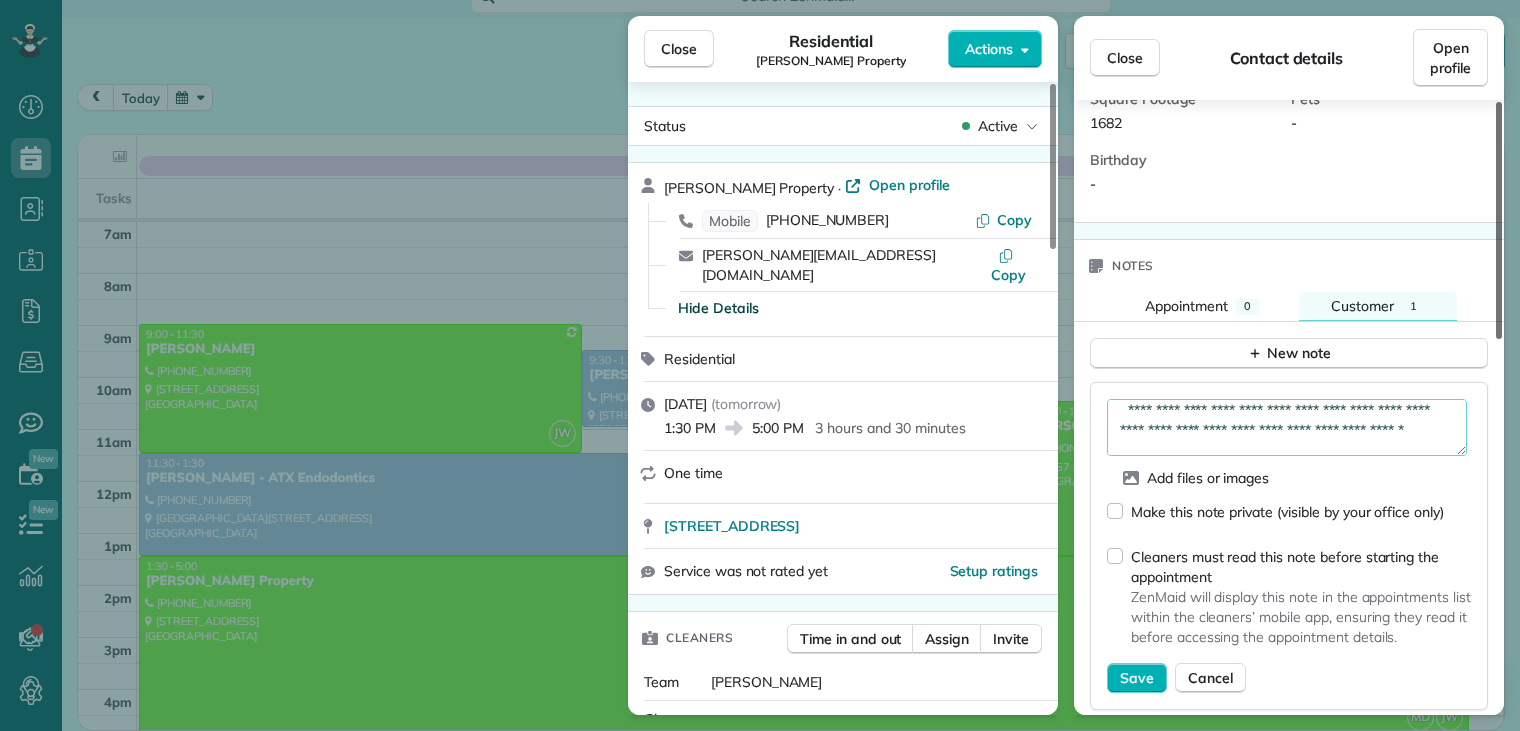 scroll, scrollTop: 8, scrollLeft: 0, axis: vertical 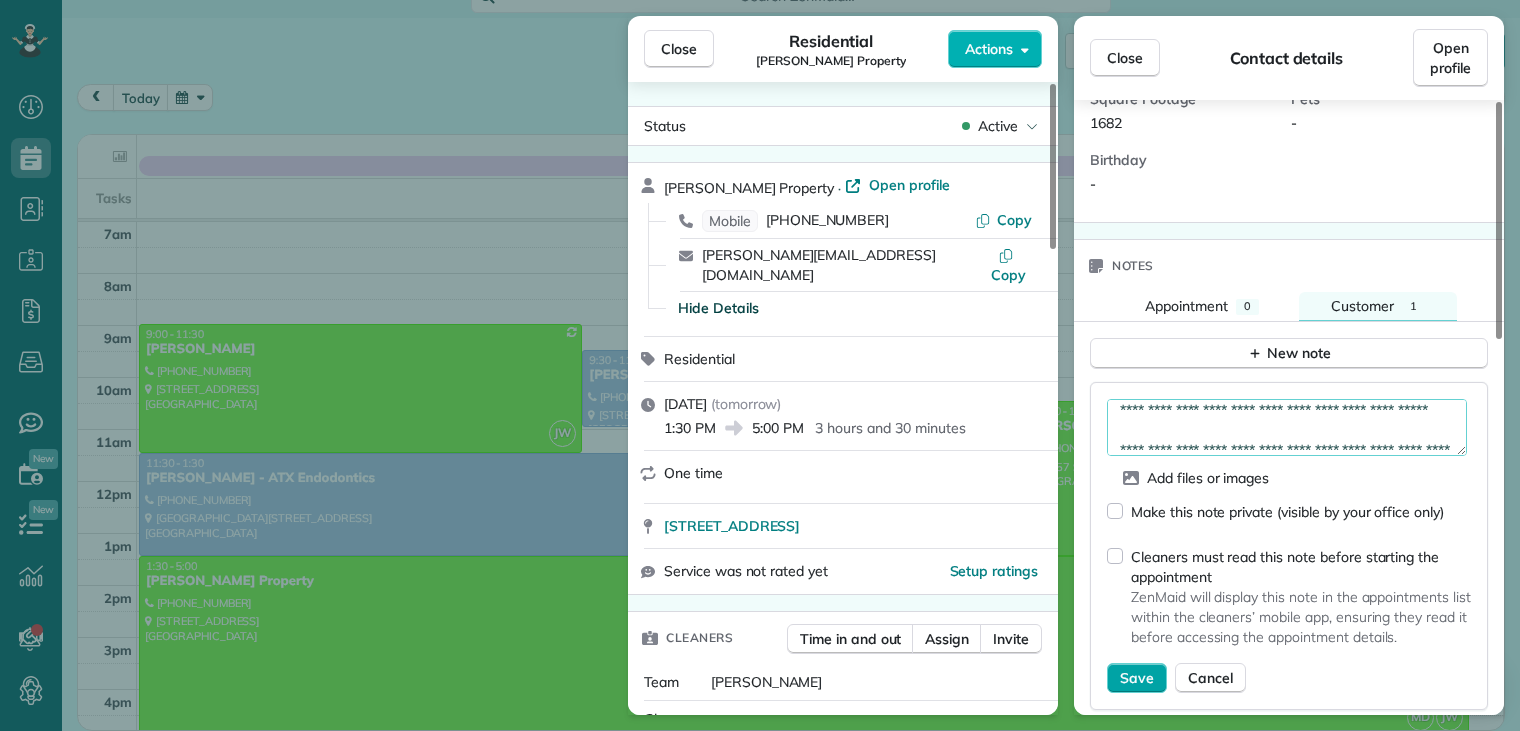 type on "**********" 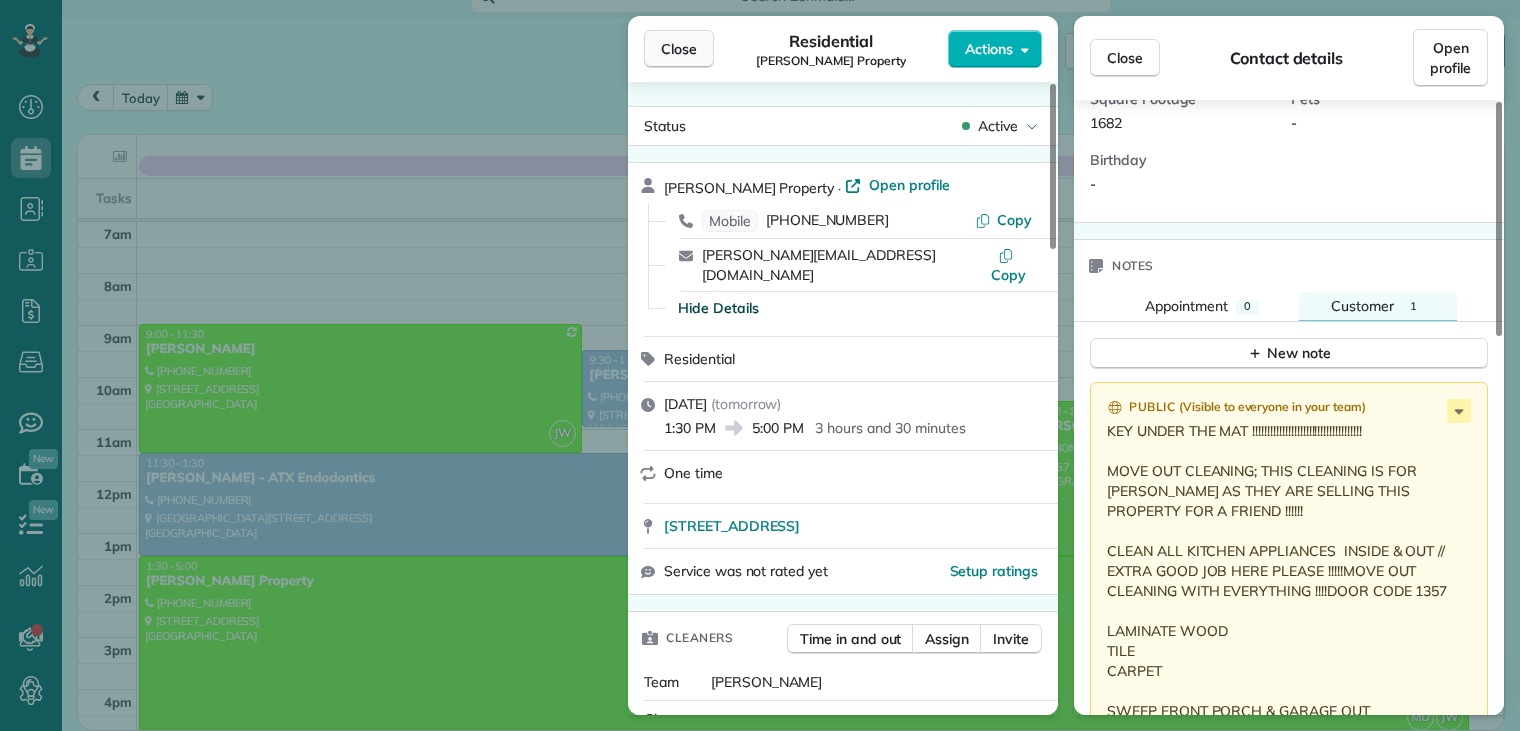 click on "Close" at bounding box center (679, 49) 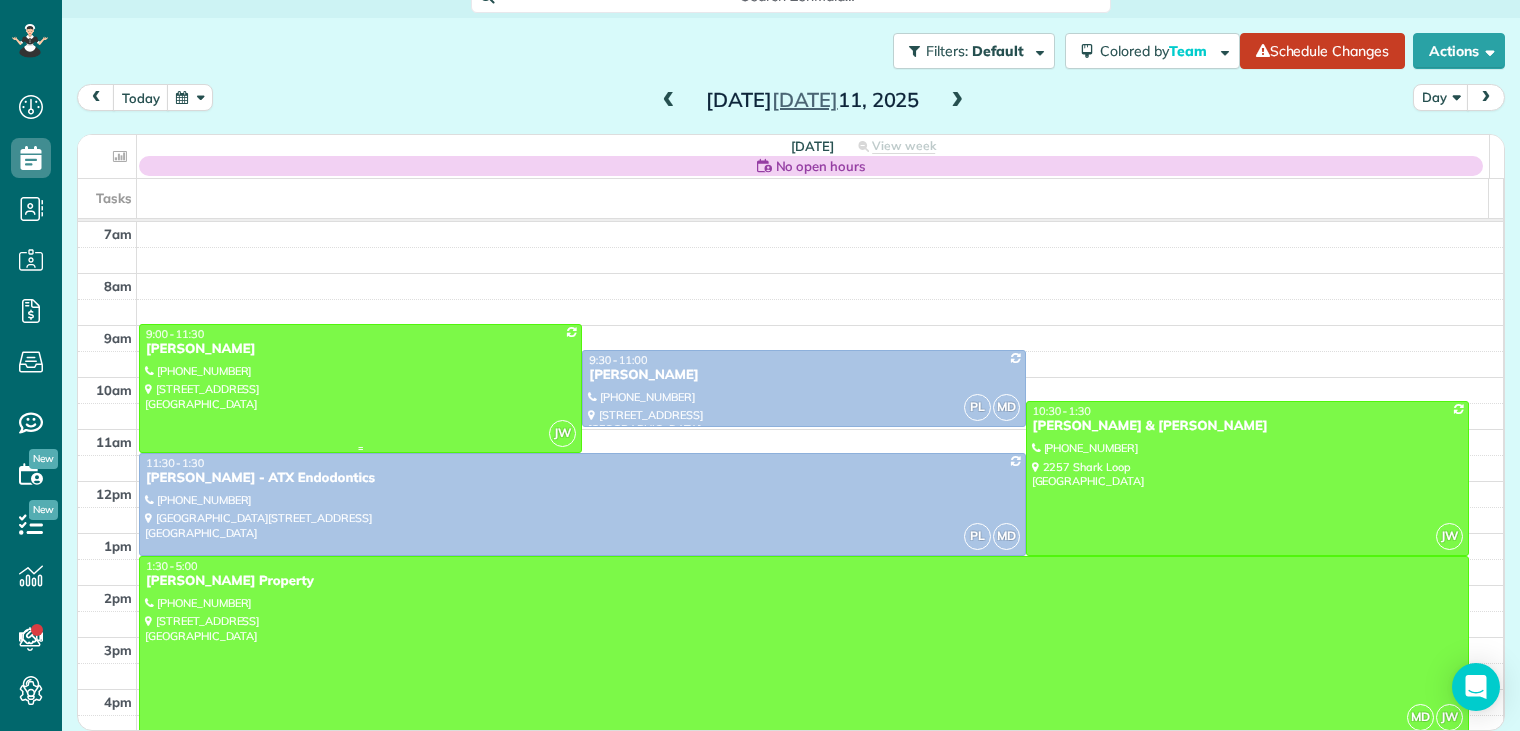 click on "[PERSON_NAME]" at bounding box center [360, 349] 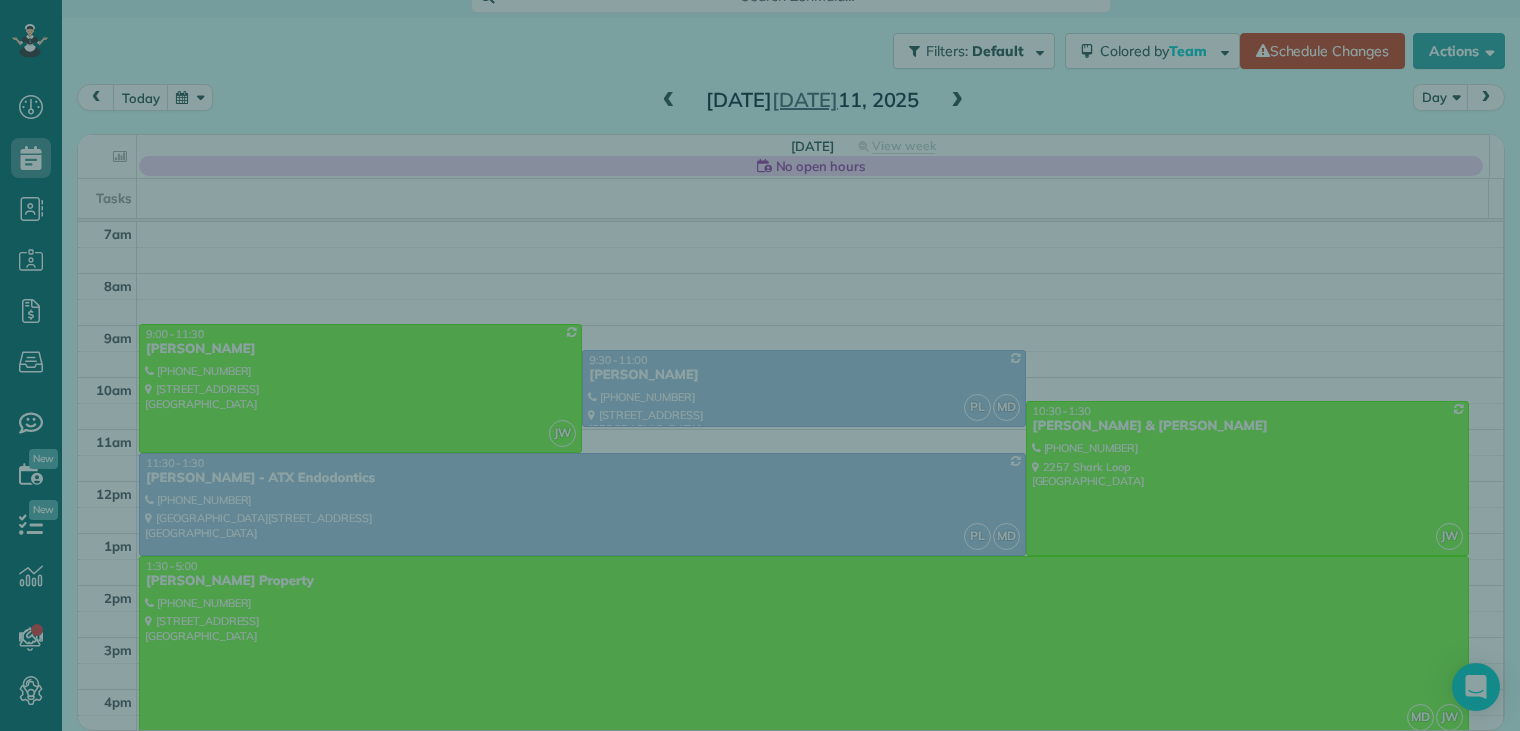 click at bounding box center [760, 365] 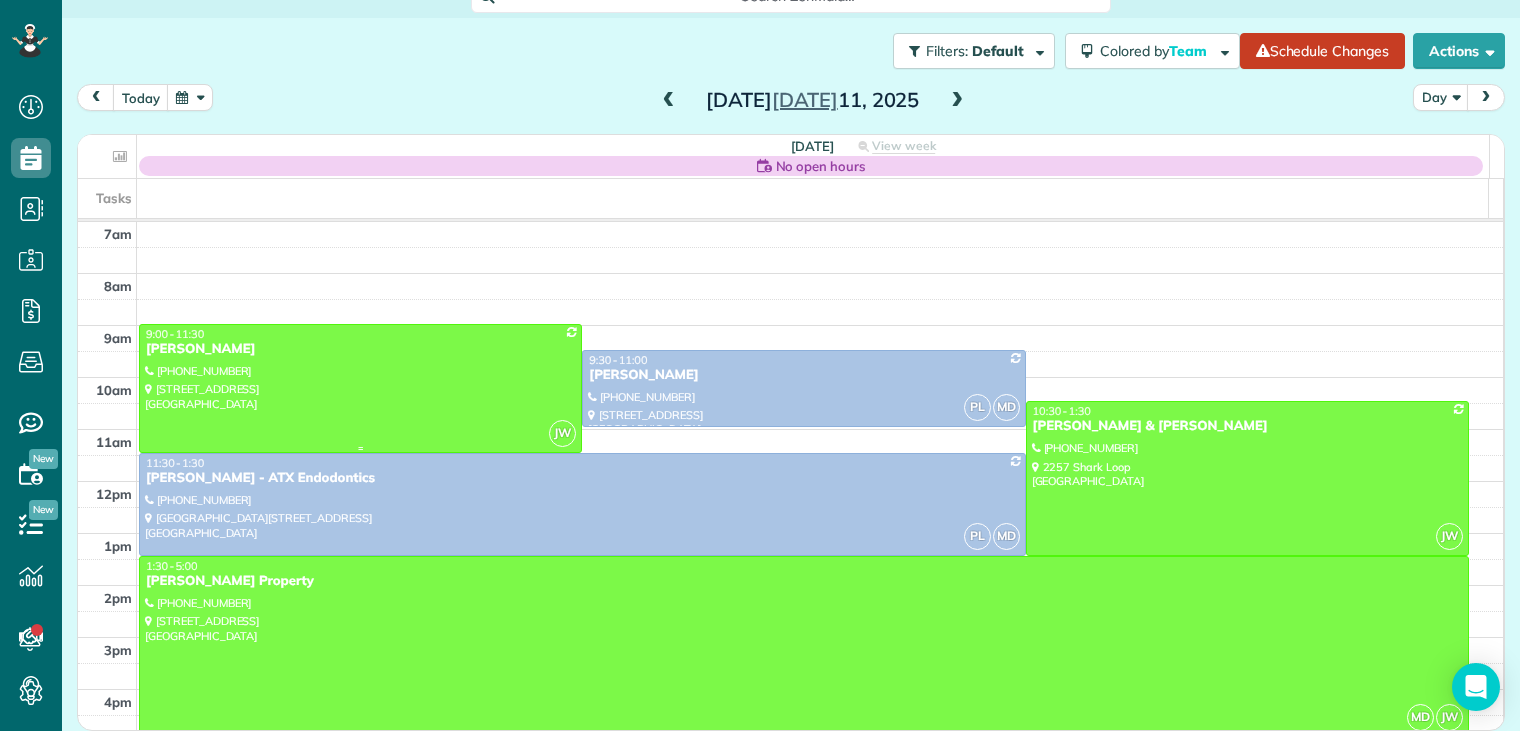 click on "[PERSON_NAME]" at bounding box center [360, 349] 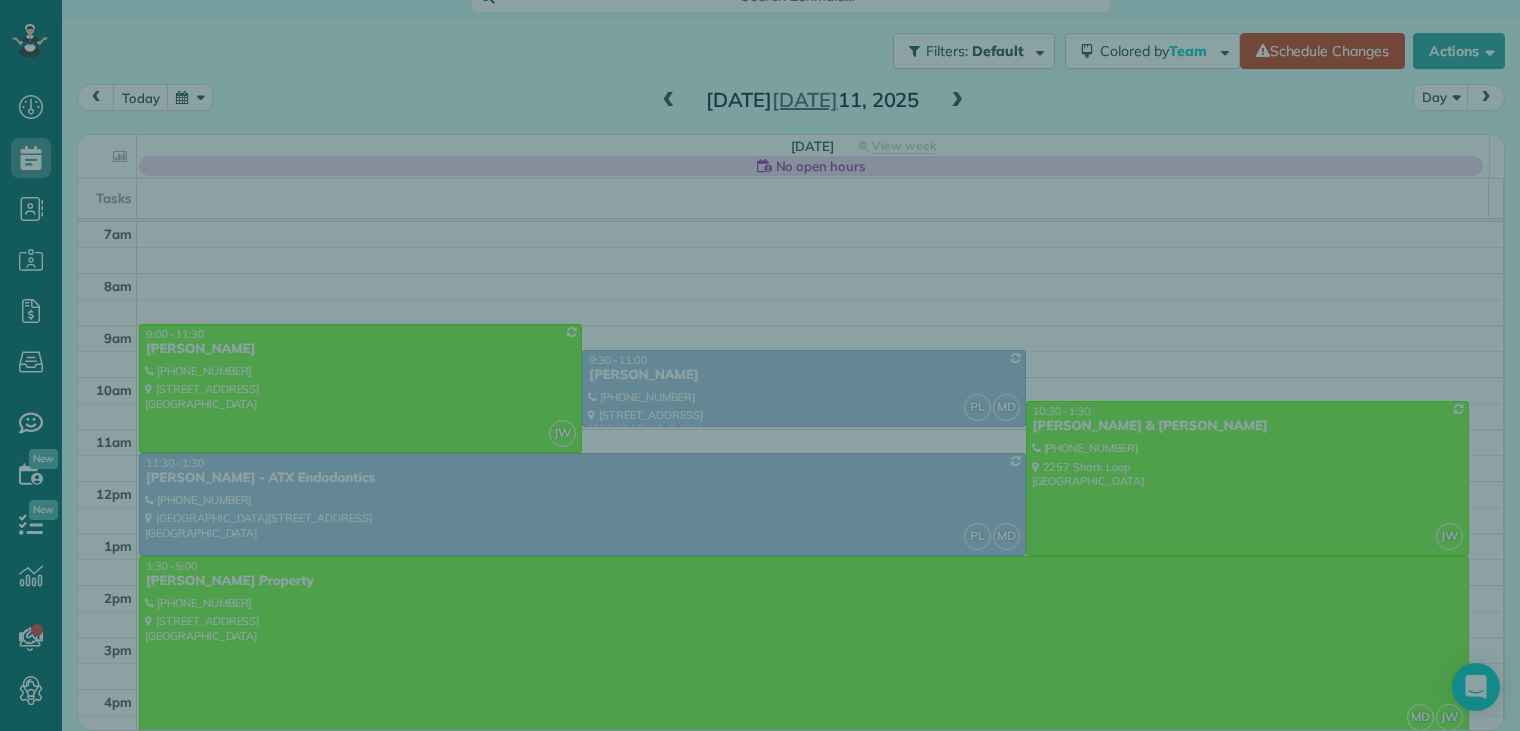 click at bounding box center [760, 365] 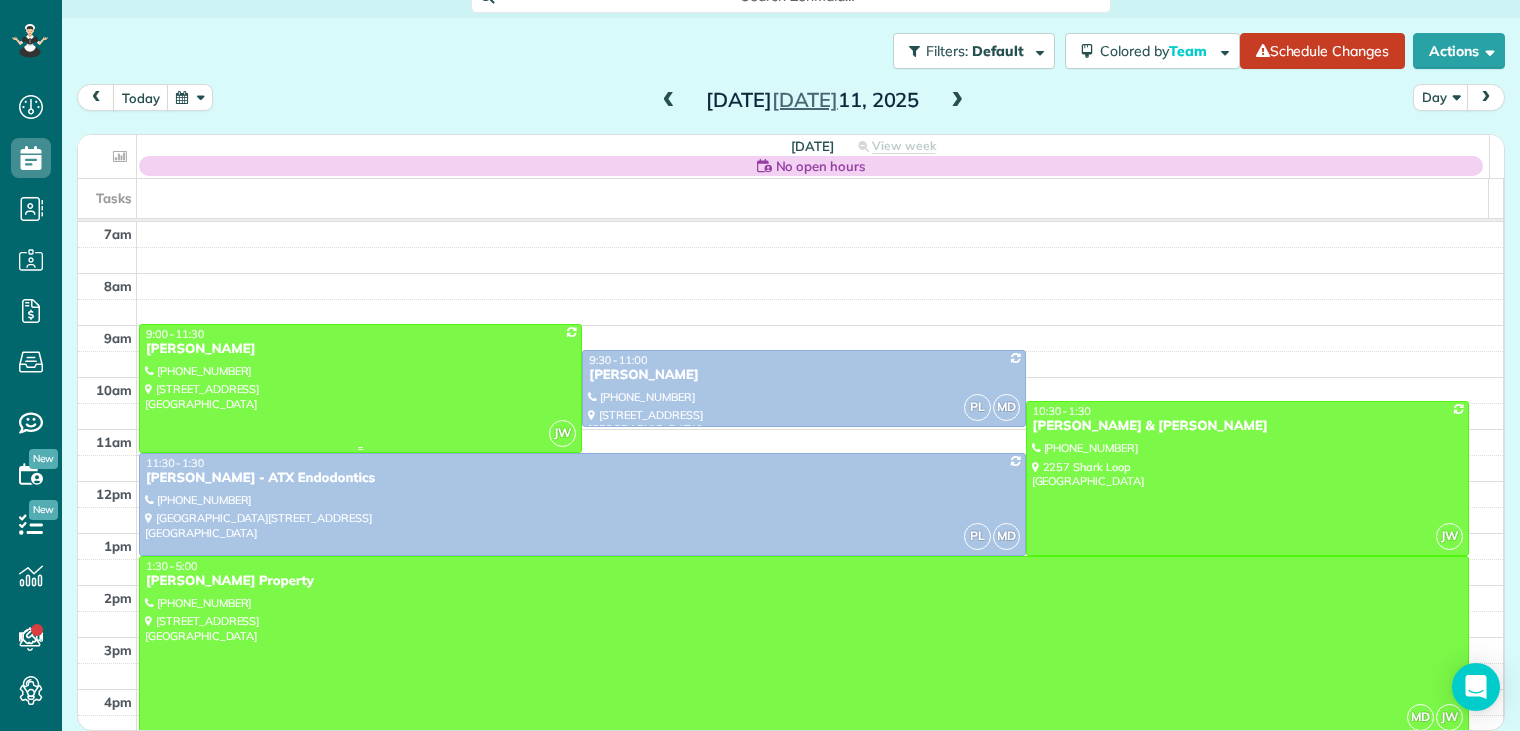 click on "[PERSON_NAME]" at bounding box center [360, 349] 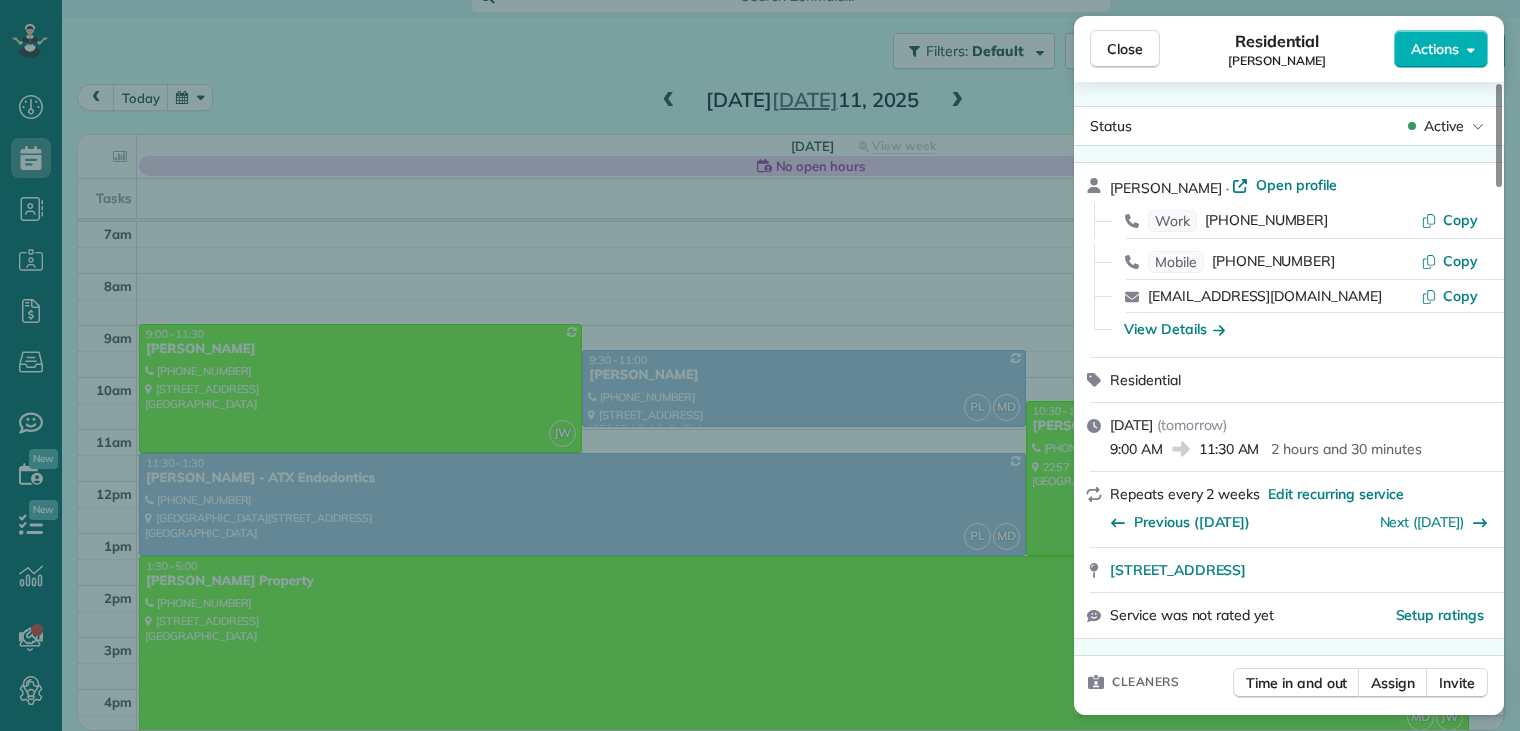 click on "[EMAIL_ADDRESS][DOMAIN_NAME] Copy" at bounding box center [1301, 296] 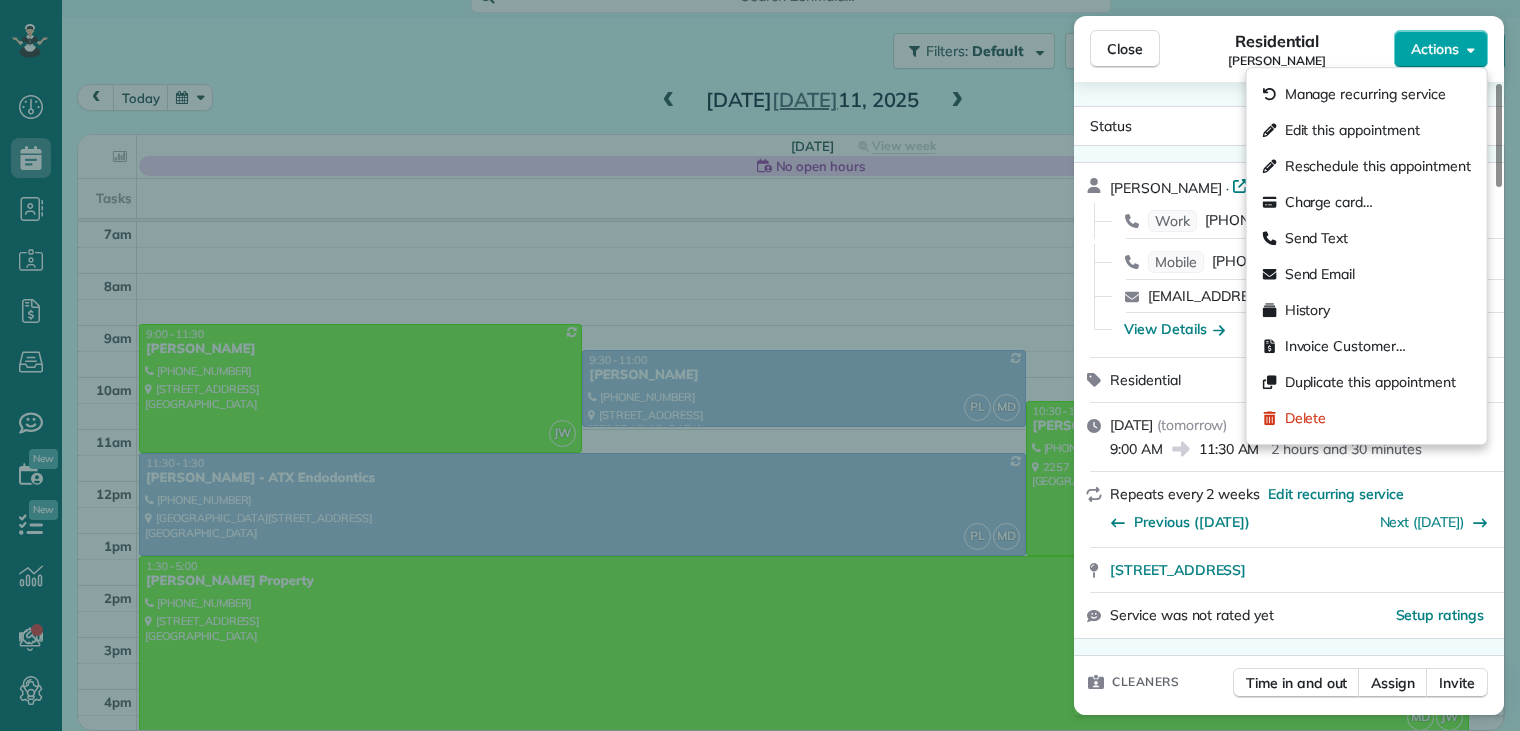 click on "Actions" at bounding box center (1435, 49) 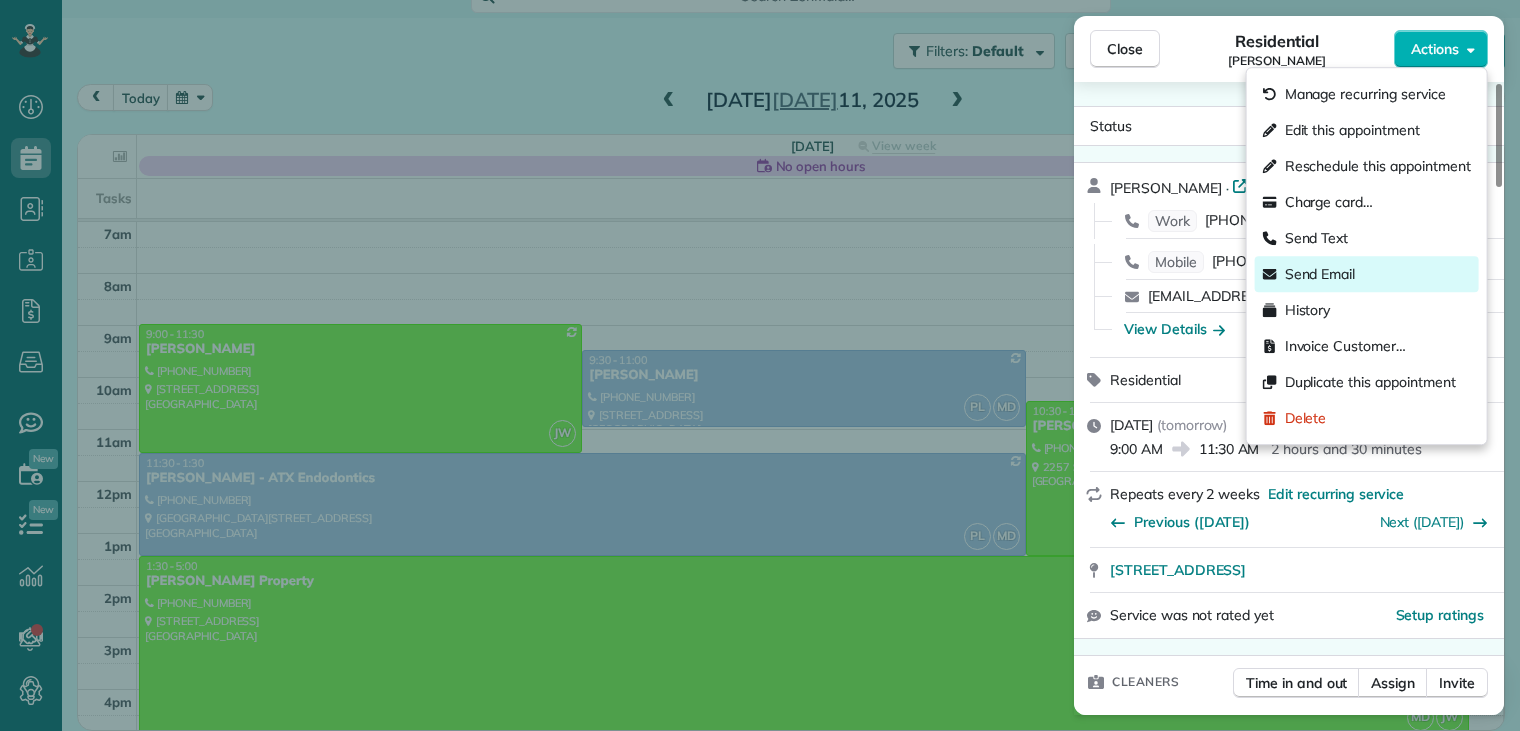 click on "Send Email" at bounding box center (1320, 274) 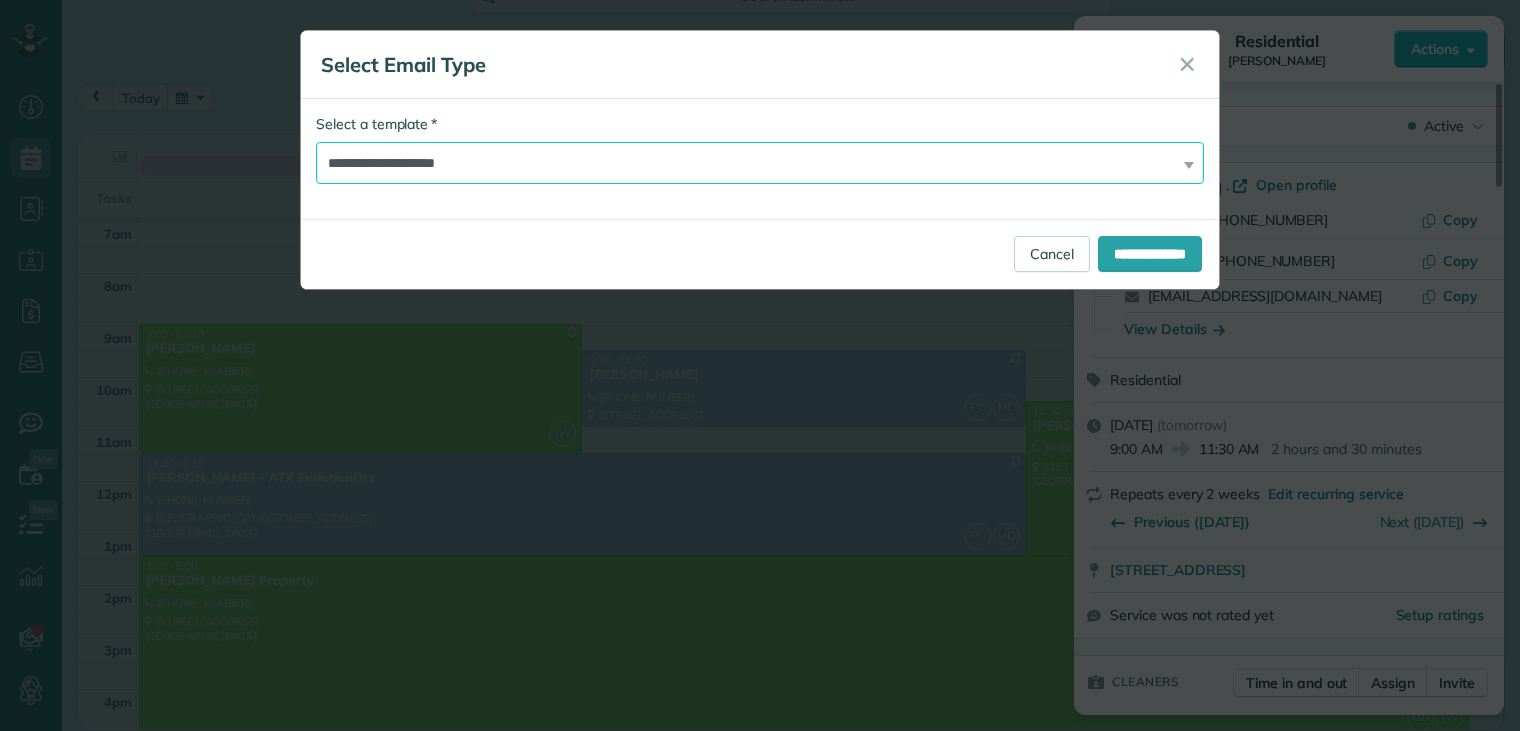 click on "**********" at bounding box center [760, 163] 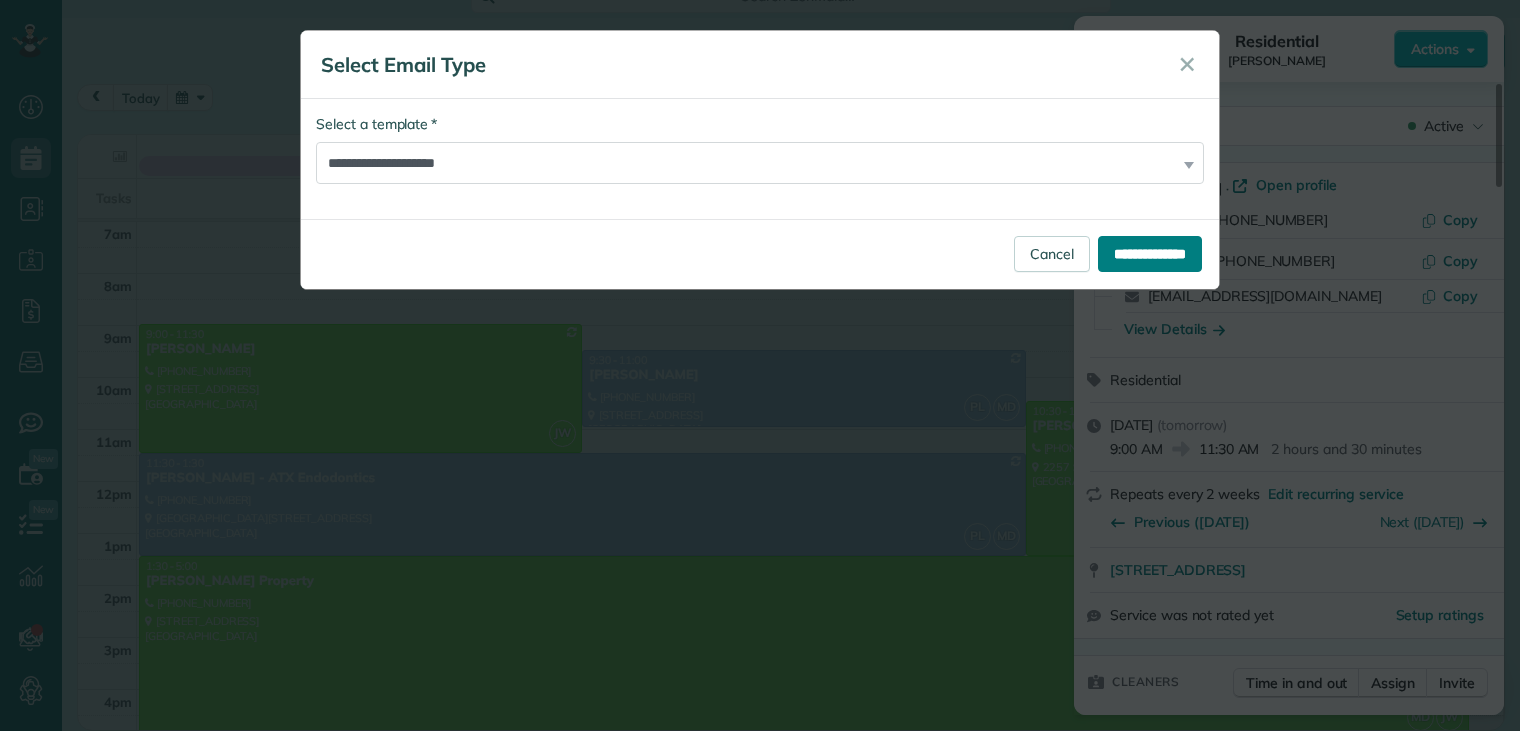 click on "**********" at bounding box center [1150, 254] 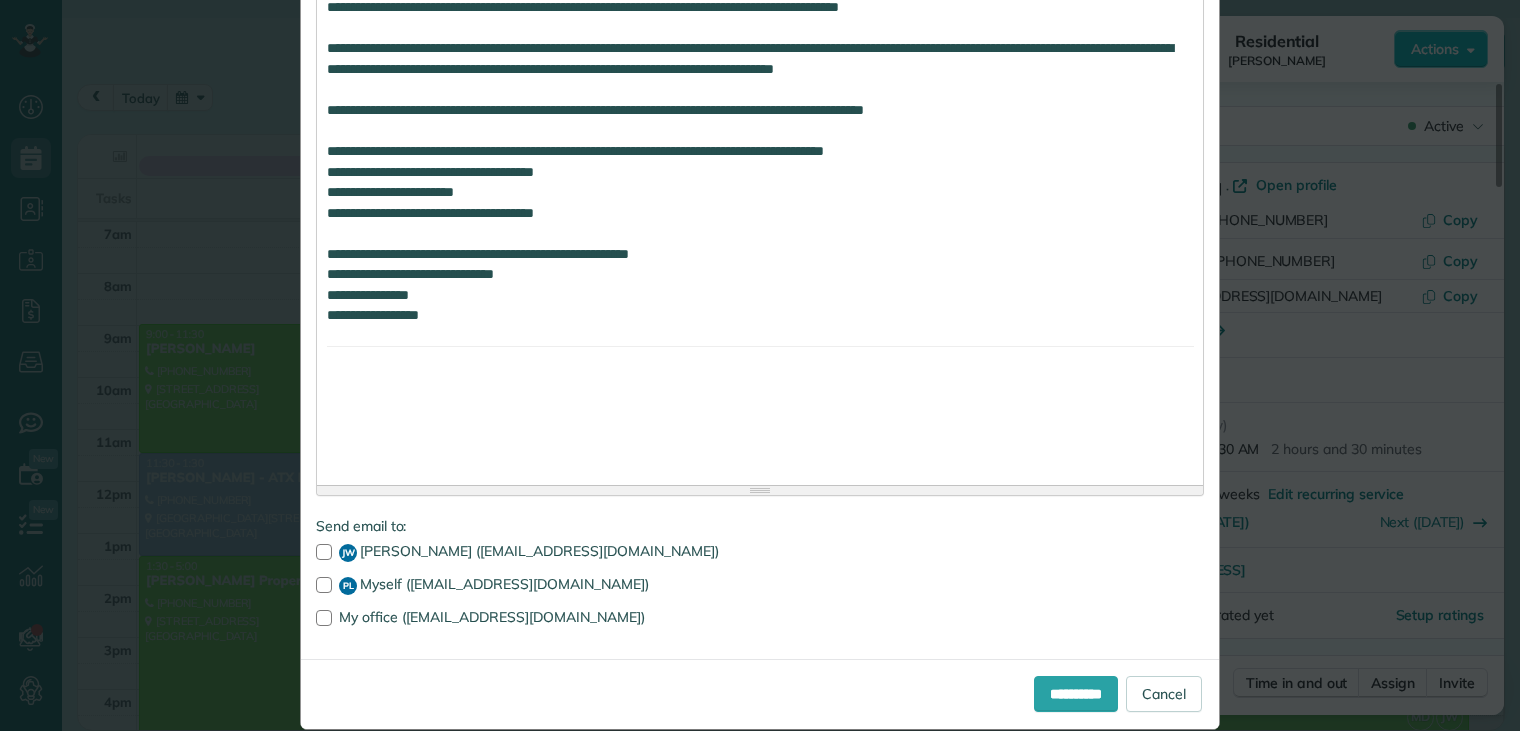 scroll, scrollTop: 3484, scrollLeft: 0, axis: vertical 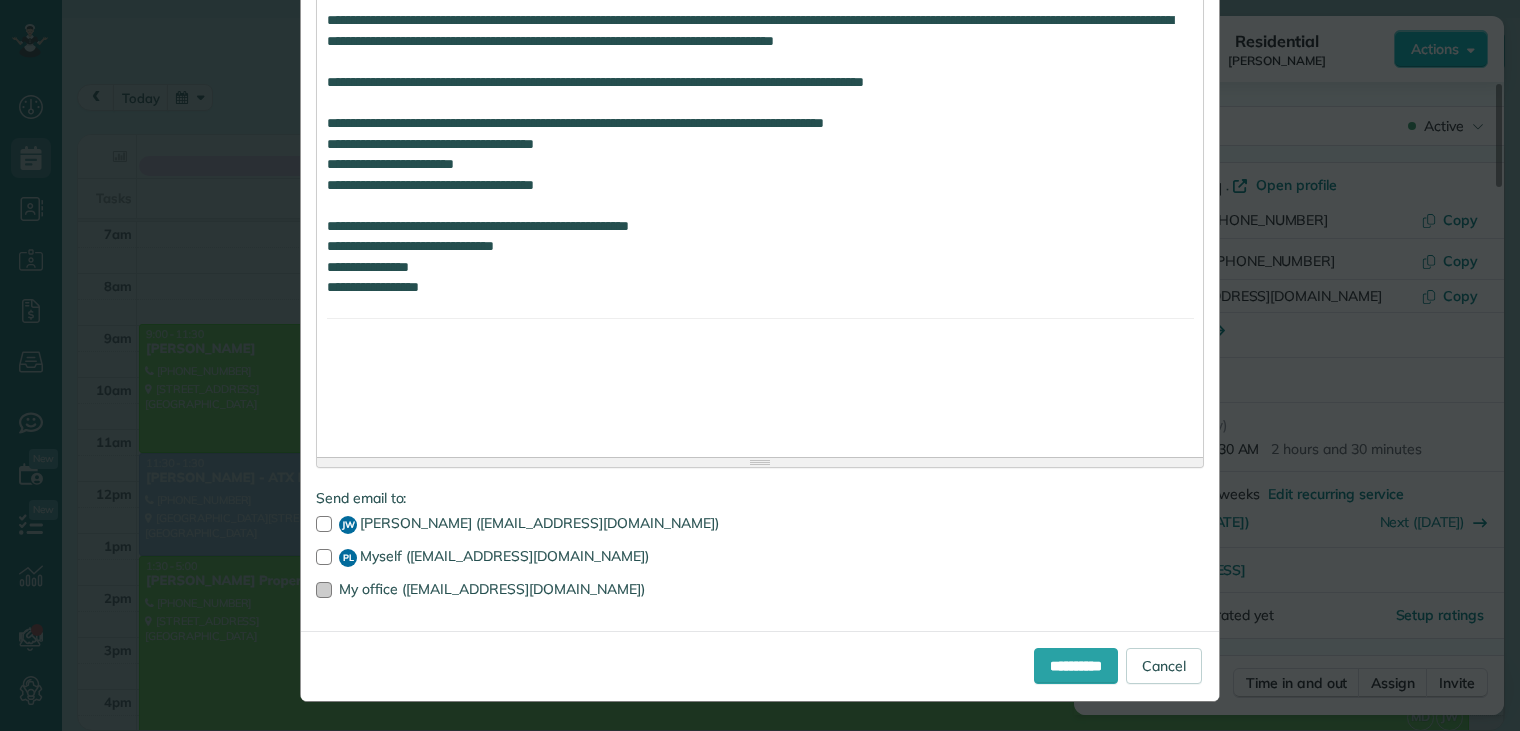 click at bounding box center (324, 590) 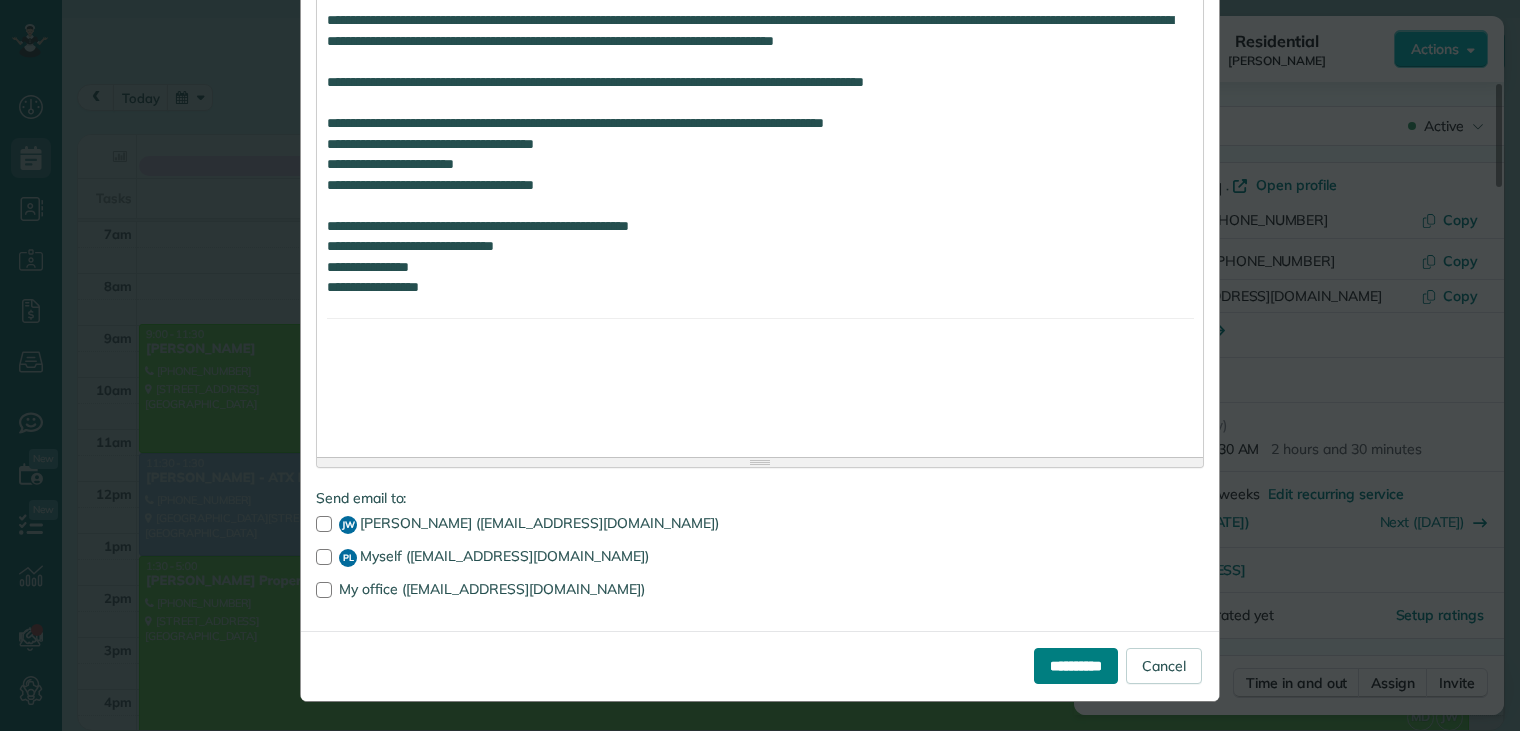 click on "**********" at bounding box center (1076, 666) 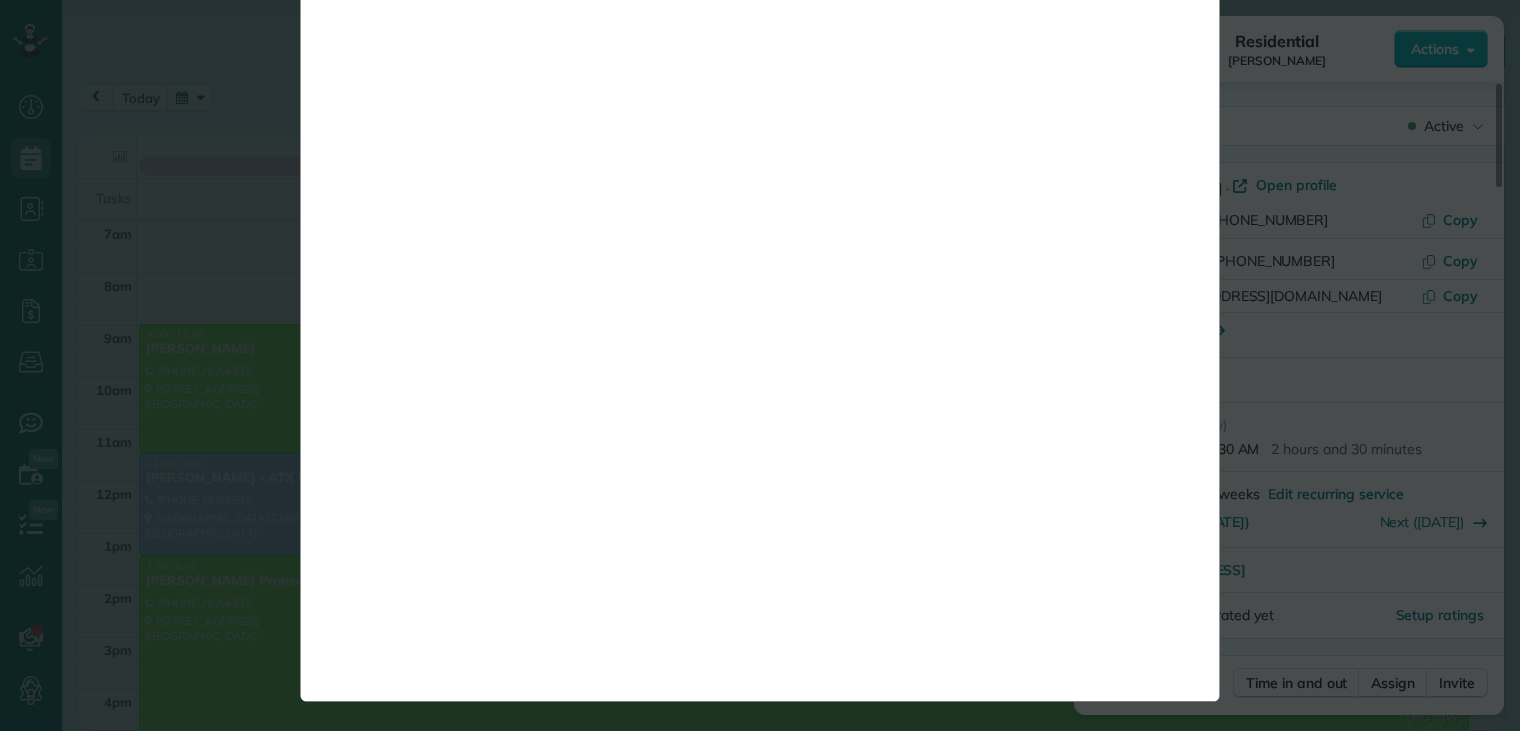 click on "**********" at bounding box center [760, -1376] 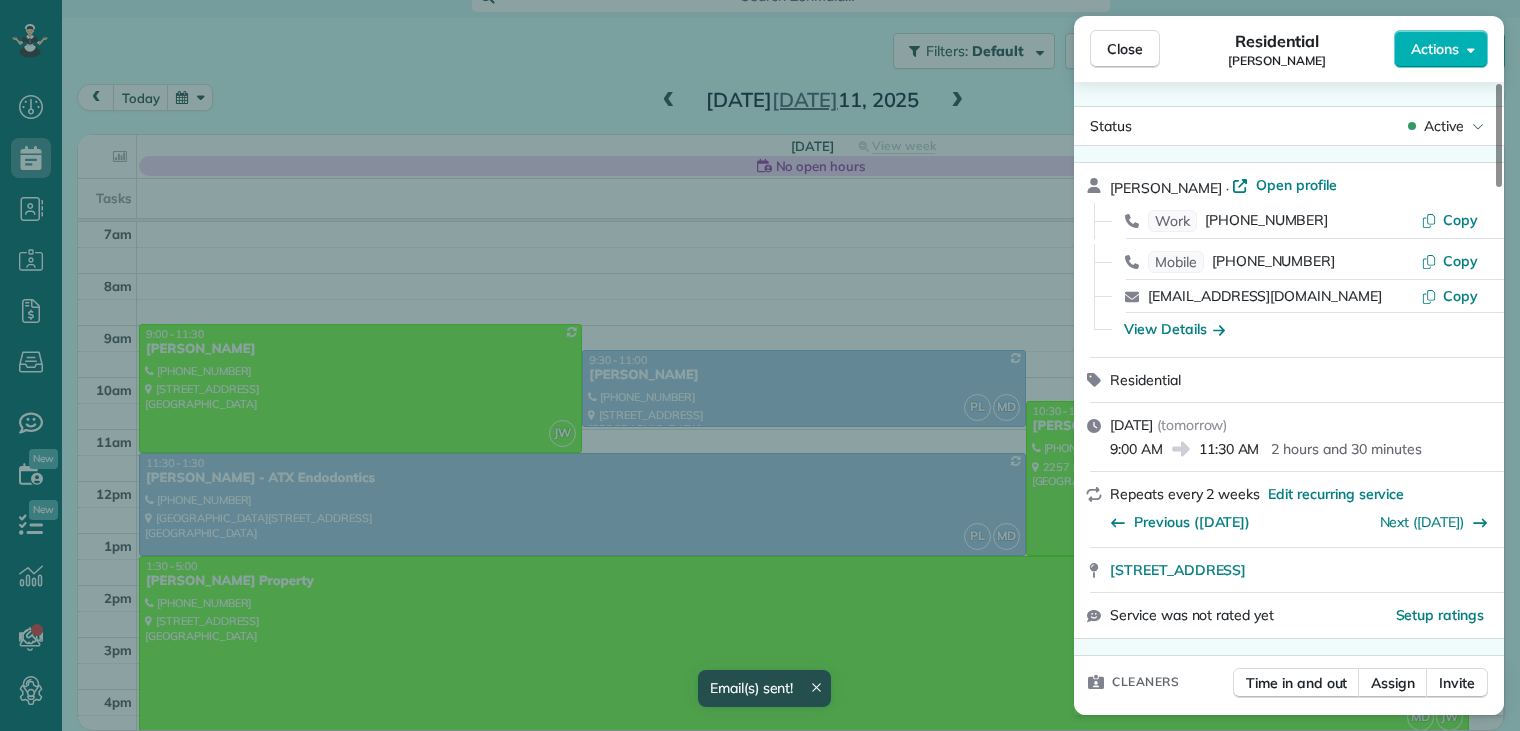 drag, startPoint x: 1071, startPoint y: 664, endPoint x: 1172, endPoint y: 95, distance: 577.8945 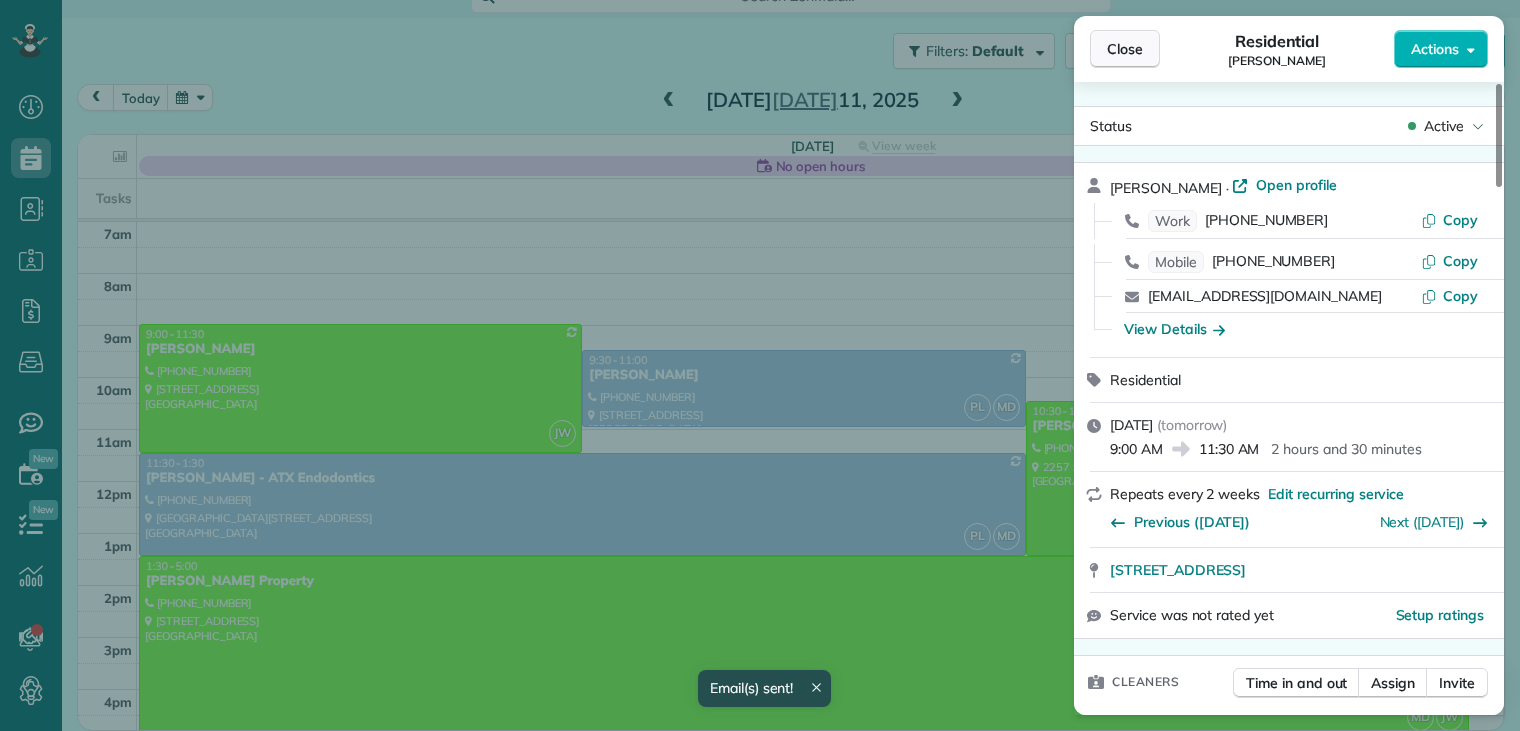 drag, startPoint x: 1147, startPoint y: 67, endPoint x: 1127, endPoint y: 43, distance: 31.241 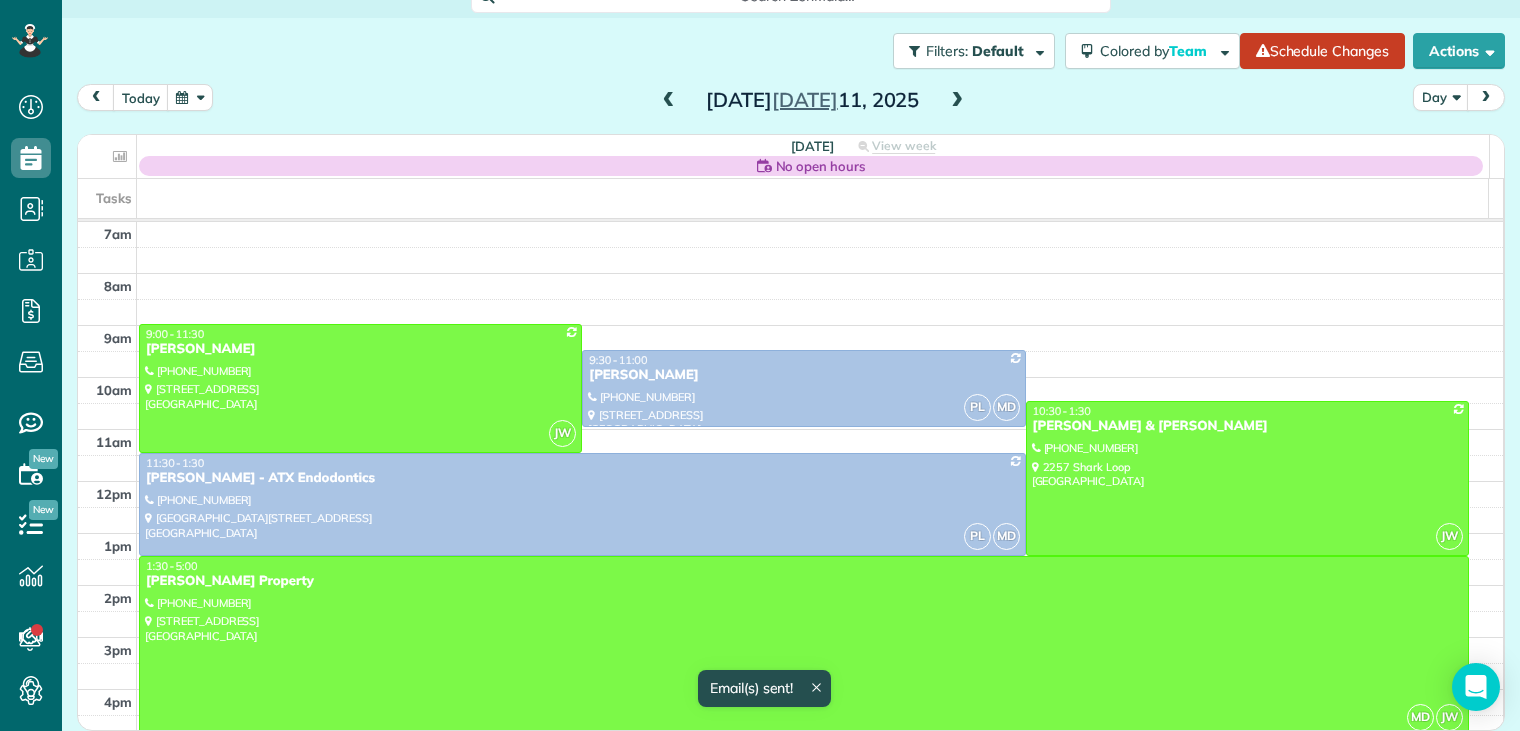 click on "Close" at bounding box center [1125, 49] 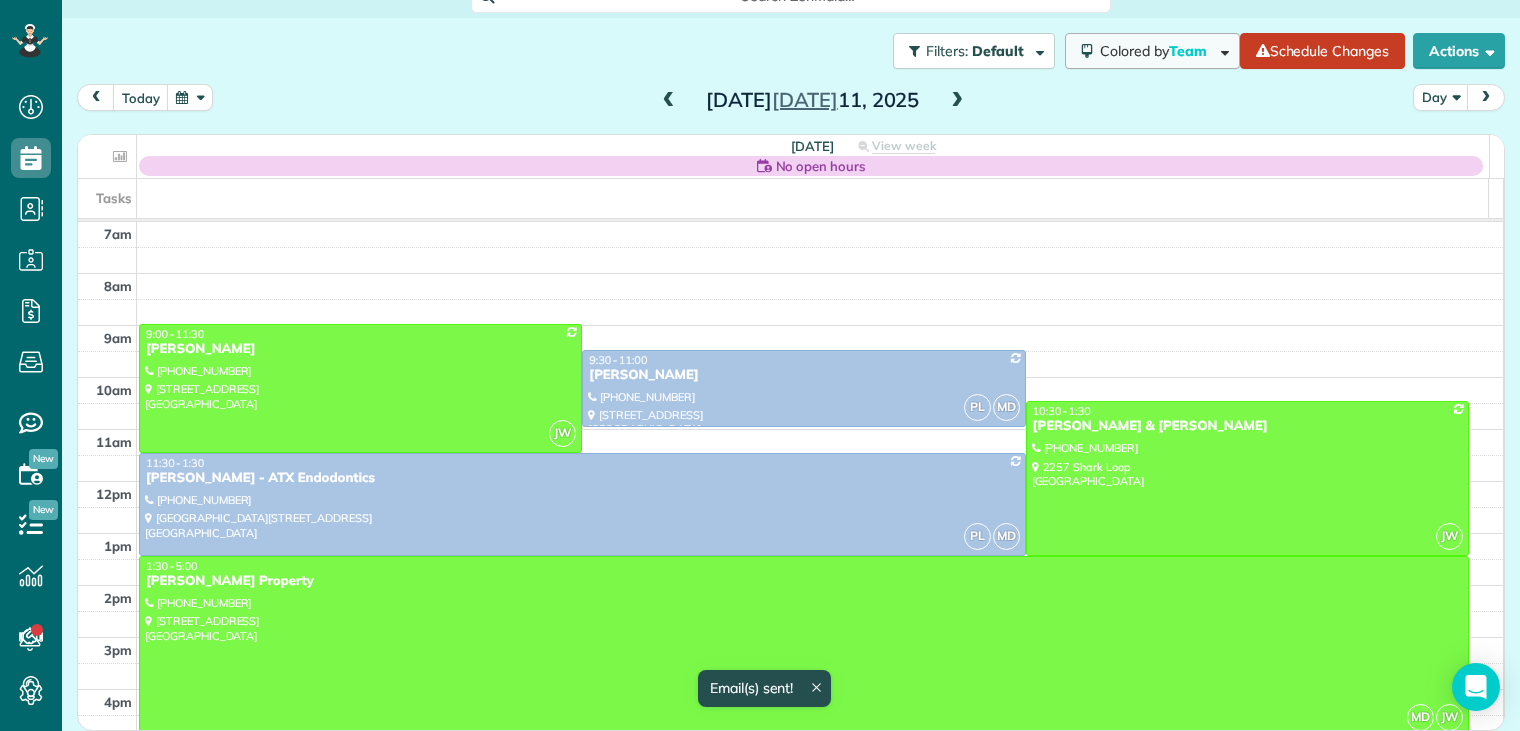 click on "Colored by  Team" at bounding box center (1157, 51) 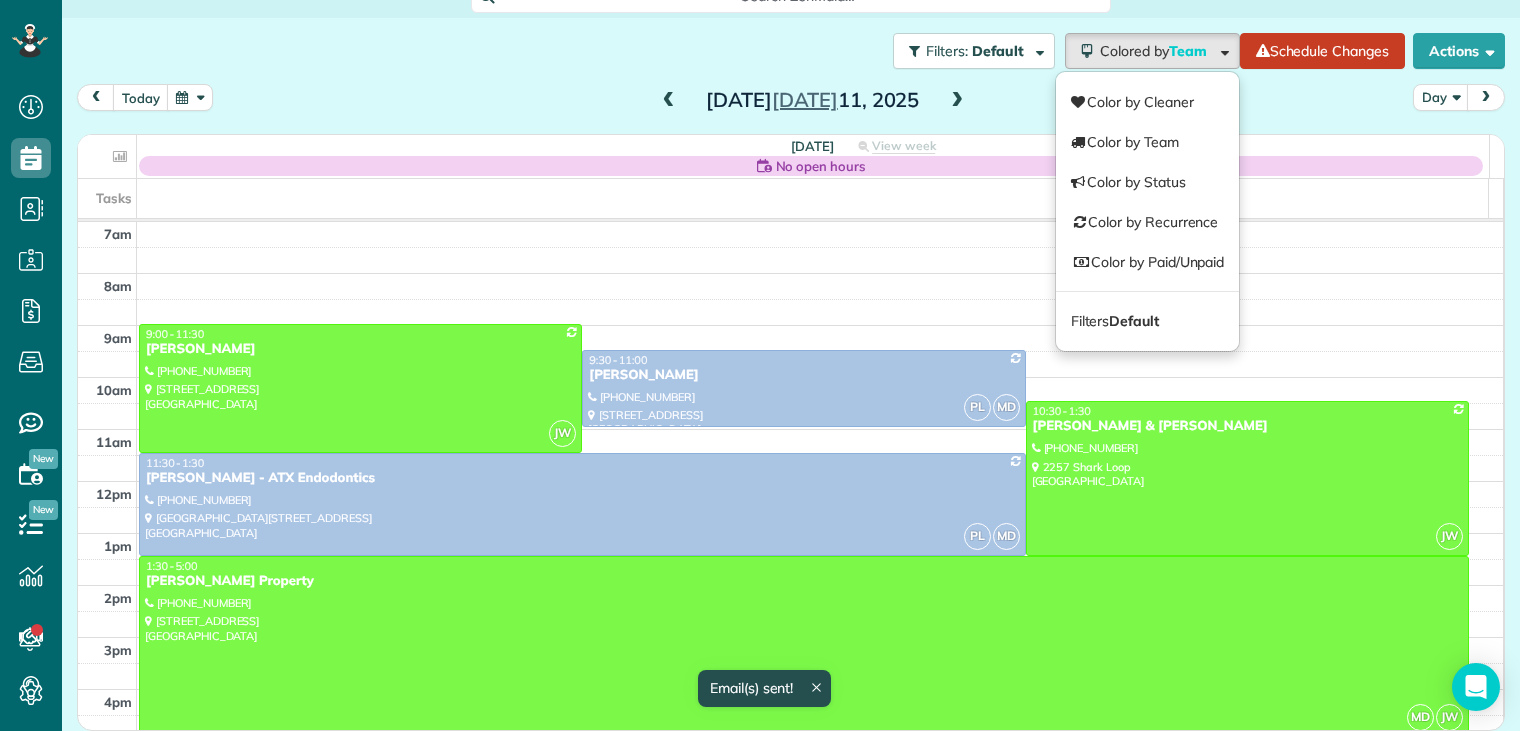 click on "[DATE]   Day [DATE]" at bounding box center [791, 102] 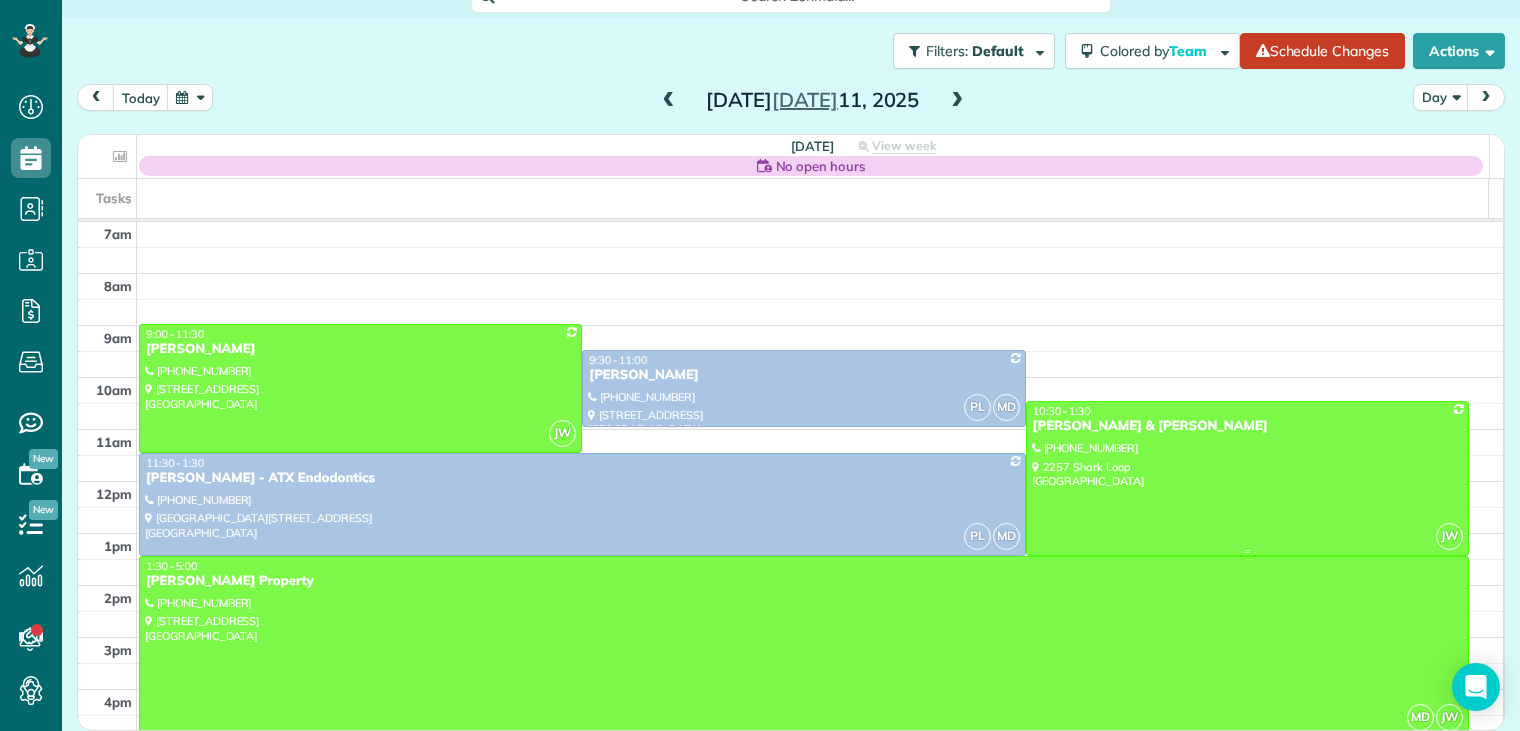 drag, startPoint x: 1320, startPoint y: 107, endPoint x: 1100, endPoint y: 430, distance: 390.80557 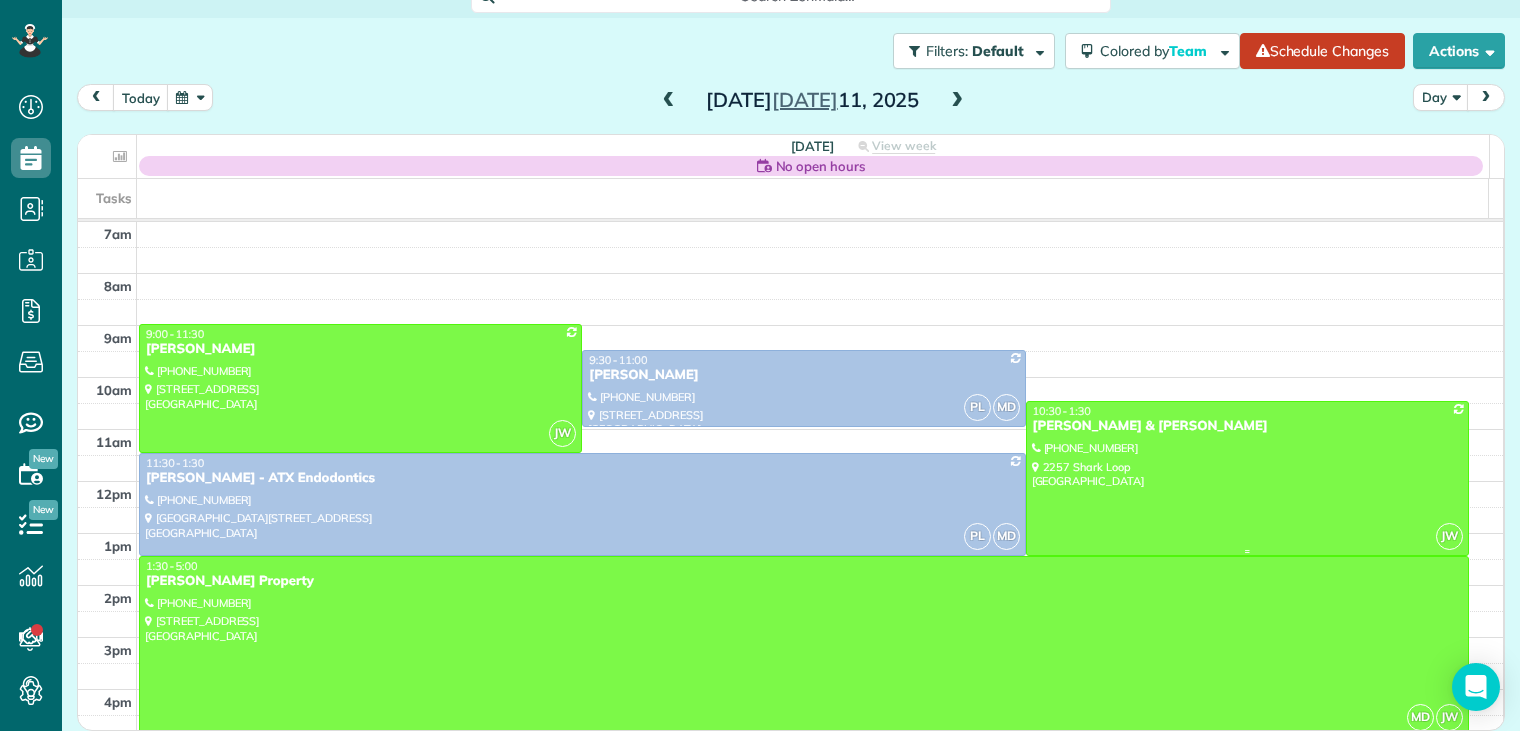 click on "[DATE]   Day [DATE] [DATE] No open hours
View week $506.38 19.5  Man Hours 5  Appointments 0% Paid All Assigned Tasks 4am 5am 6am 7am 8am 9am 10am 11am 12pm 1pm 2pm 3pm 4pm 5pm JW 9:00 - 11:[GEOGRAPHIC_DATA][PERSON_NAME] [PHONE_NUMBER] [STREET_ADDRESS] 9:30 - 11:00 [PERSON_NAME] [PHONE_NUMBER] [STREET_ADDRESS] JW 10:30 - 1:30 [PERSON_NAME] & [PERSON_NAME] [PHONE_NUMBER] [GEOGRAPHIC_DATA] PL MD 11:30 - 1:30 [PERSON_NAME] - ATX Endodontics (512) 909-[GEOGRAPHIC_DATA][STREET_ADDRESS] MD JW 1:30 - 5:00 [PERSON_NAME] Property [PHONE_NUMBER] [STREET_ADDRESS]" at bounding box center (791, 374) 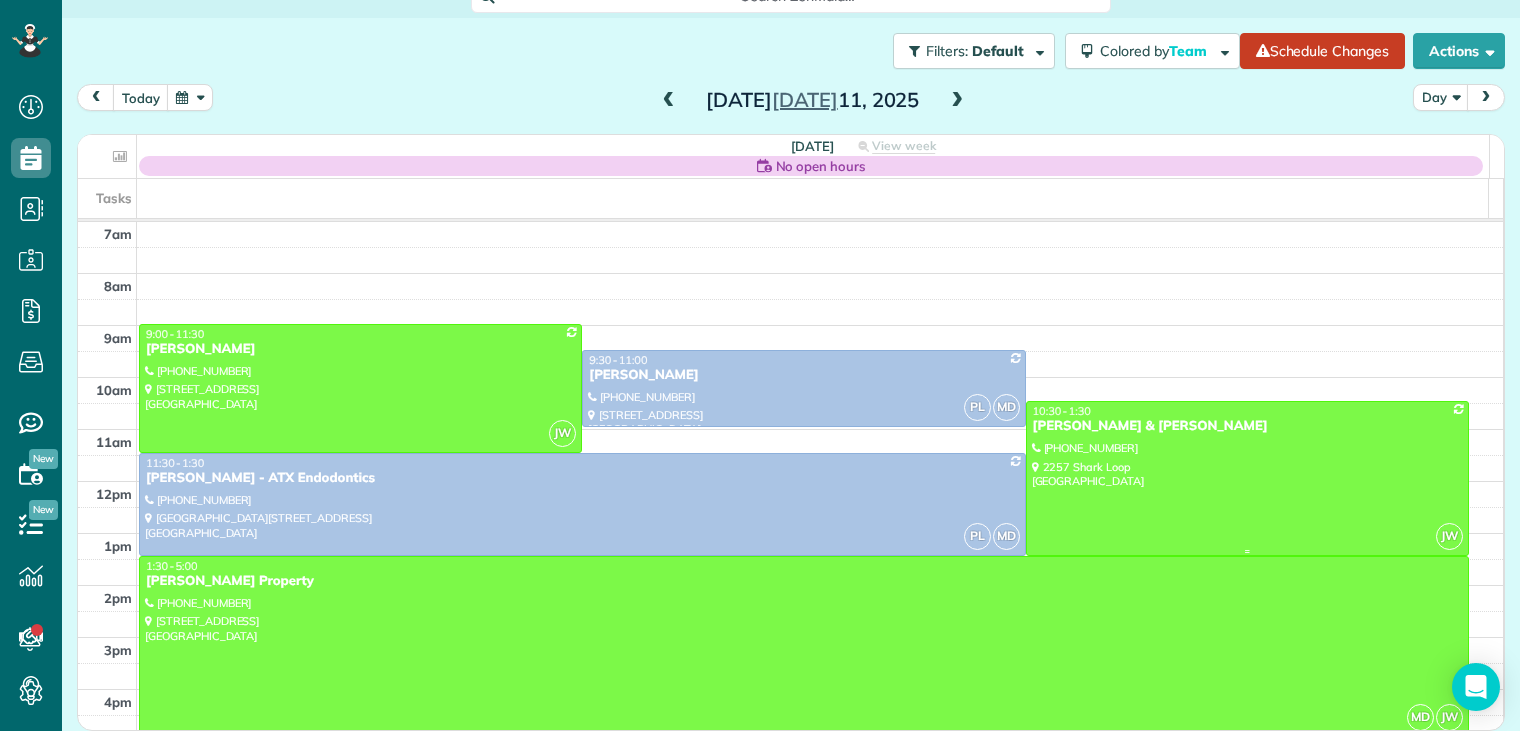 click on "[PERSON_NAME] & [PERSON_NAME]" at bounding box center (1247, 426) 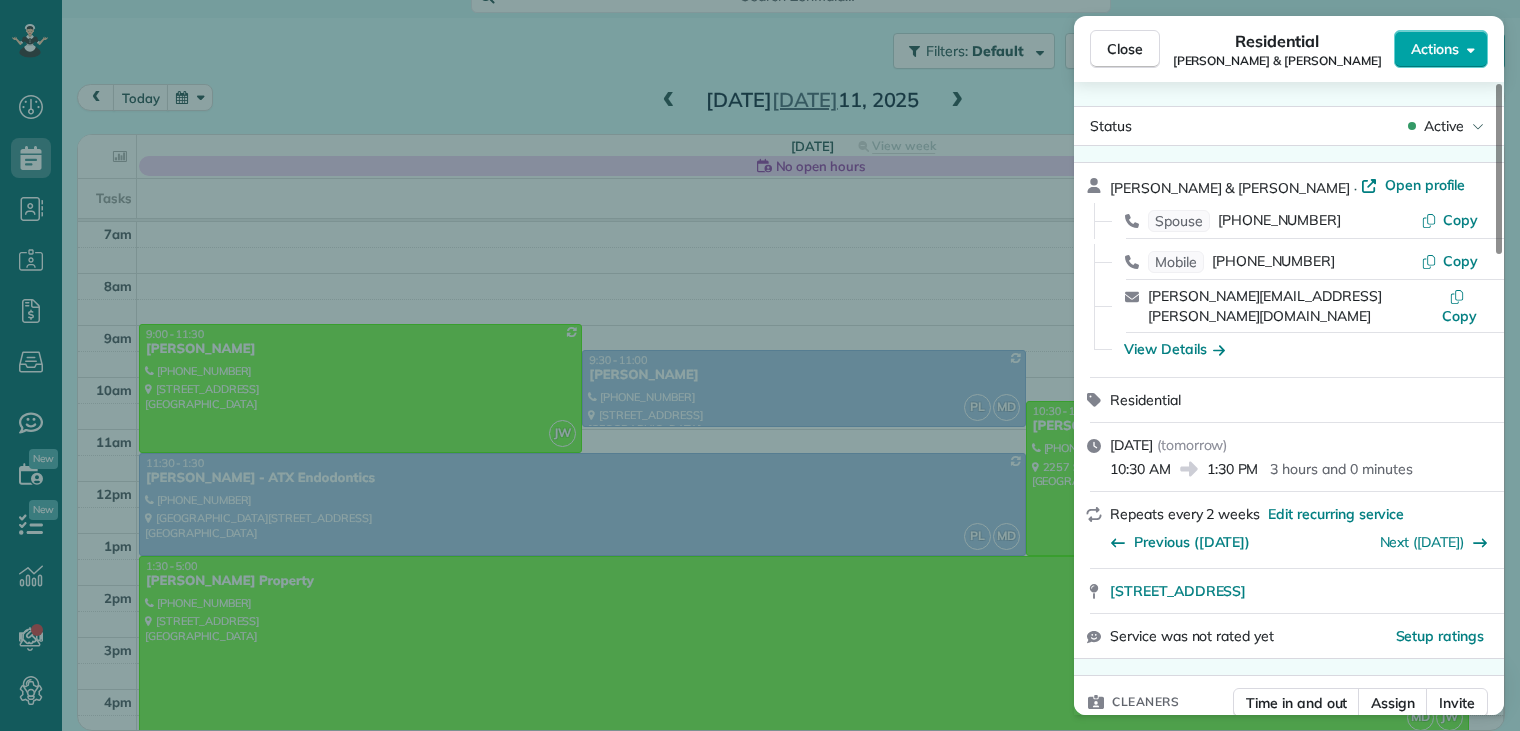 click on "Actions" at bounding box center (1435, 49) 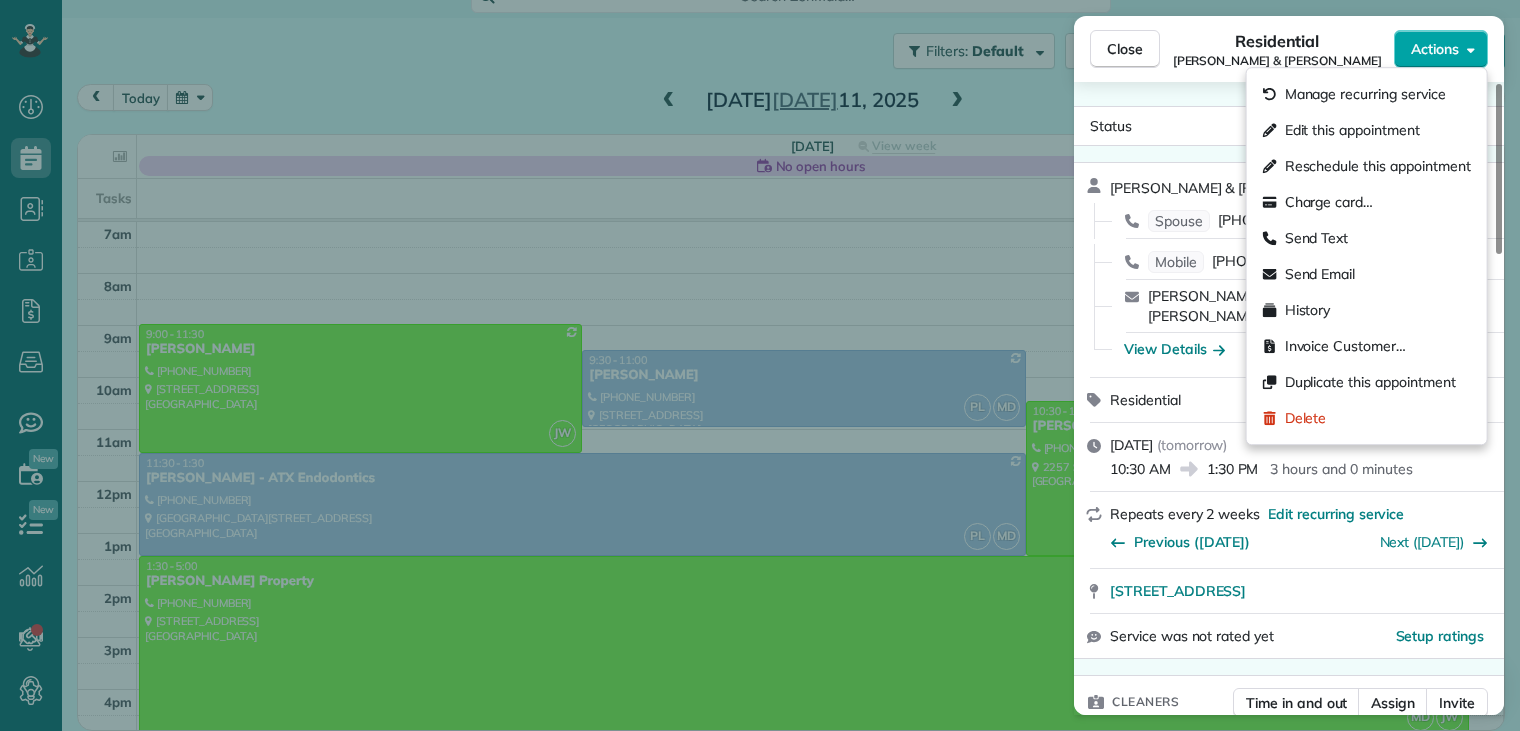 click on "Actions" at bounding box center [1435, 49] 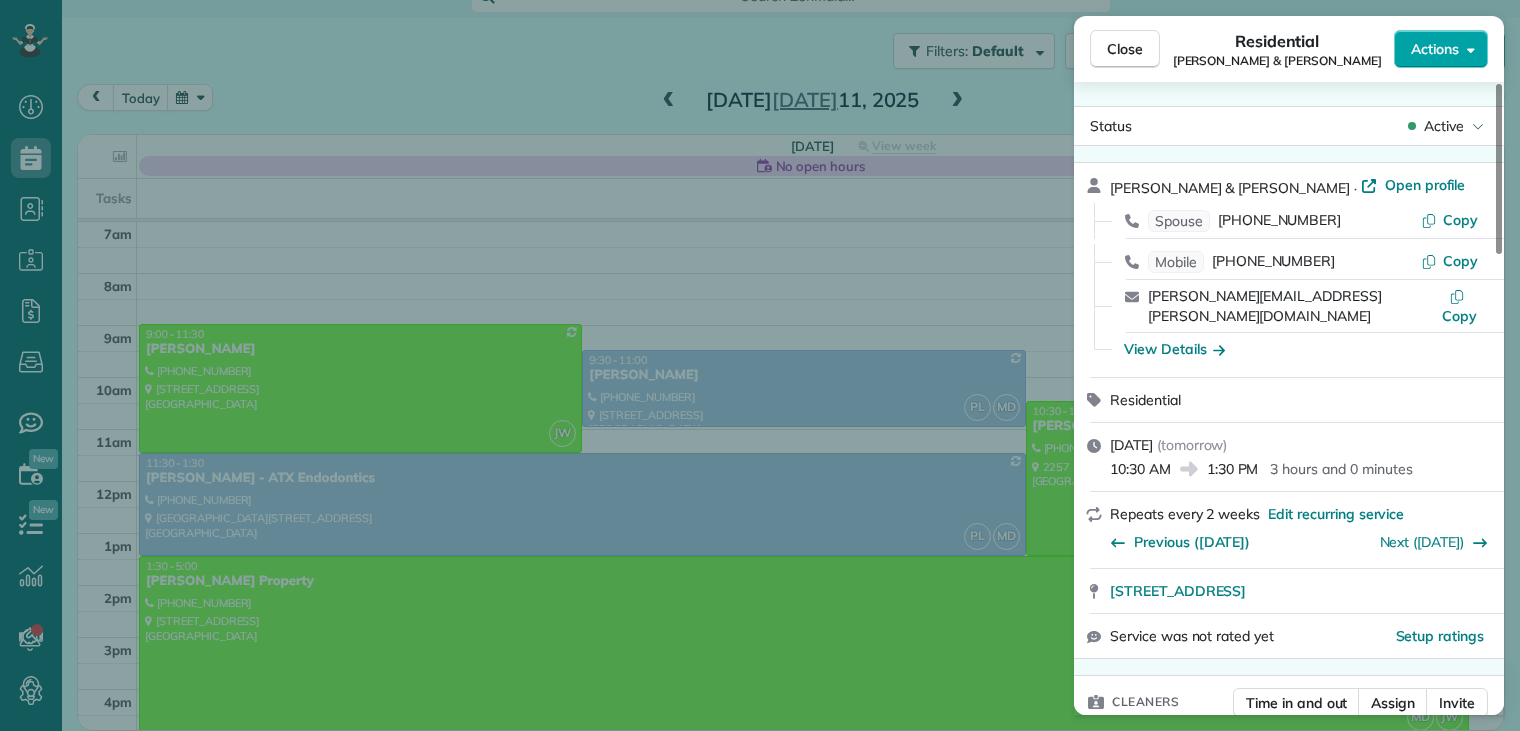 click on "Actions" at bounding box center [1435, 49] 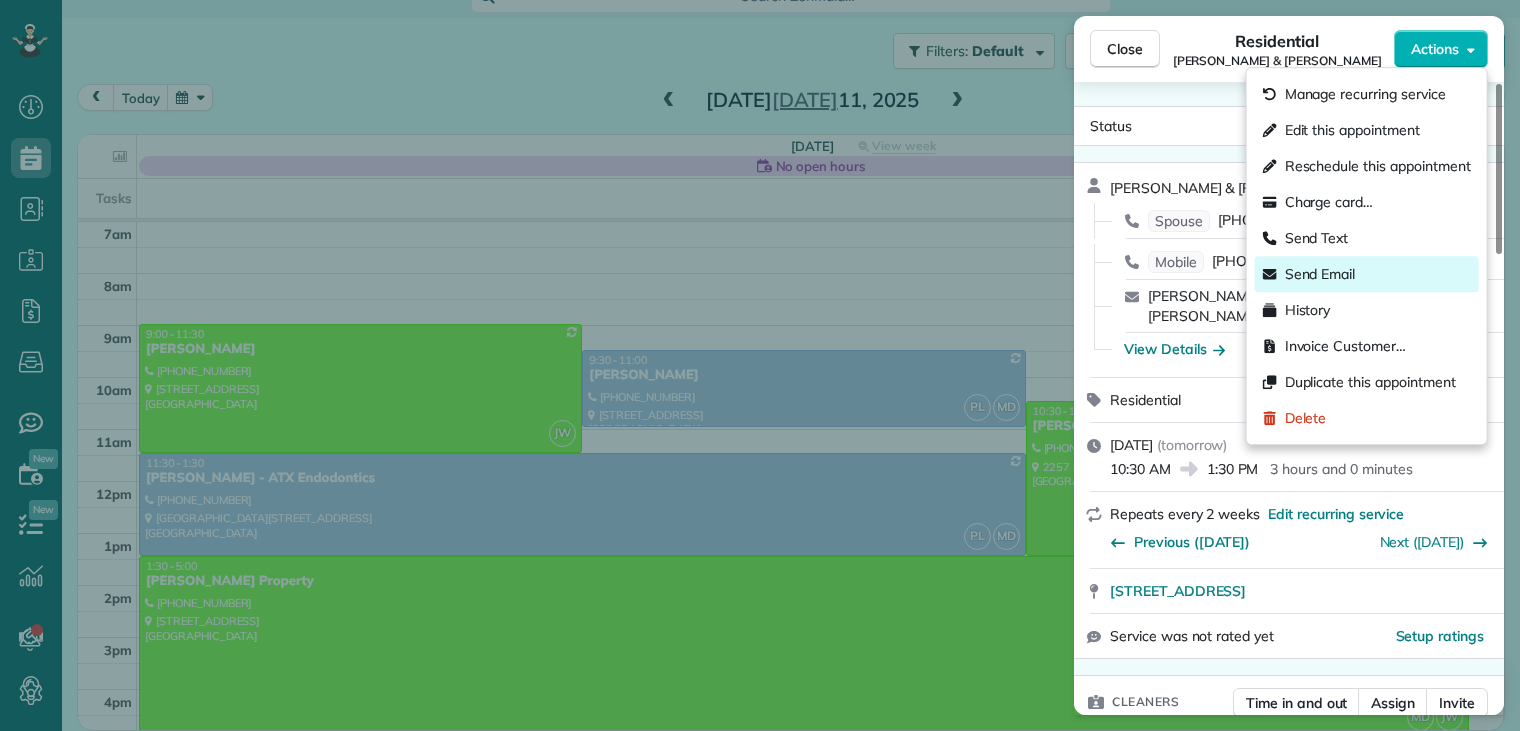 click on "Send Email" at bounding box center [1320, 274] 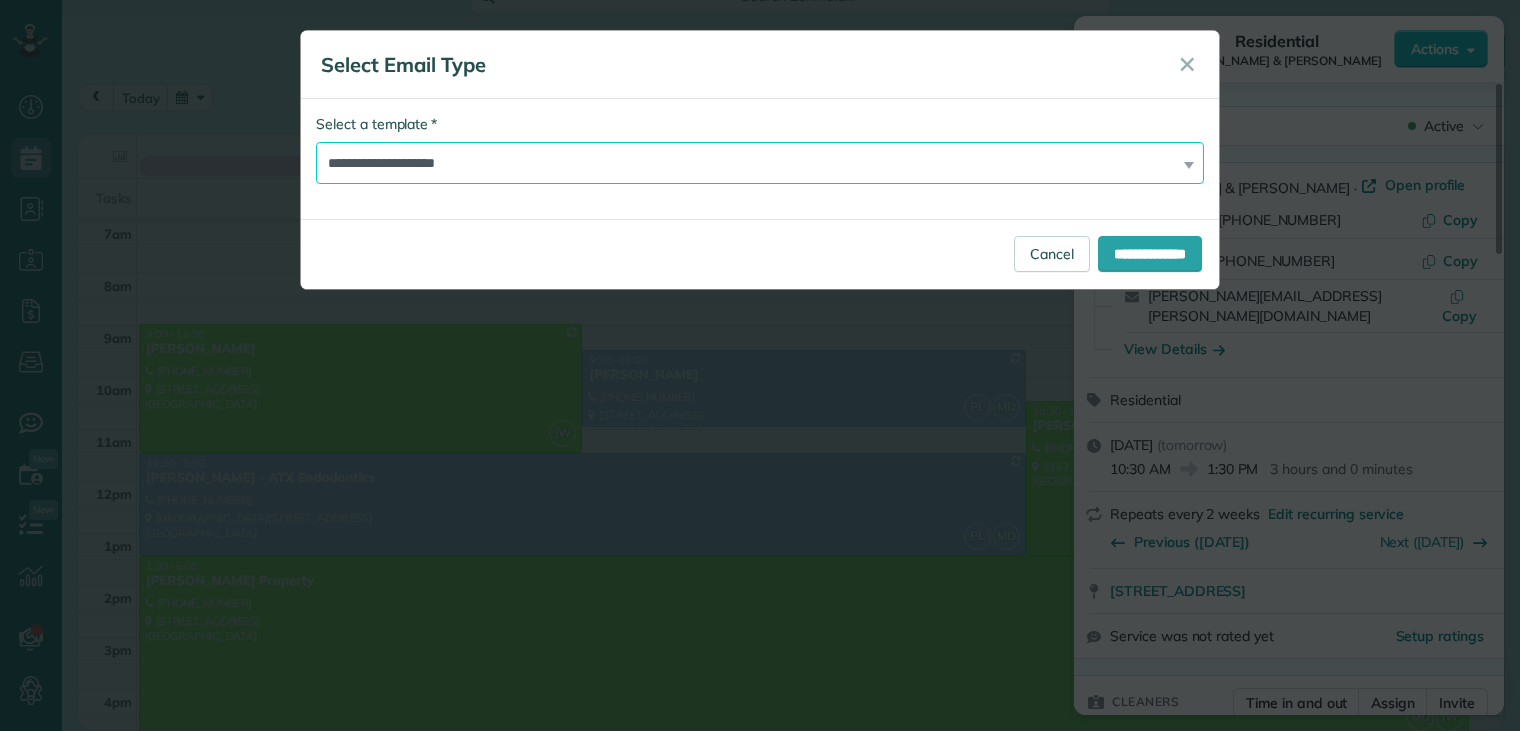 click on "**********" at bounding box center [760, 163] 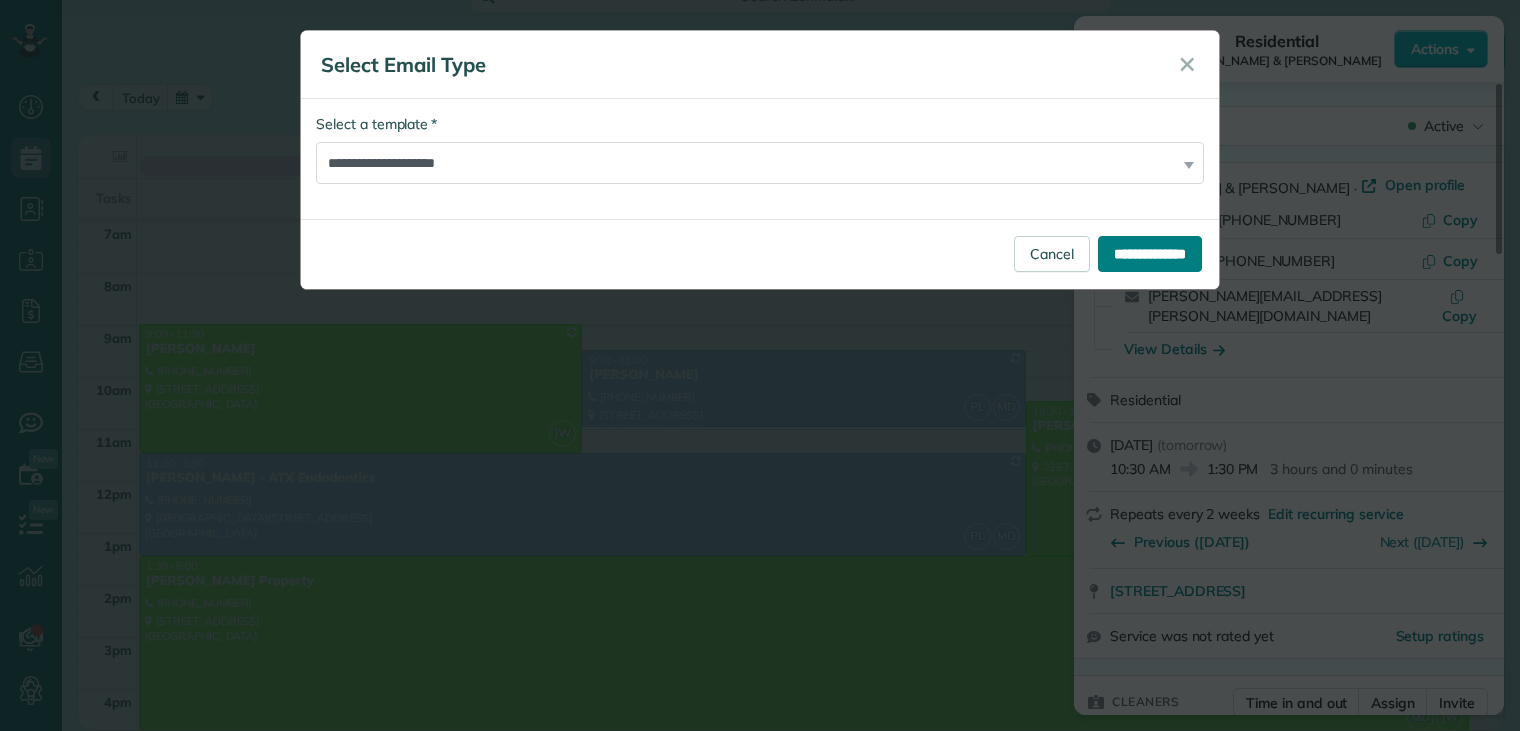 click on "**********" at bounding box center (1150, 254) 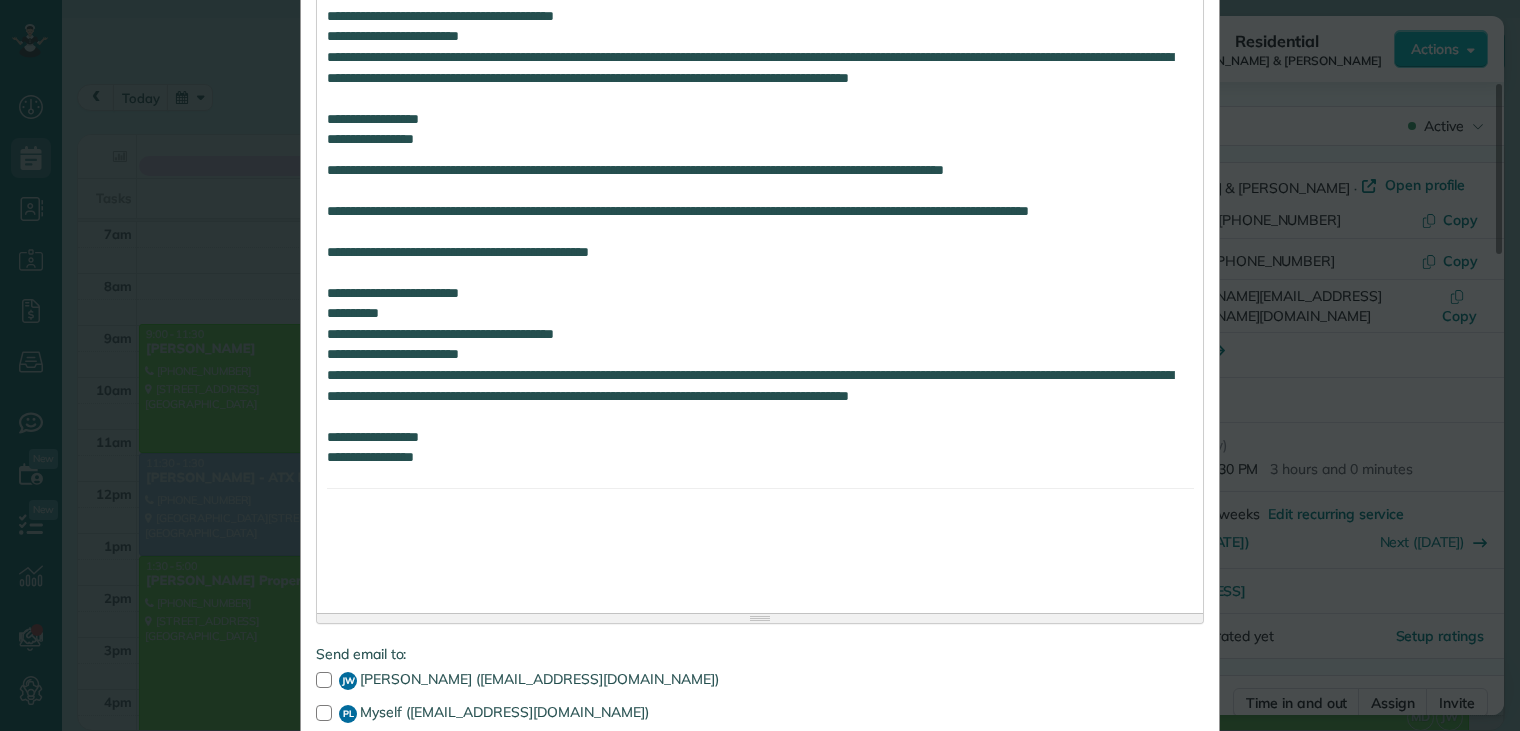 scroll, scrollTop: 1377, scrollLeft: 0, axis: vertical 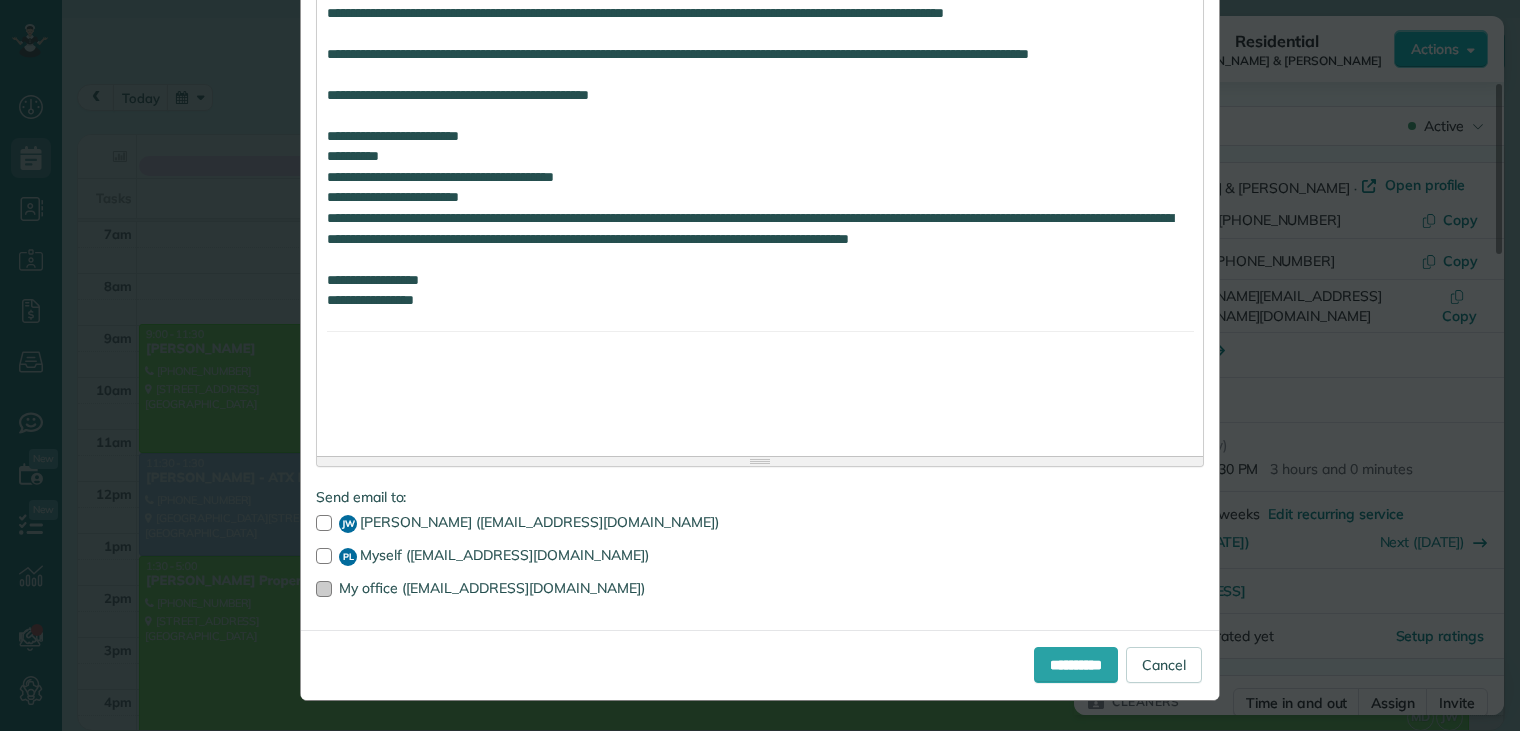 click at bounding box center [324, 589] 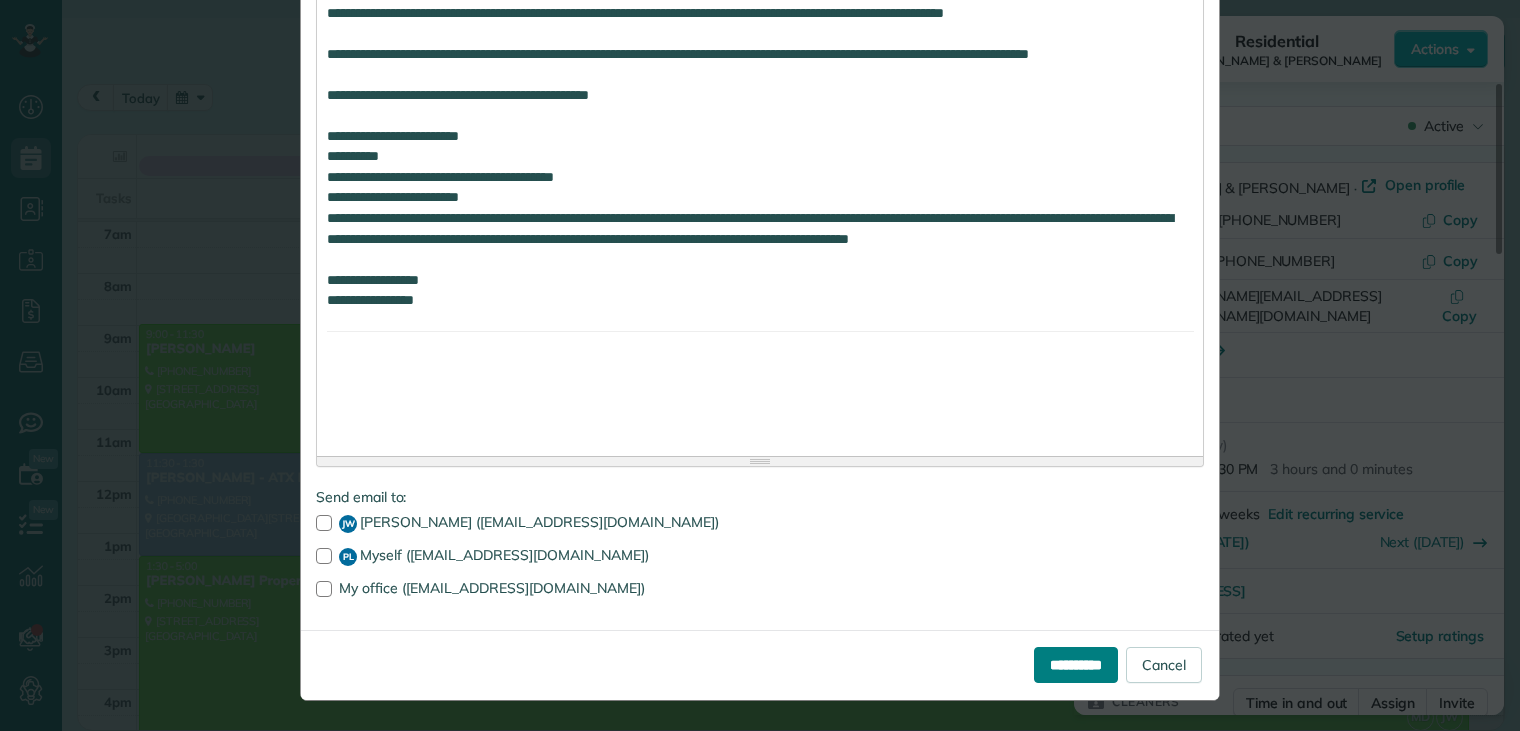 click on "**********" at bounding box center [1076, 665] 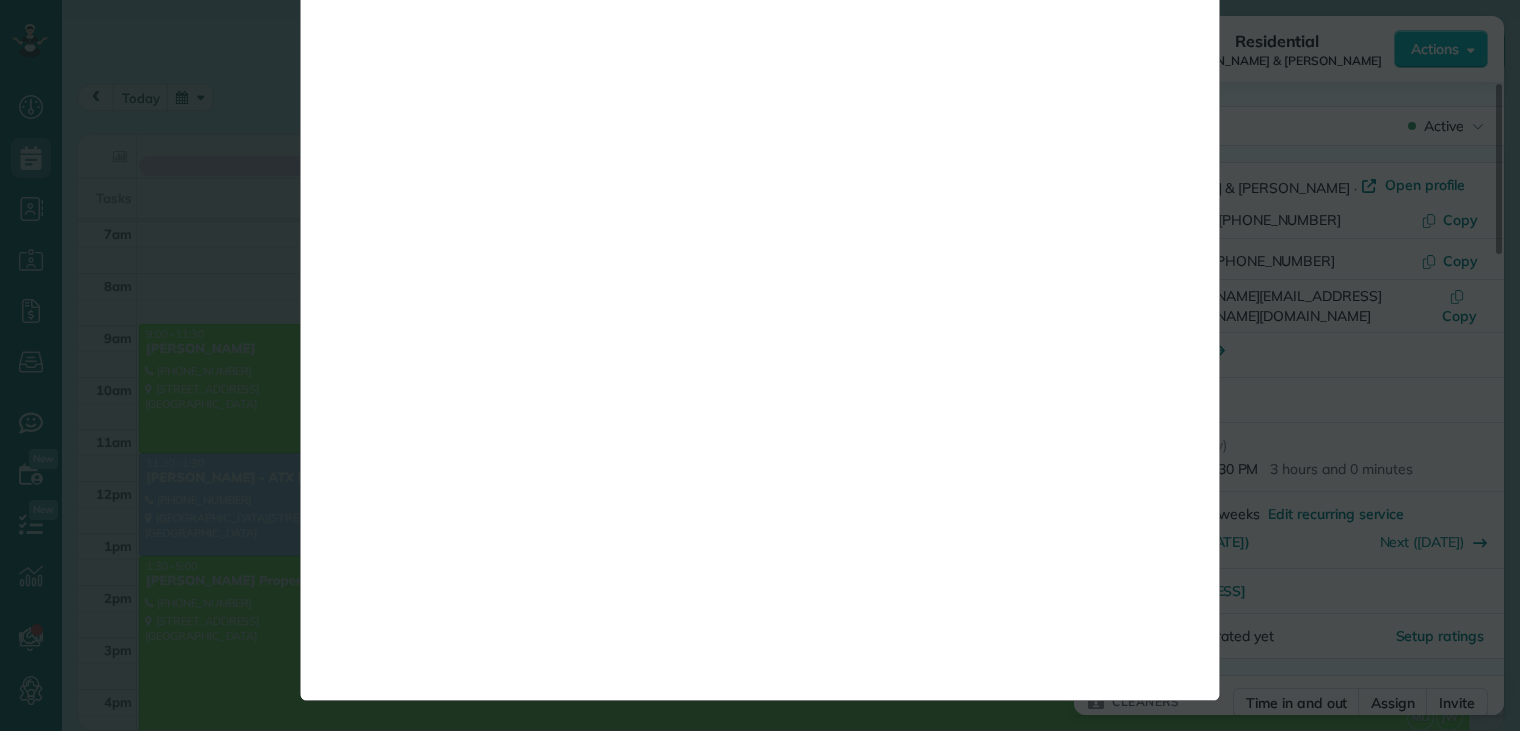 scroll, scrollTop: 0, scrollLeft: 0, axis: both 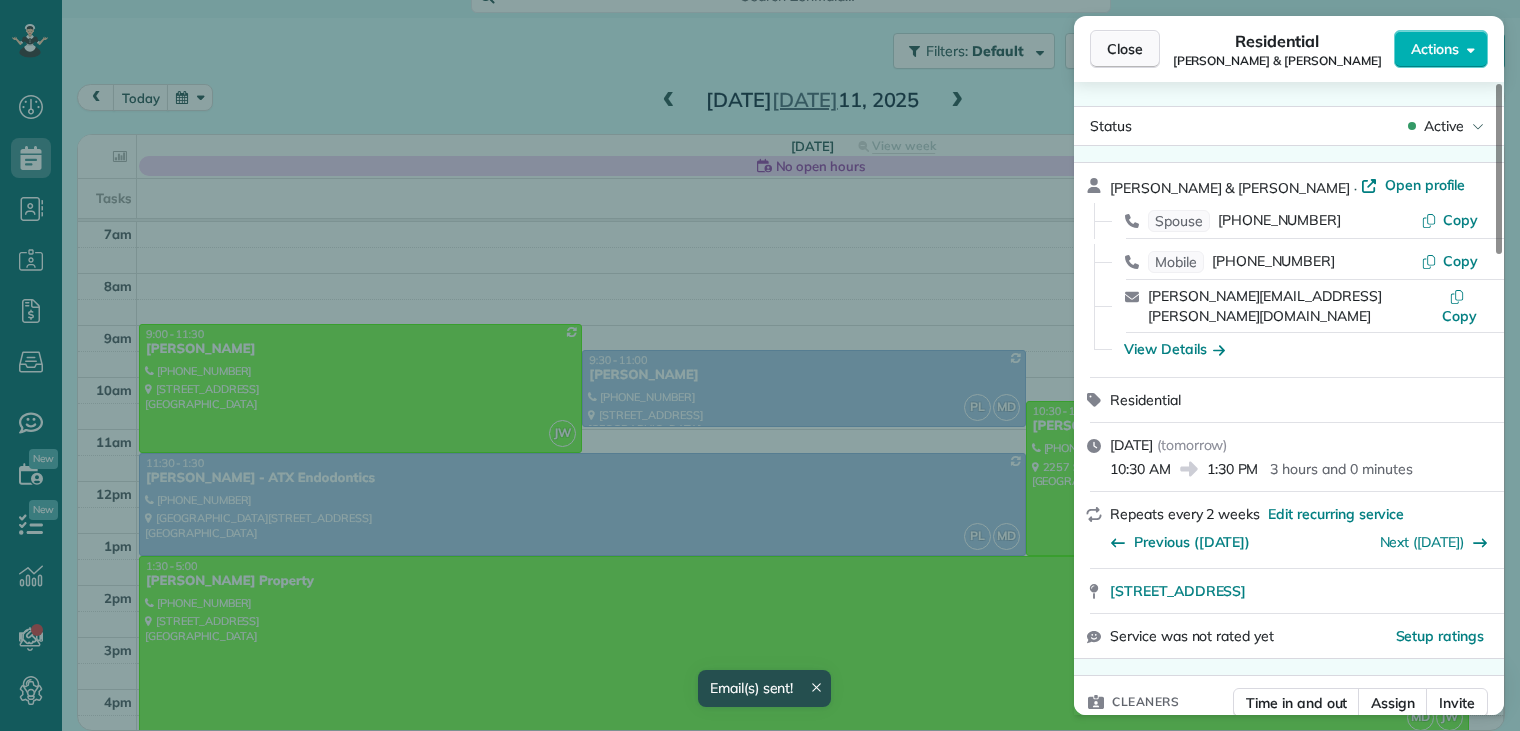 click on "Close" at bounding box center (1125, 49) 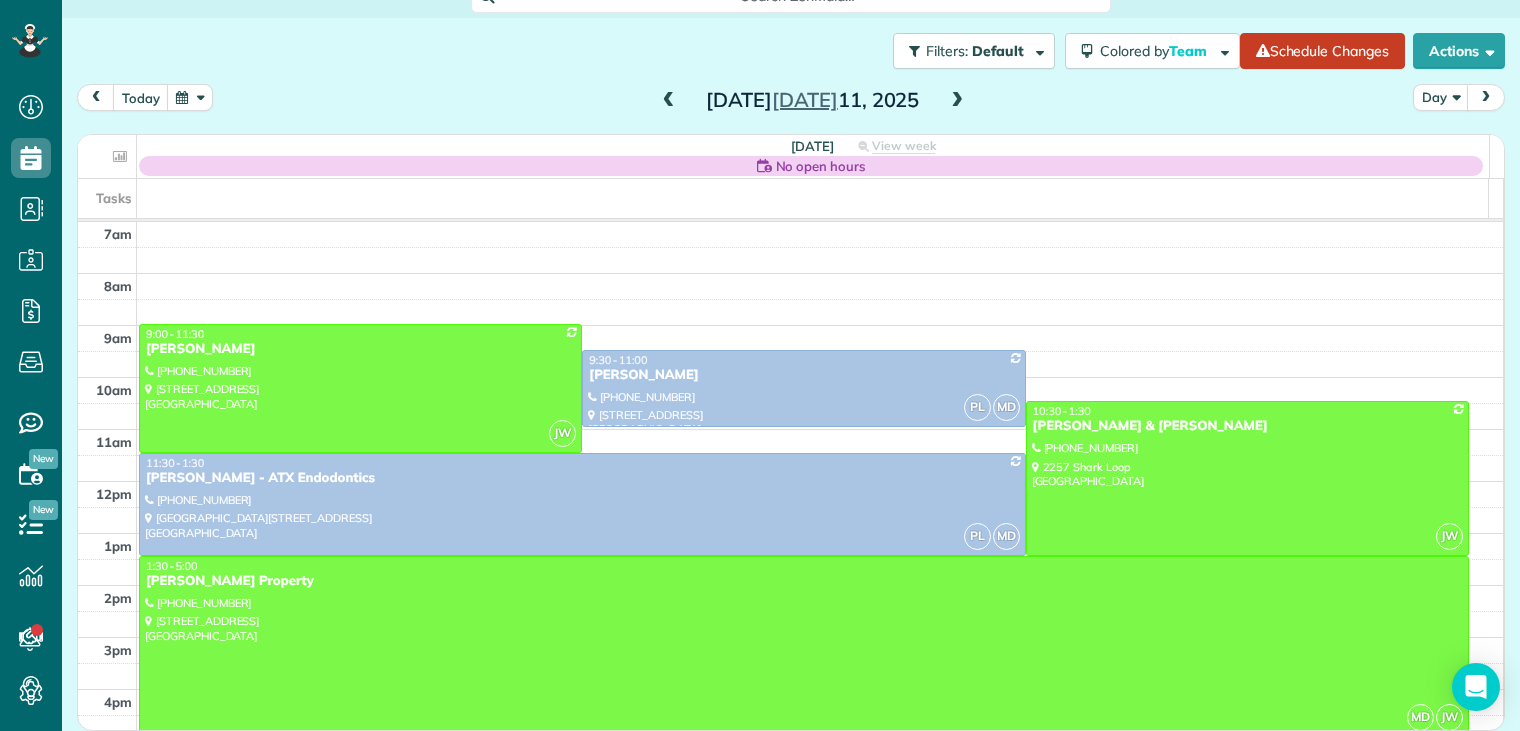 click at bounding box center (804, 646) 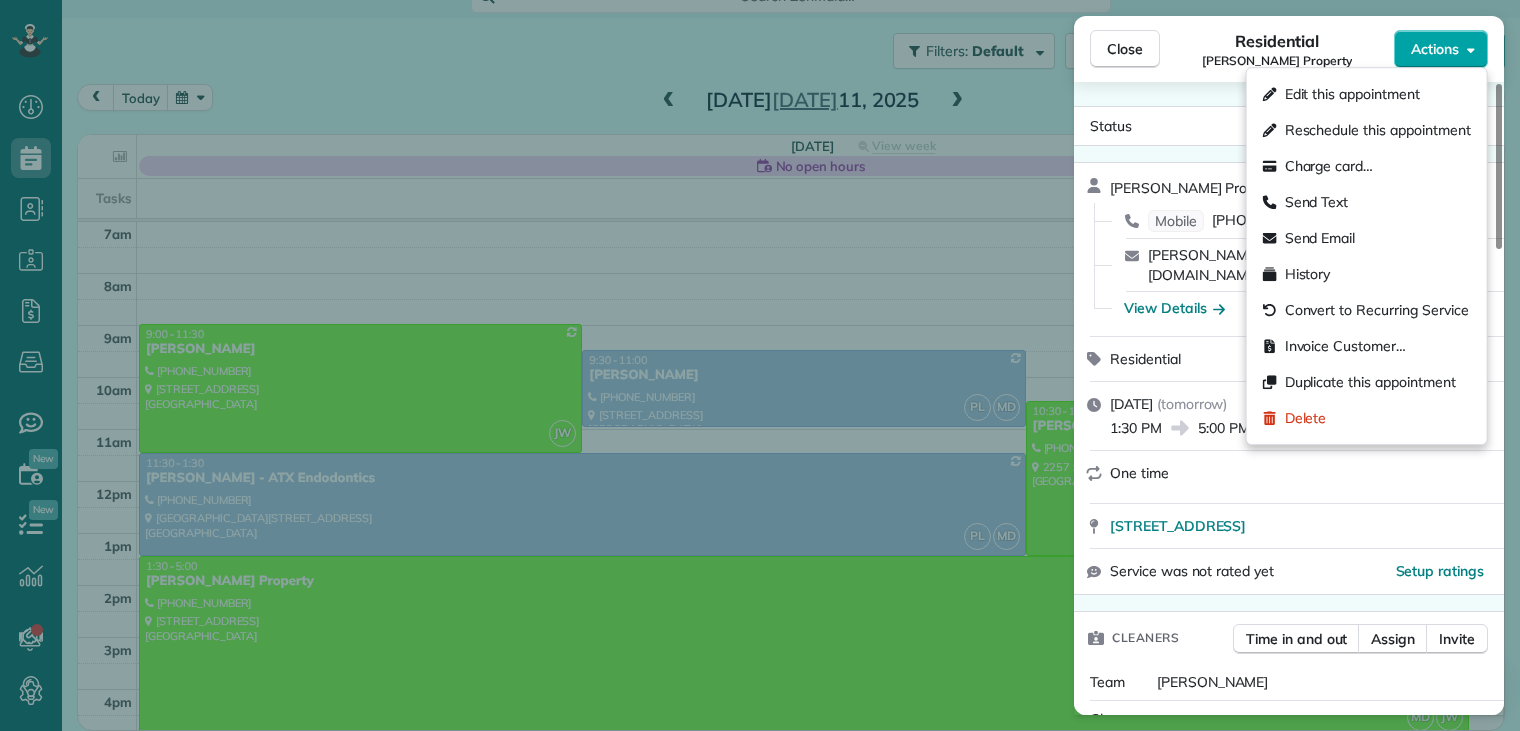 click on "Actions" at bounding box center [1441, 49] 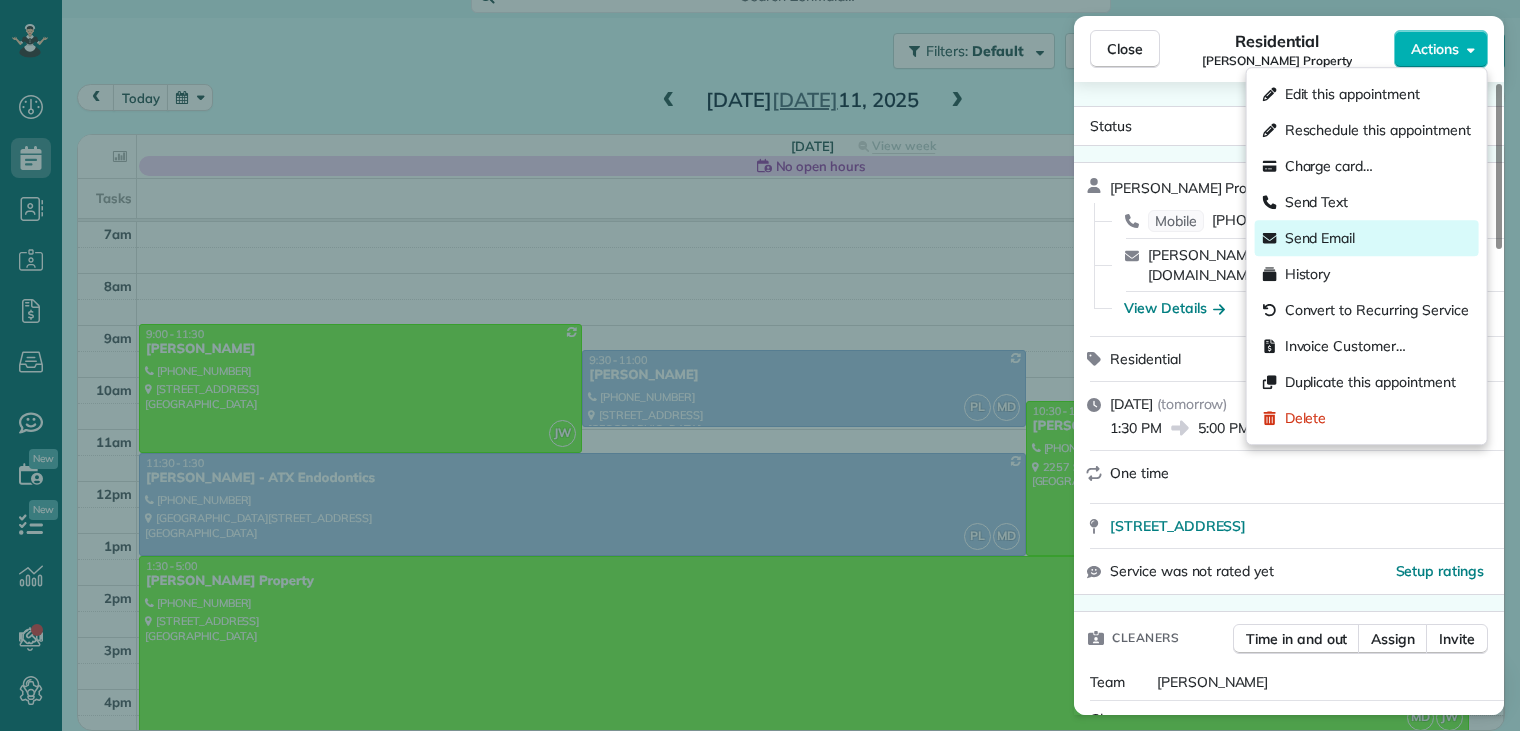 click on "Send Email" at bounding box center [1320, 238] 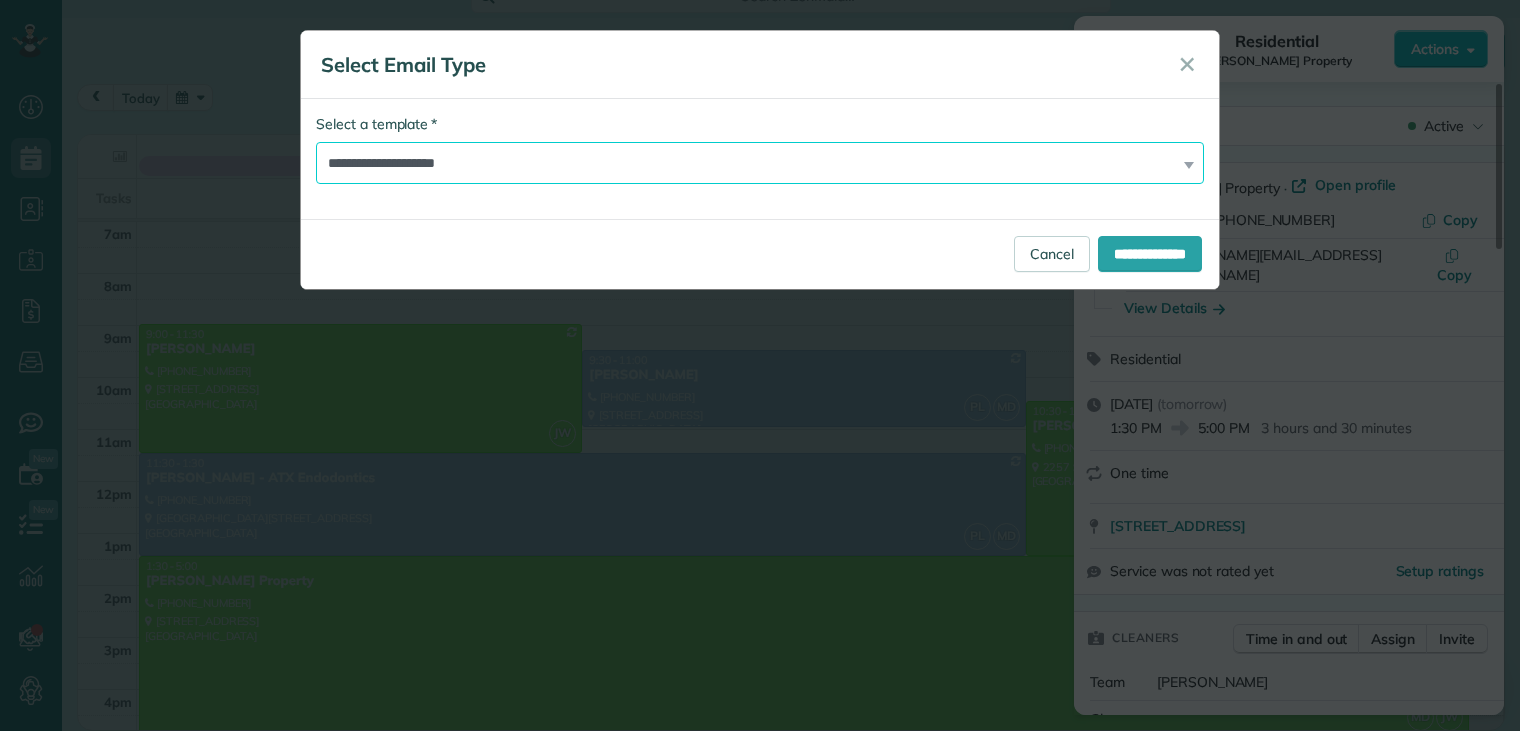 click on "**********" at bounding box center (760, 163) 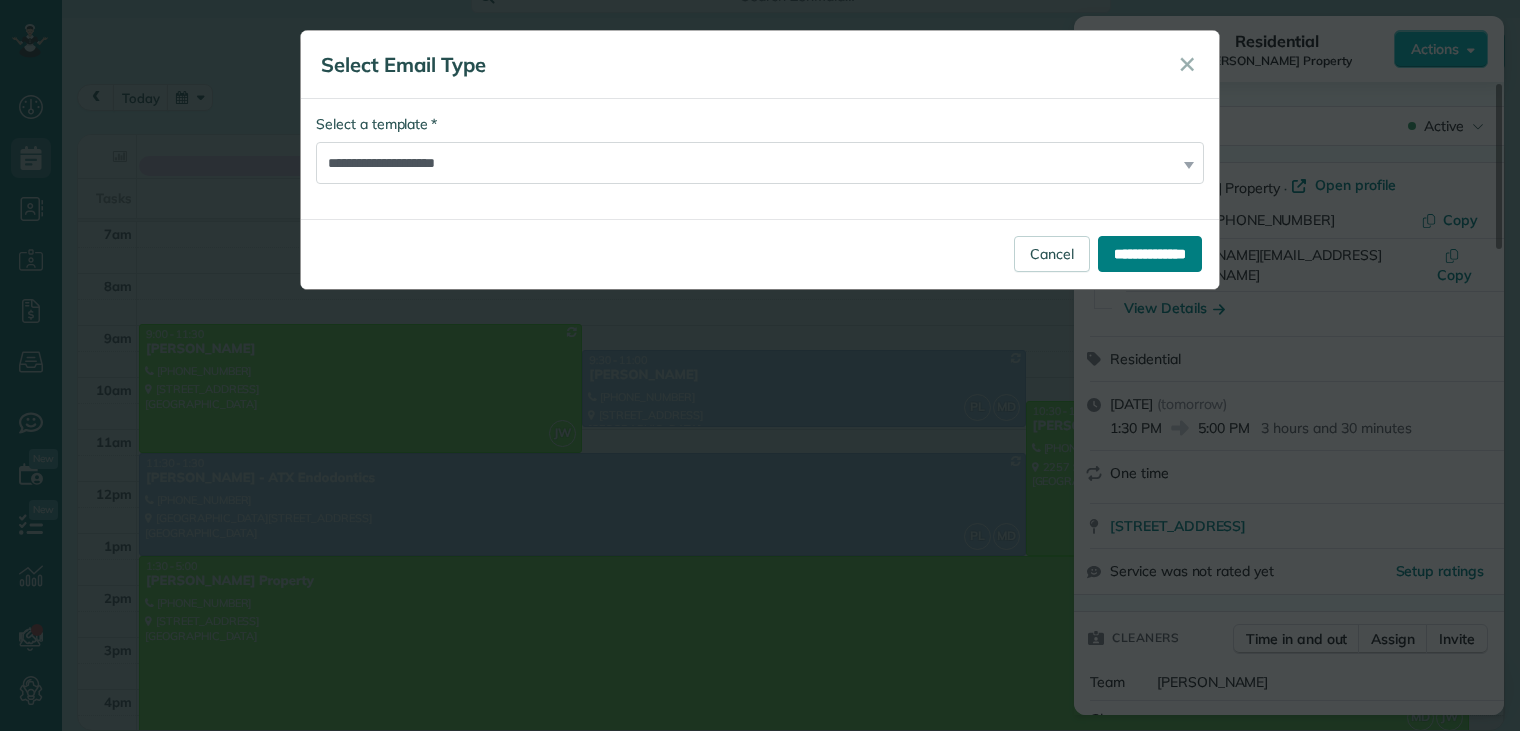 click on "**********" at bounding box center (1150, 254) 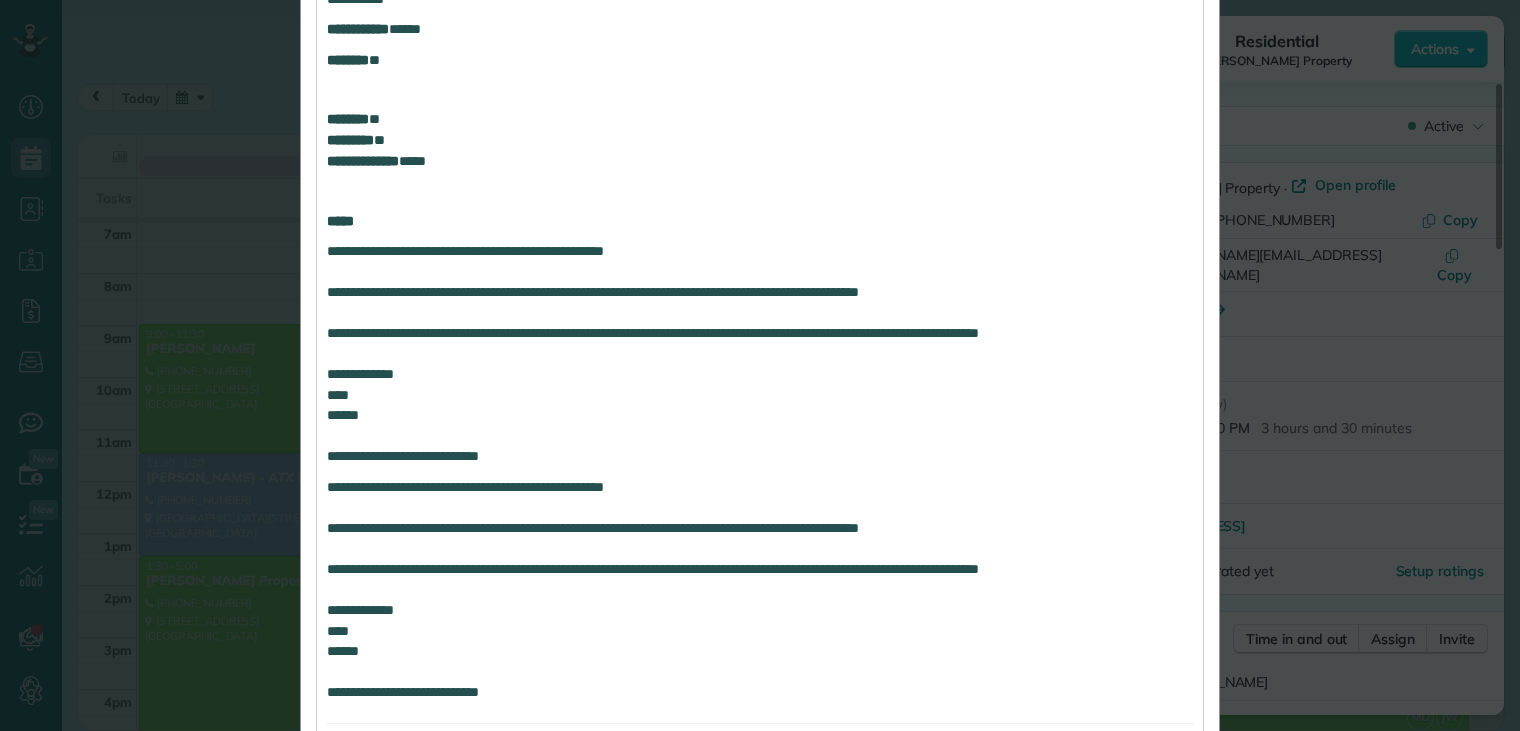 scroll, scrollTop: 1184, scrollLeft: 0, axis: vertical 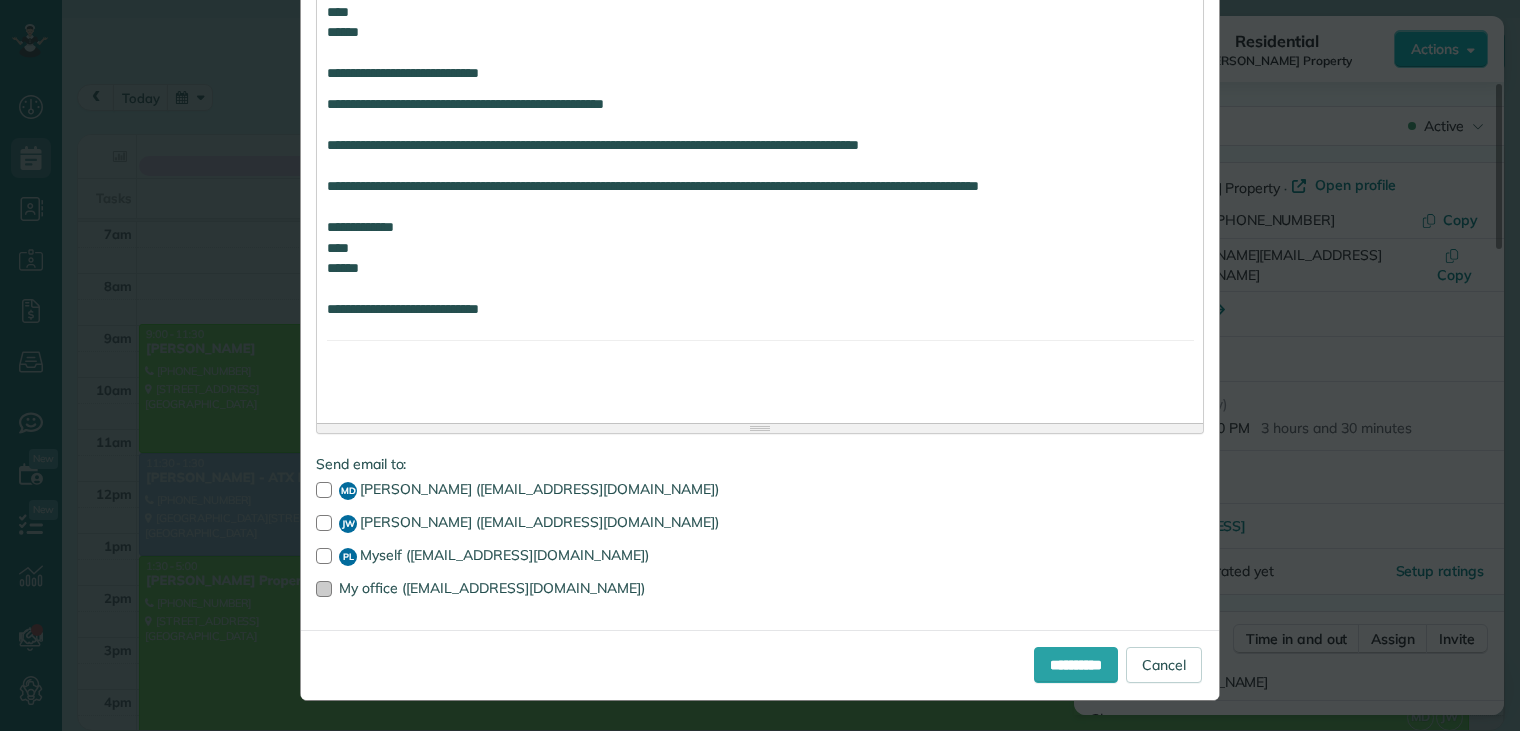click at bounding box center [324, 589] 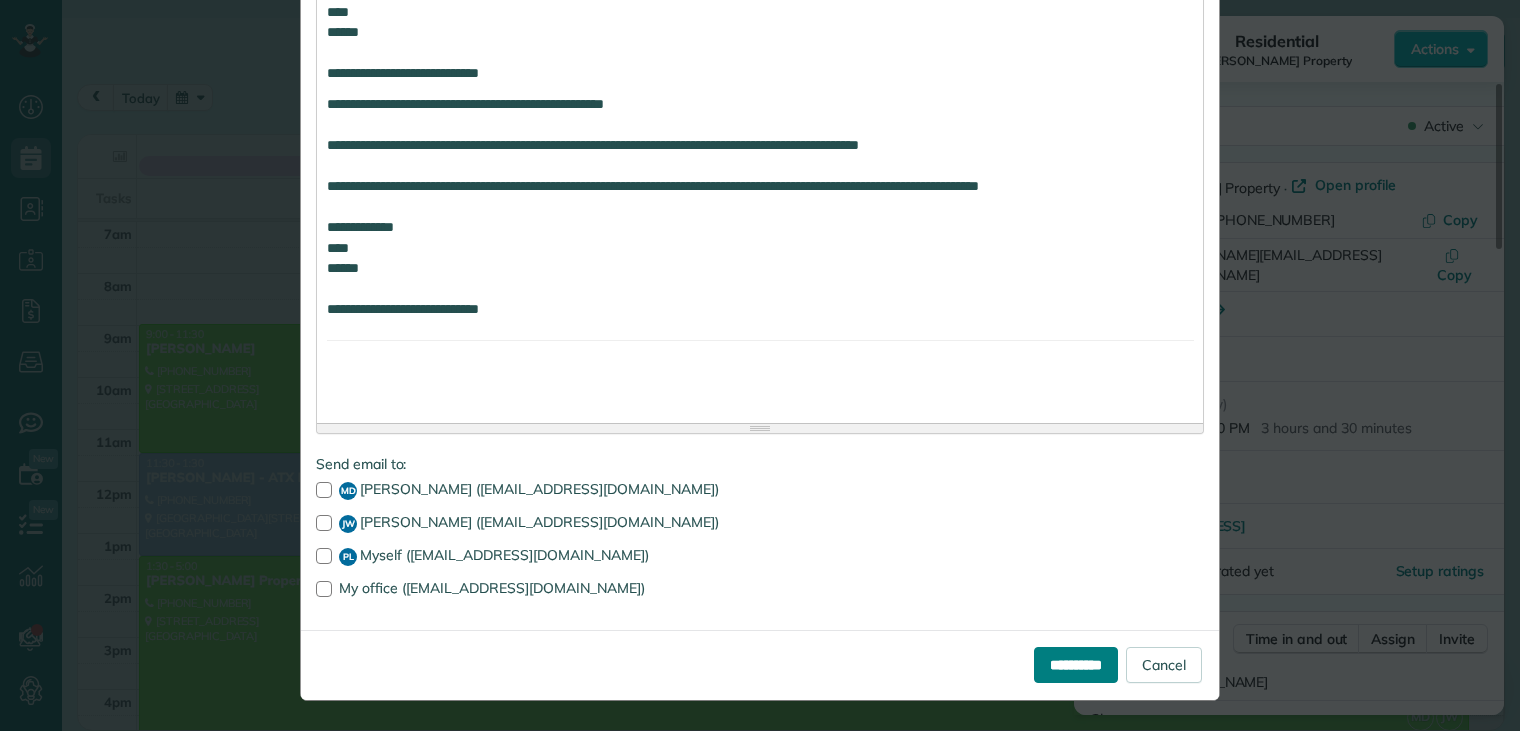click on "**********" at bounding box center [1076, 665] 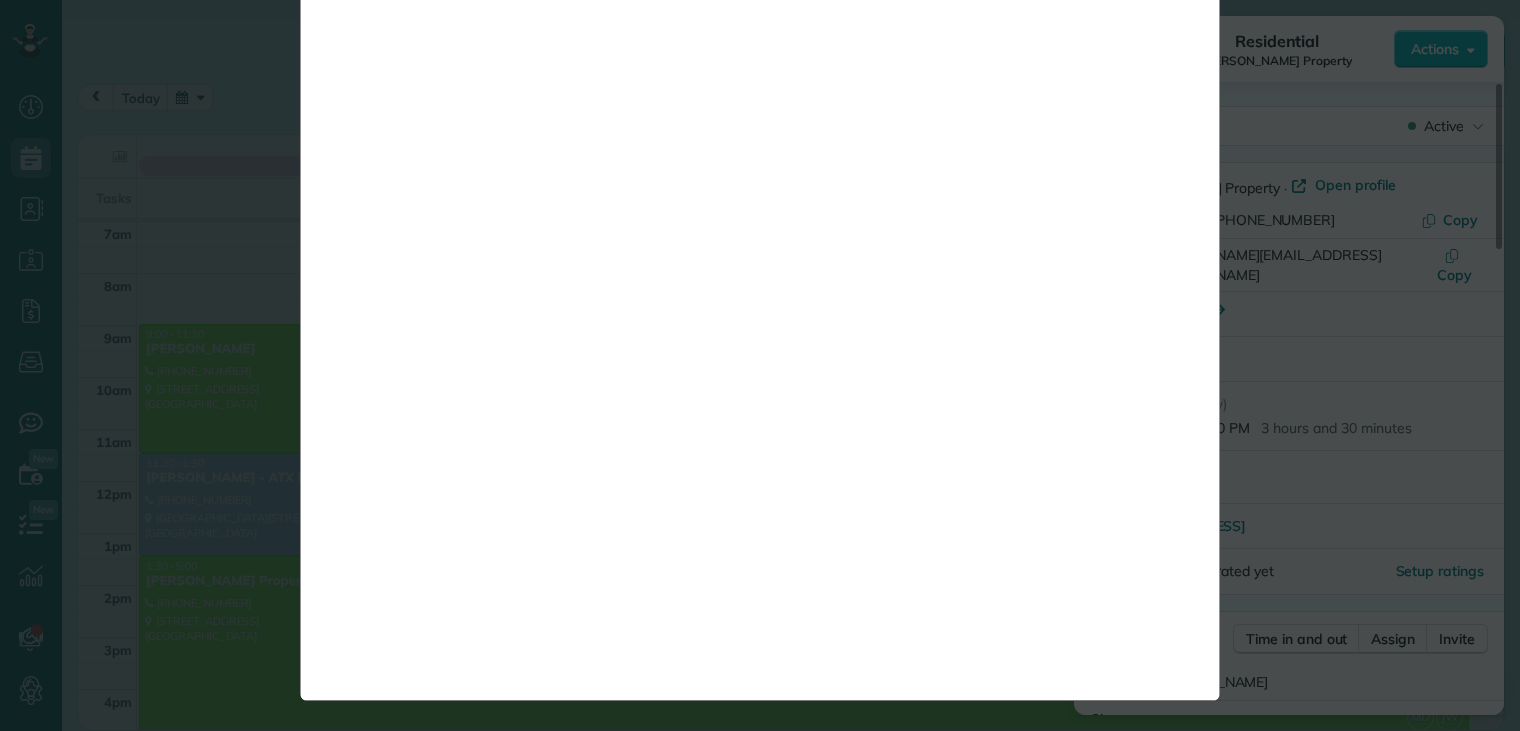 scroll, scrollTop: 0, scrollLeft: 0, axis: both 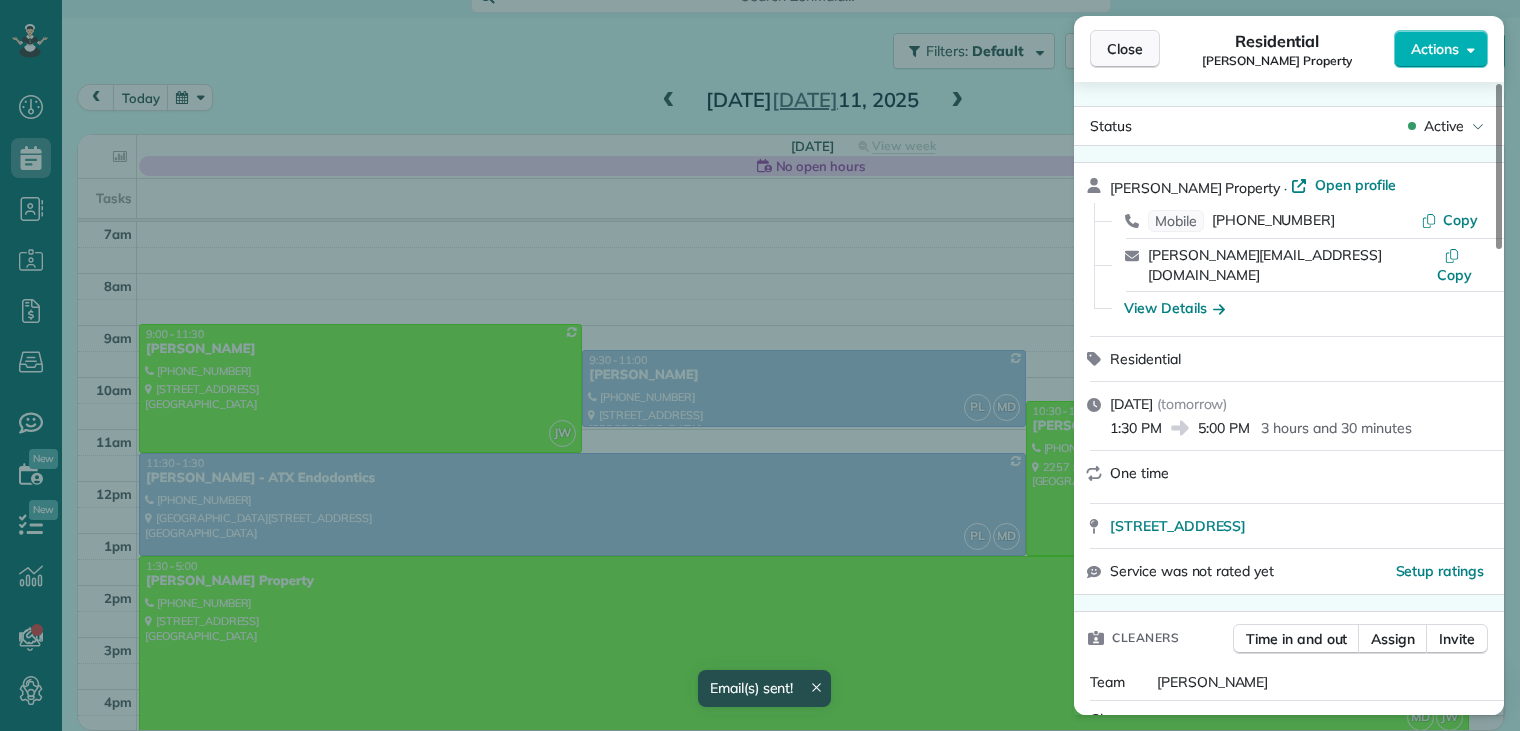 click on "Close" at bounding box center (1125, 49) 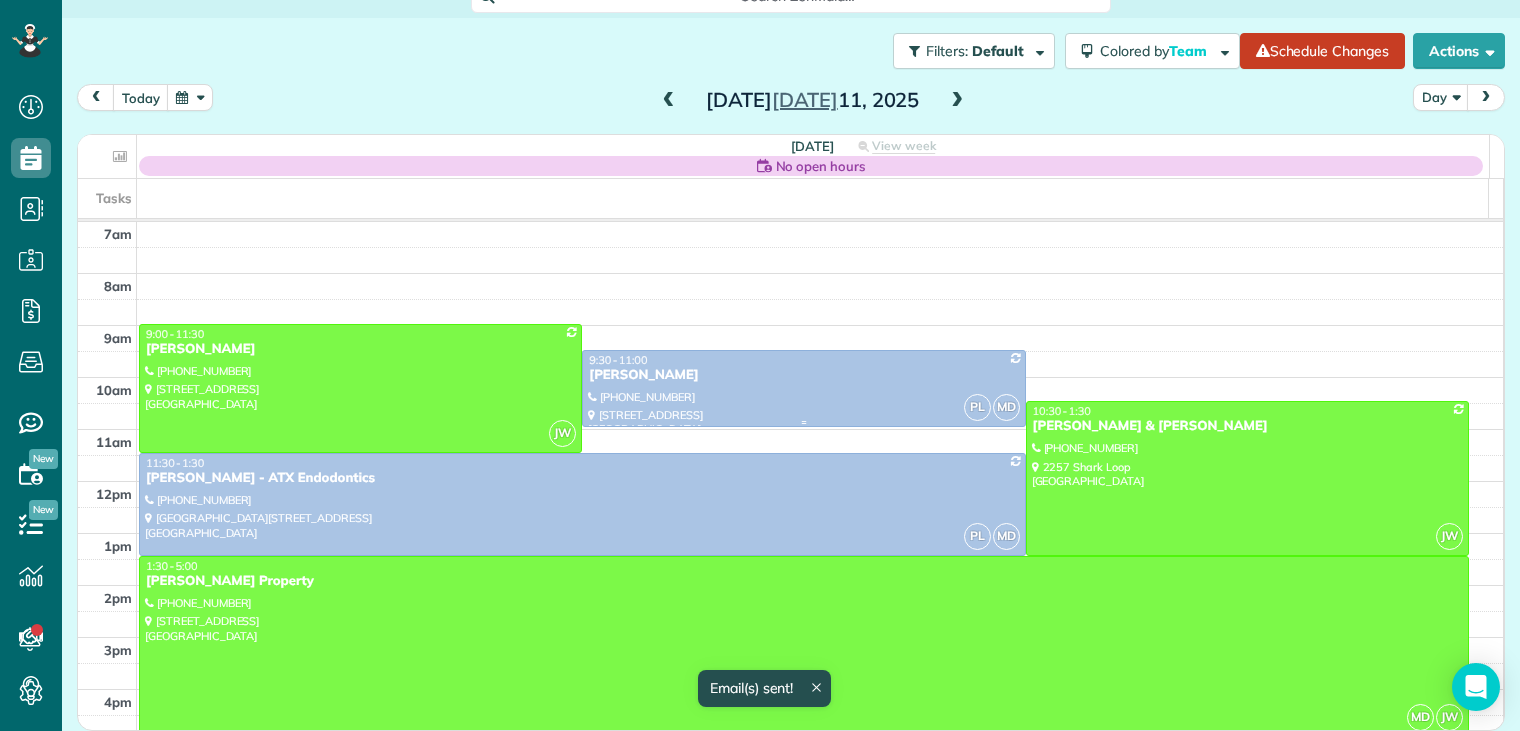 click on "[PERSON_NAME]" at bounding box center (803, 375) 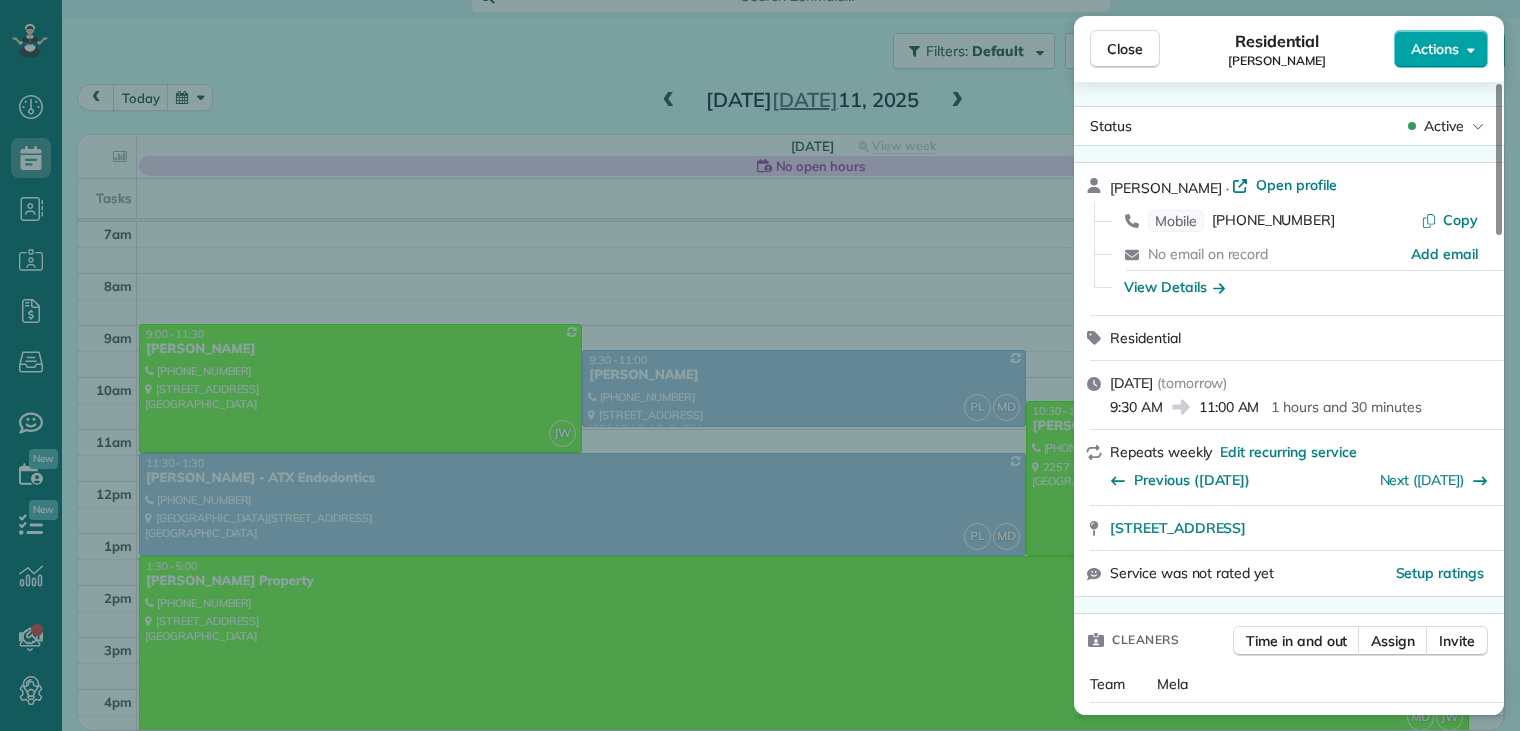 click on "Actions" at bounding box center [1435, 49] 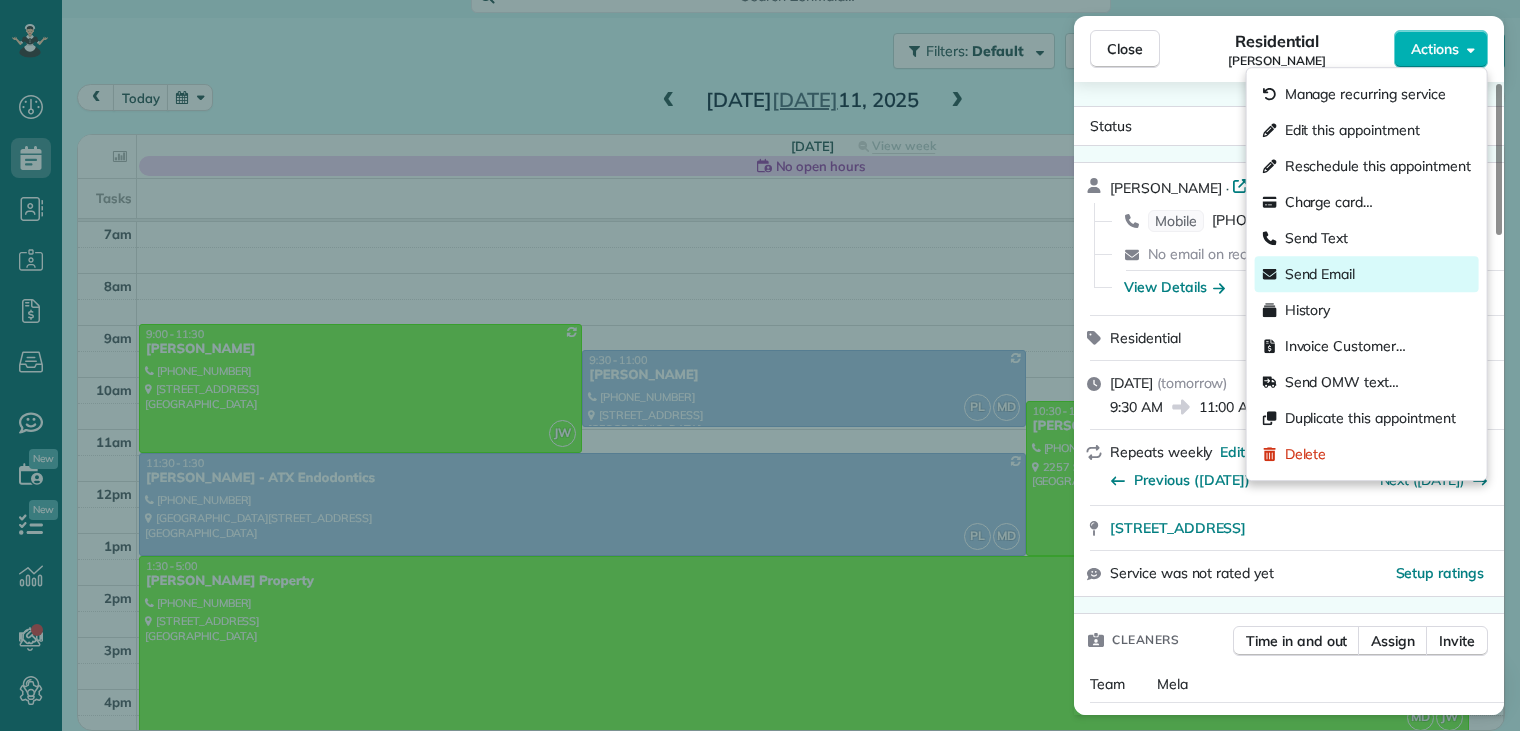 click on "Send Email" at bounding box center [1320, 274] 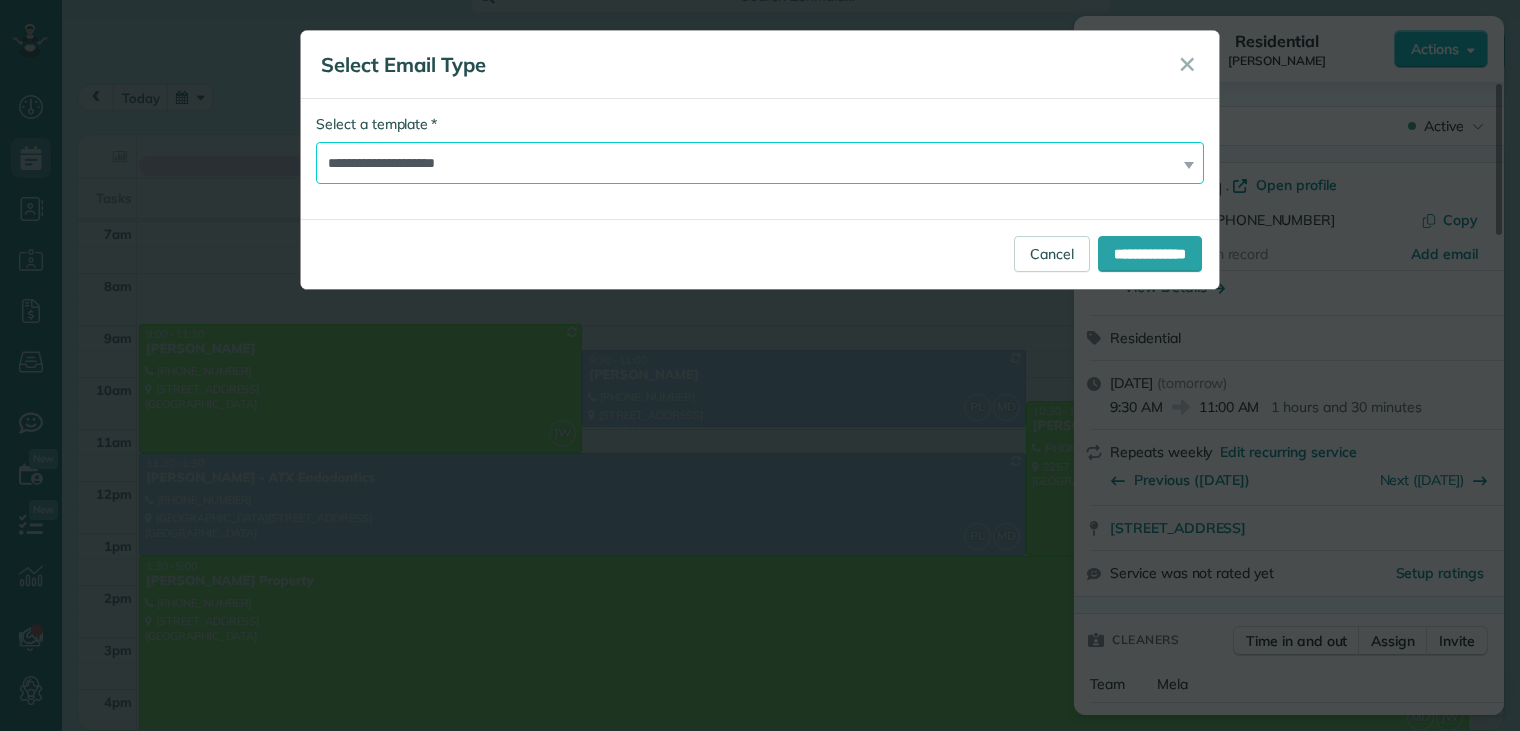 click on "**********" at bounding box center [760, 163] 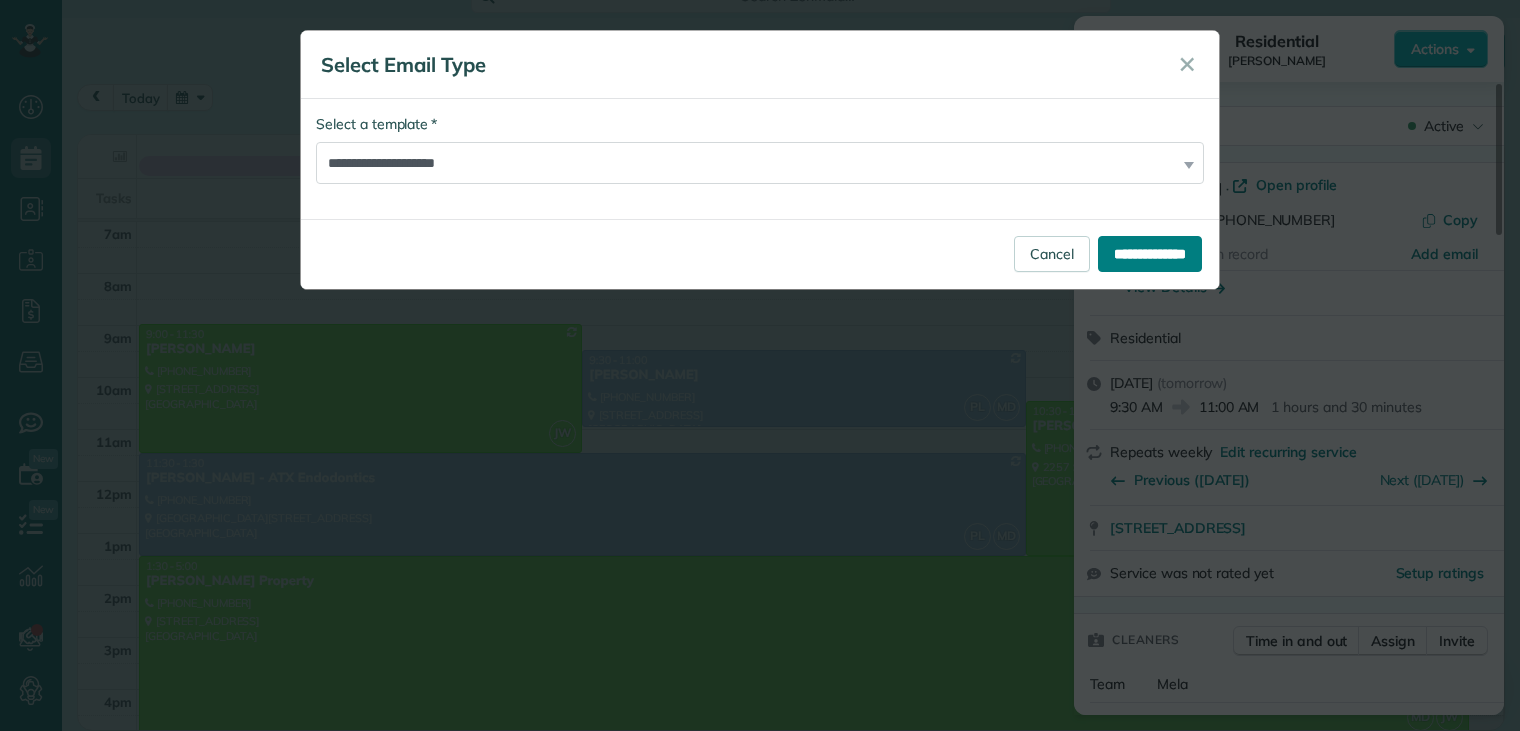 click on "**********" at bounding box center [1150, 254] 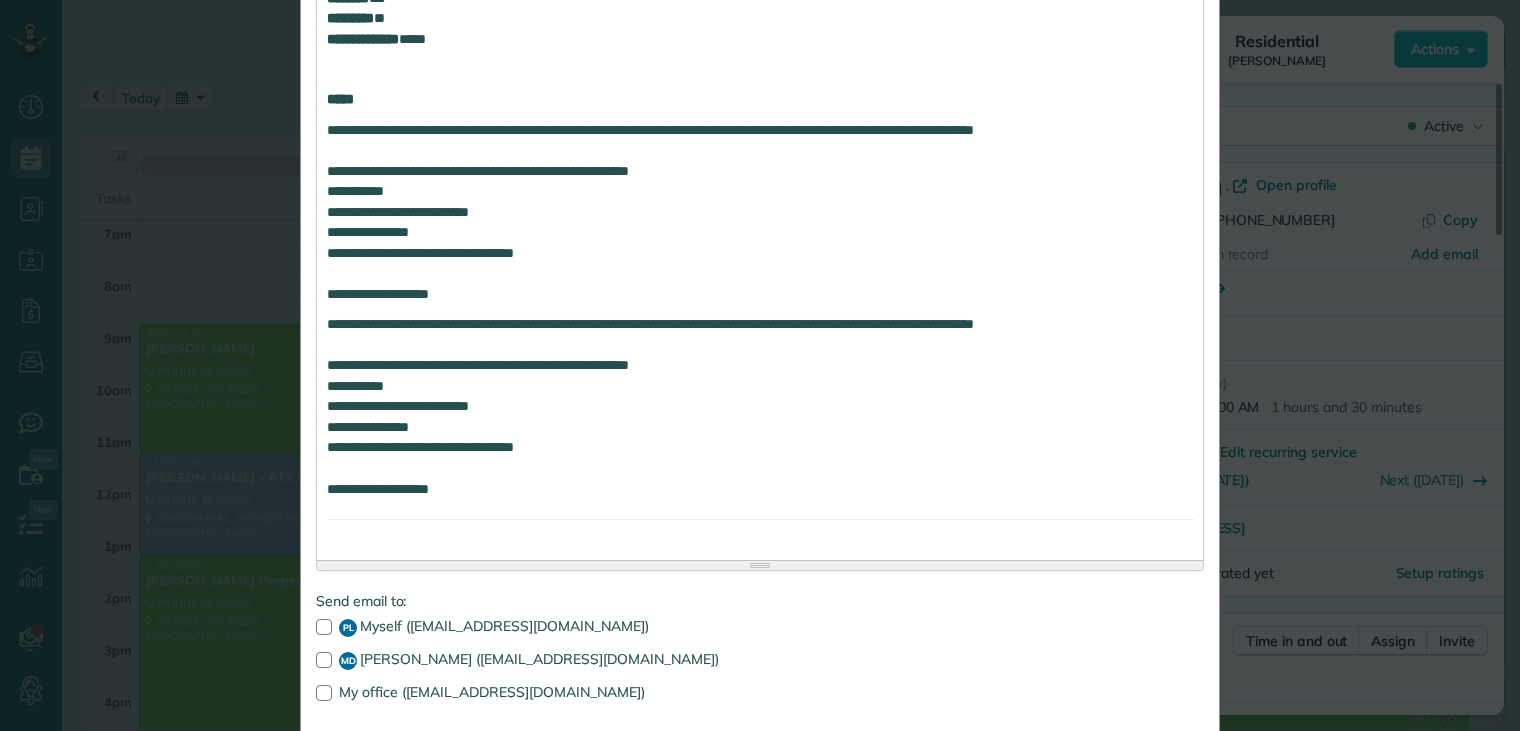 scroll, scrollTop: 995, scrollLeft: 0, axis: vertical 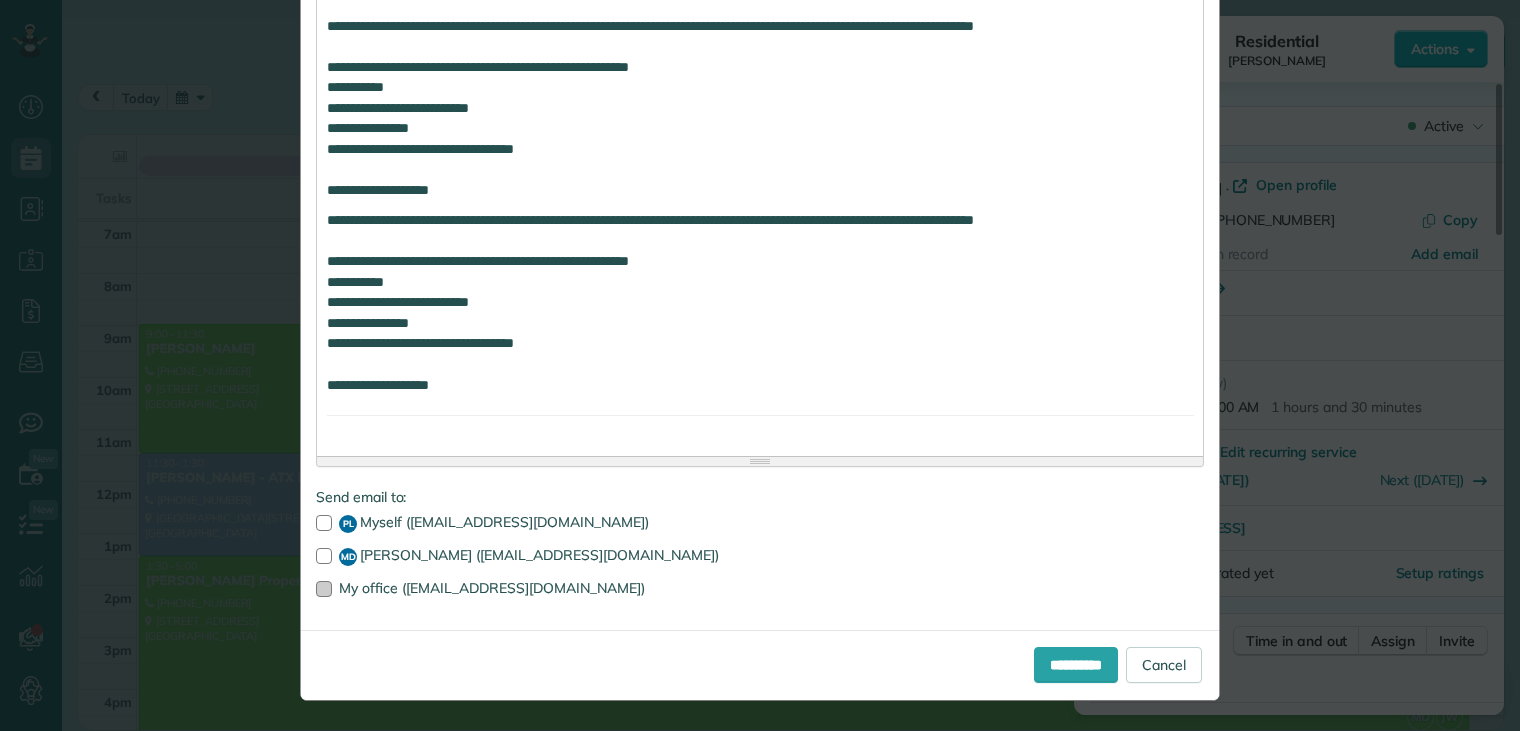 click at bounding box center [324, 589] 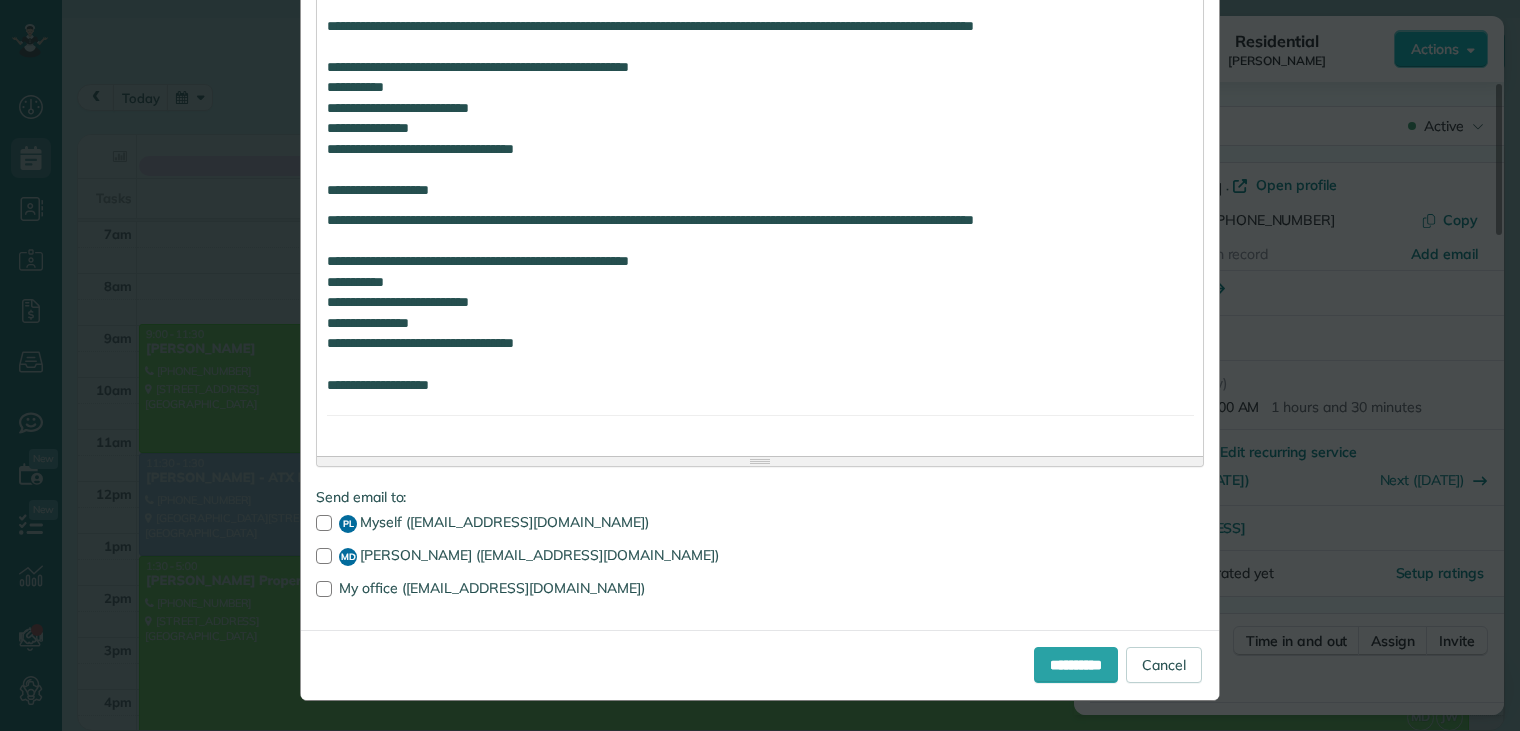 drag, startPoint x: 316, startPoint y: 587, endPoint x: 360, endPoint y: 599, distance: 45.607018 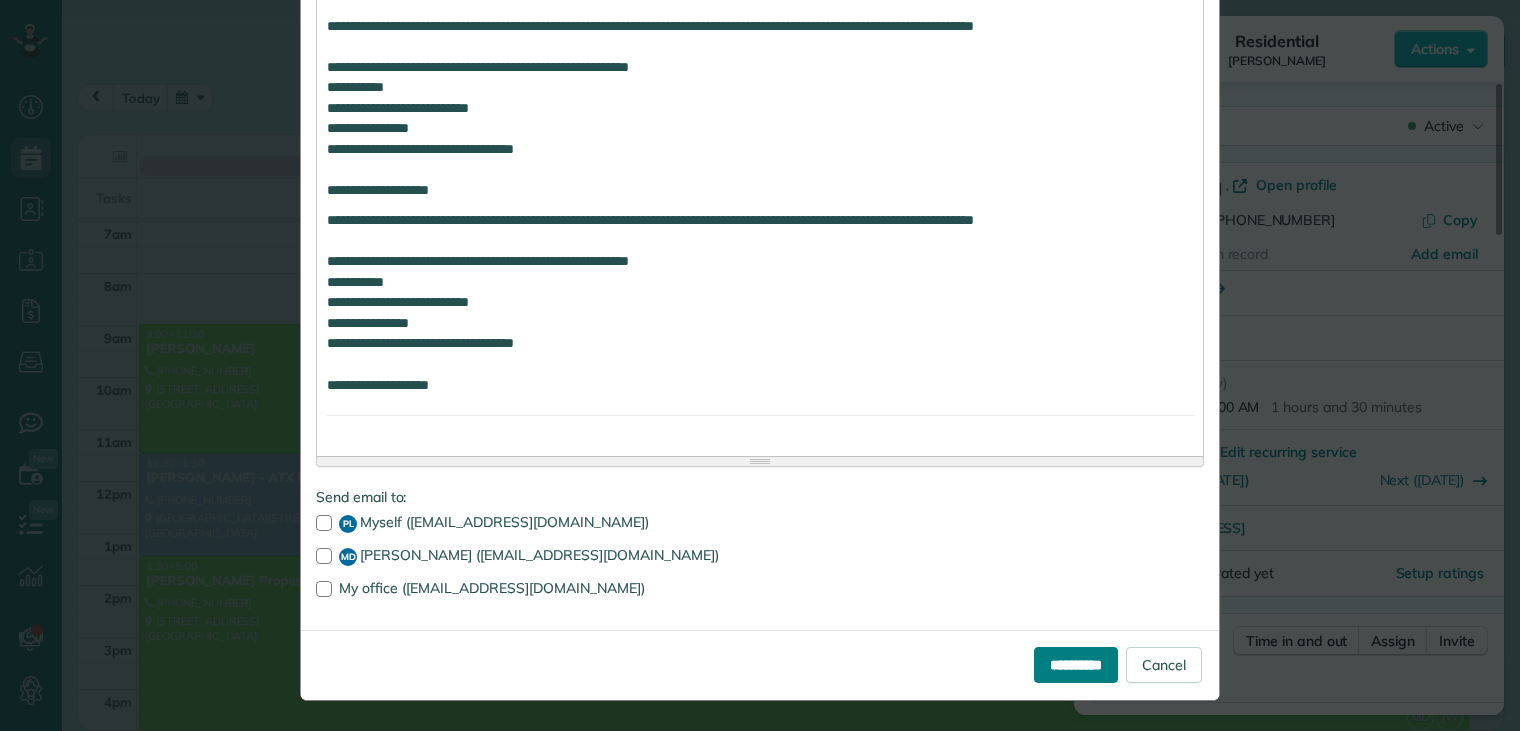 click on "**********" at bounding box center [1076, 665] 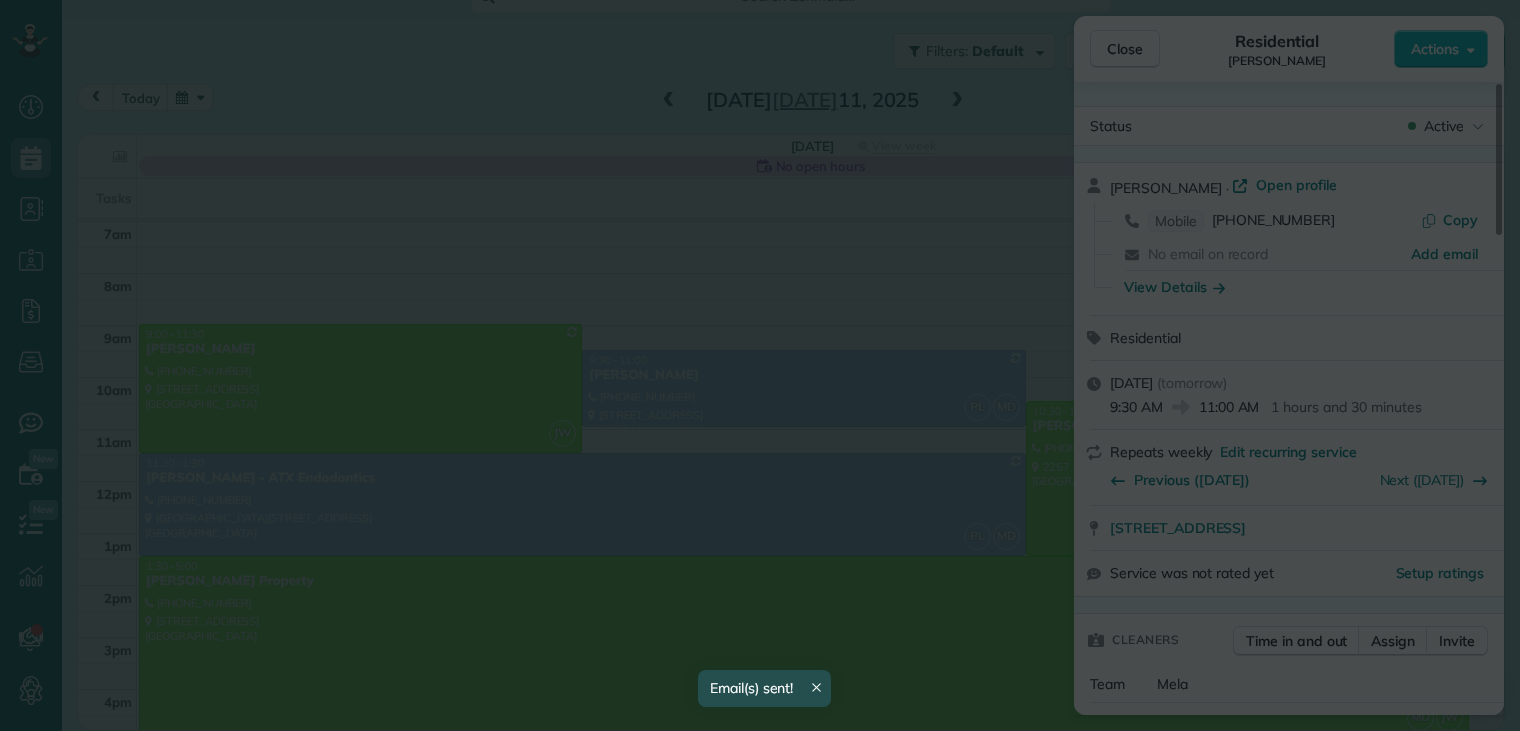 scroll, scrollTop: 0, scrollLeft: 0, axis: both 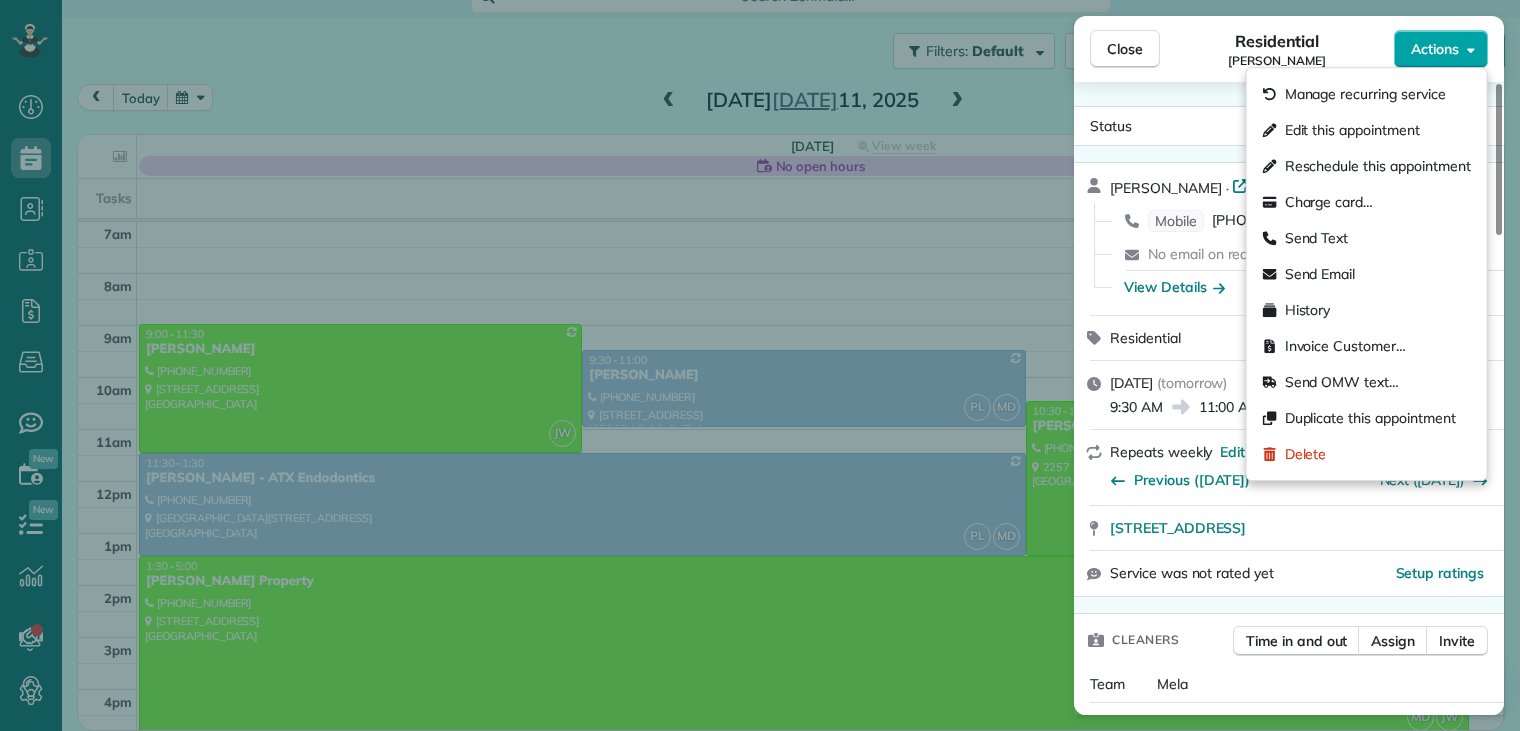 click on "Actions" at bounding box center (1435, 49) 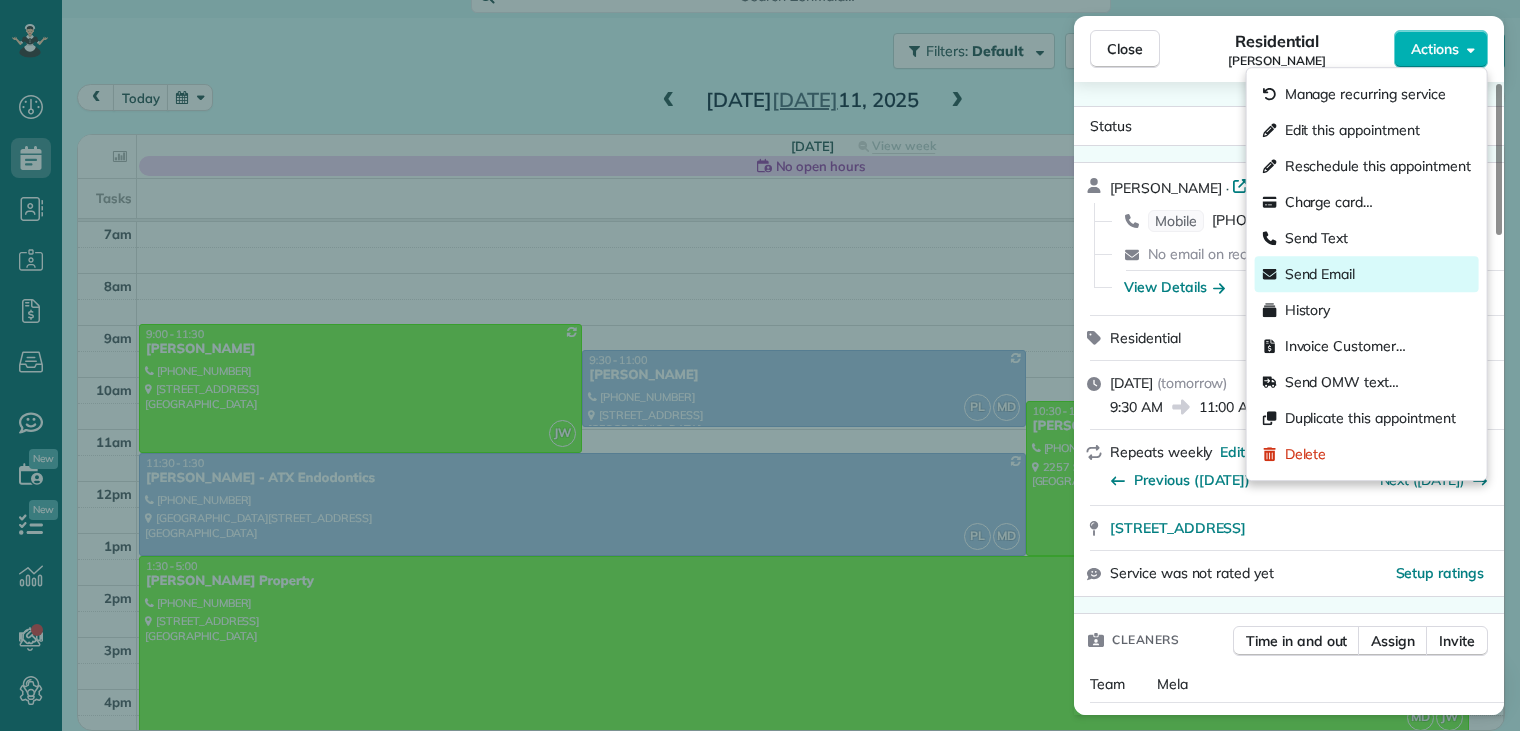click on "Send Email" at bounding box center [1320, 274] 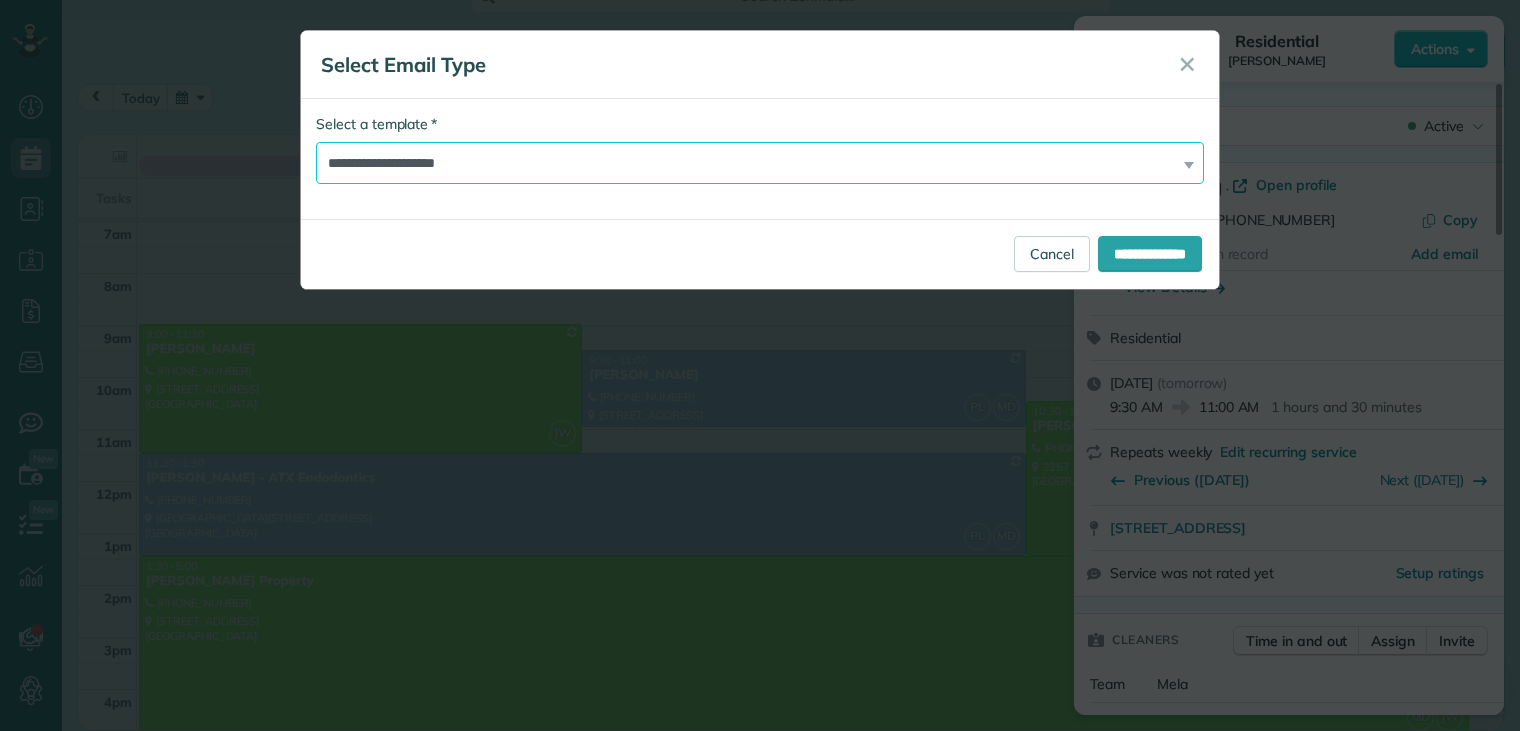 click on "**********" at bounding box center (760, 163) 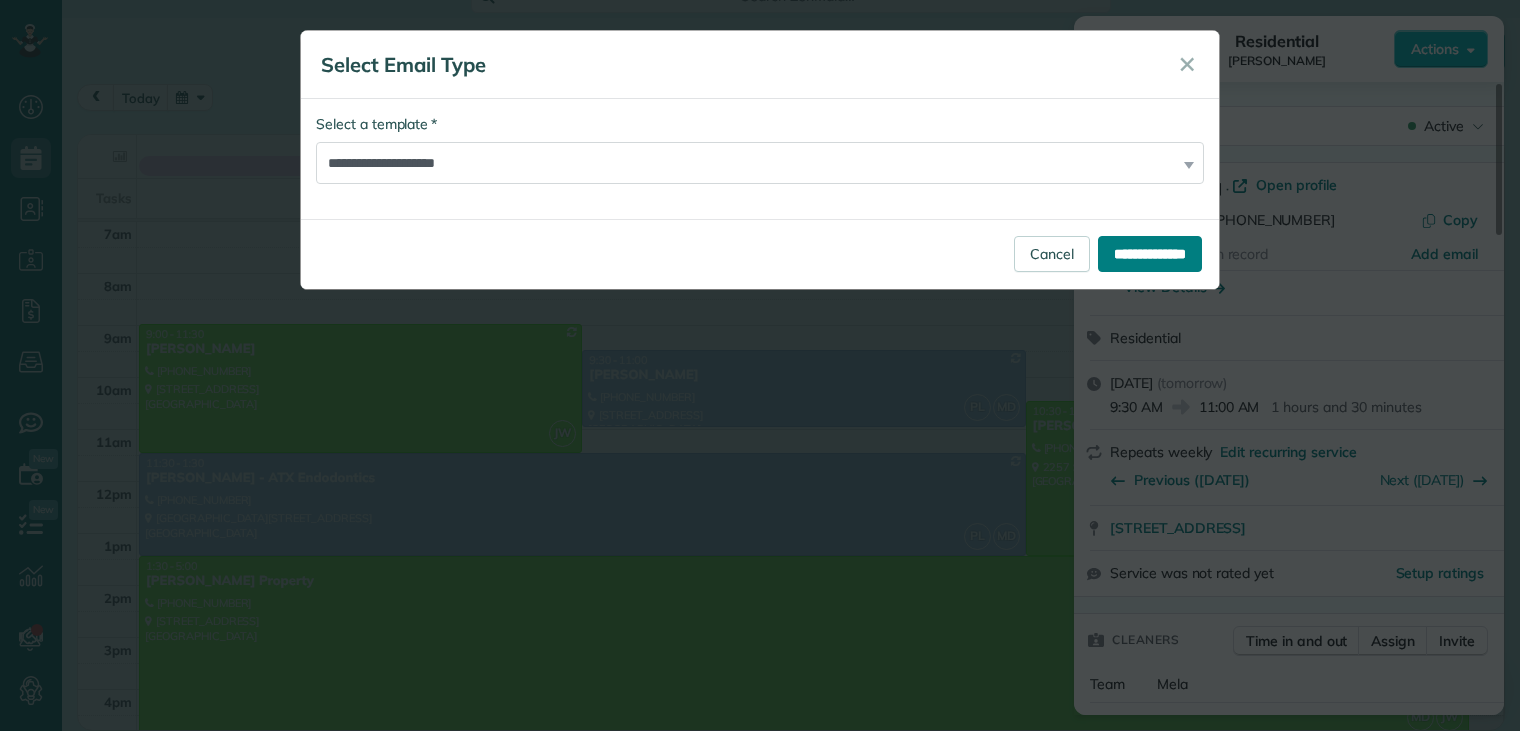 click on "**********" at bounding box center [1150, 254] 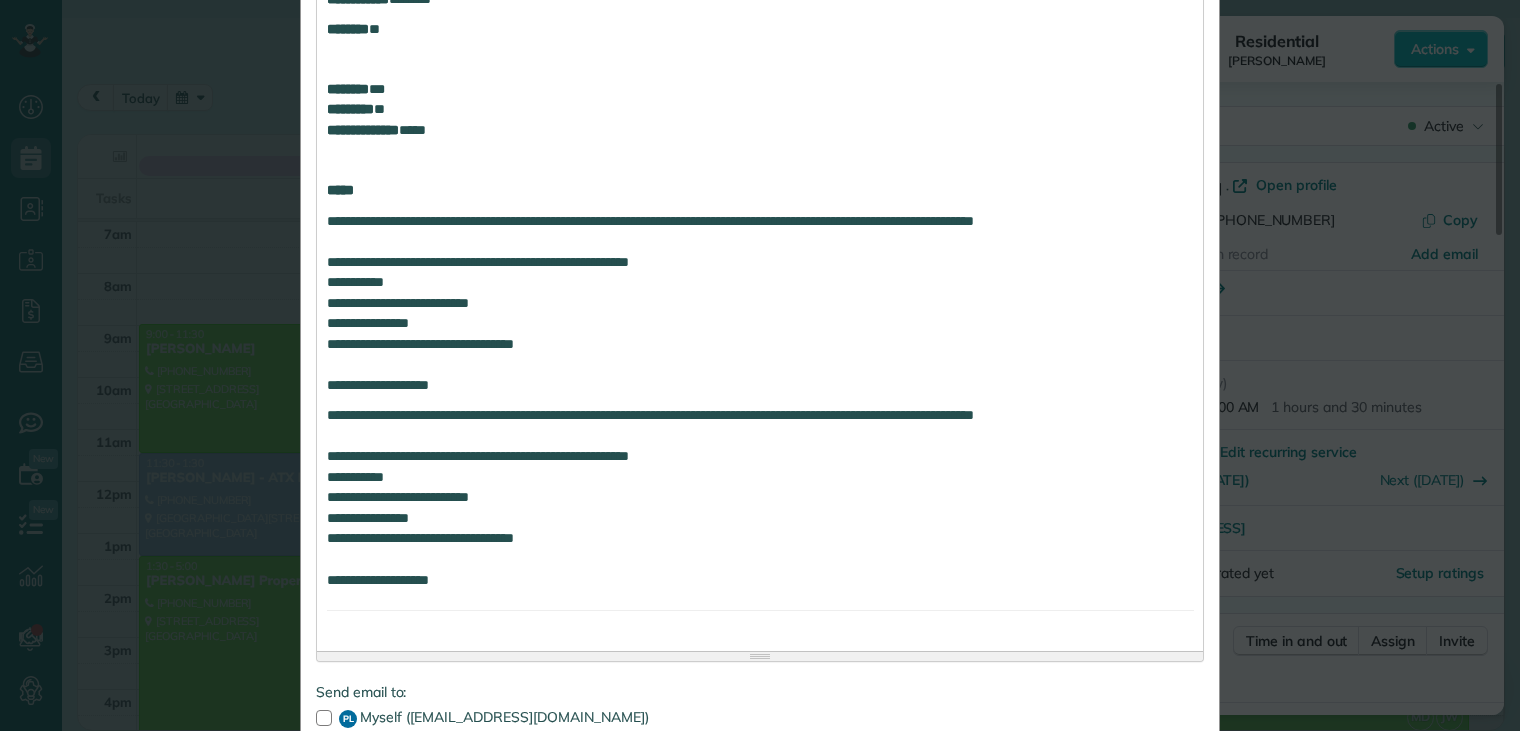 scroll, scrollTop: 995, scrollLeft: 0, axis: vertical 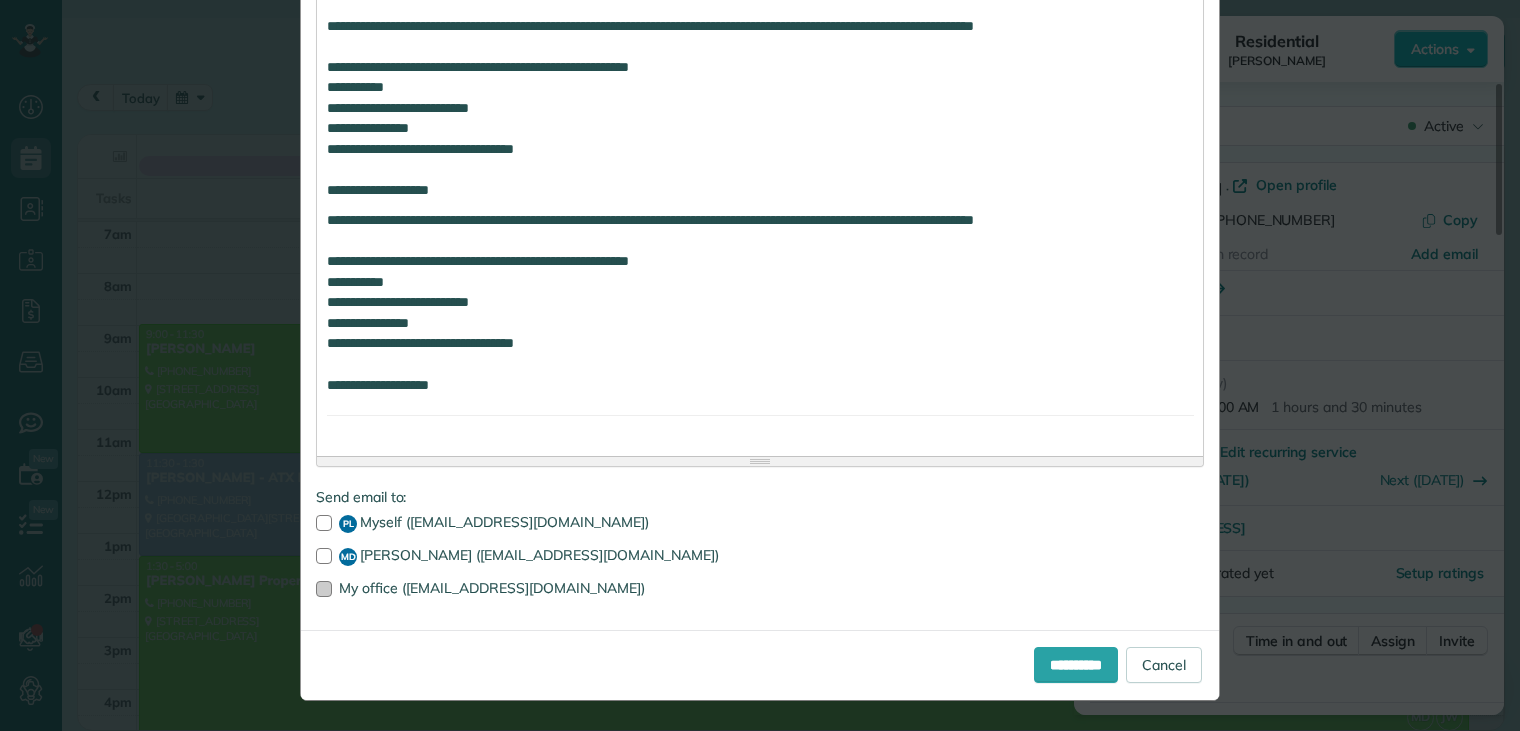click at bounding box center [324, 589] 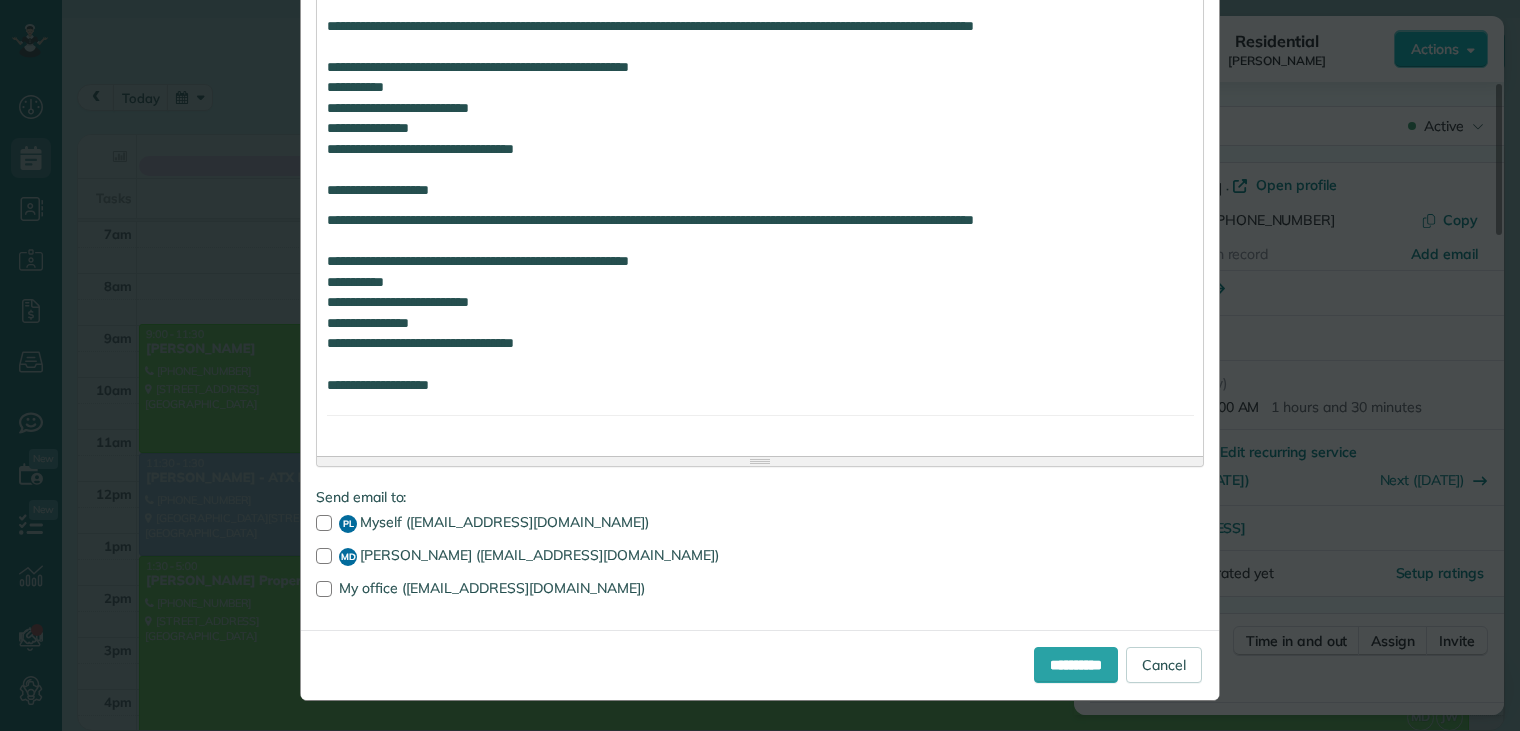 drag, startPoint x: 312, startPoint y: 587, endPoint x: 1054, endPoint y: 694, distance: 749.6753 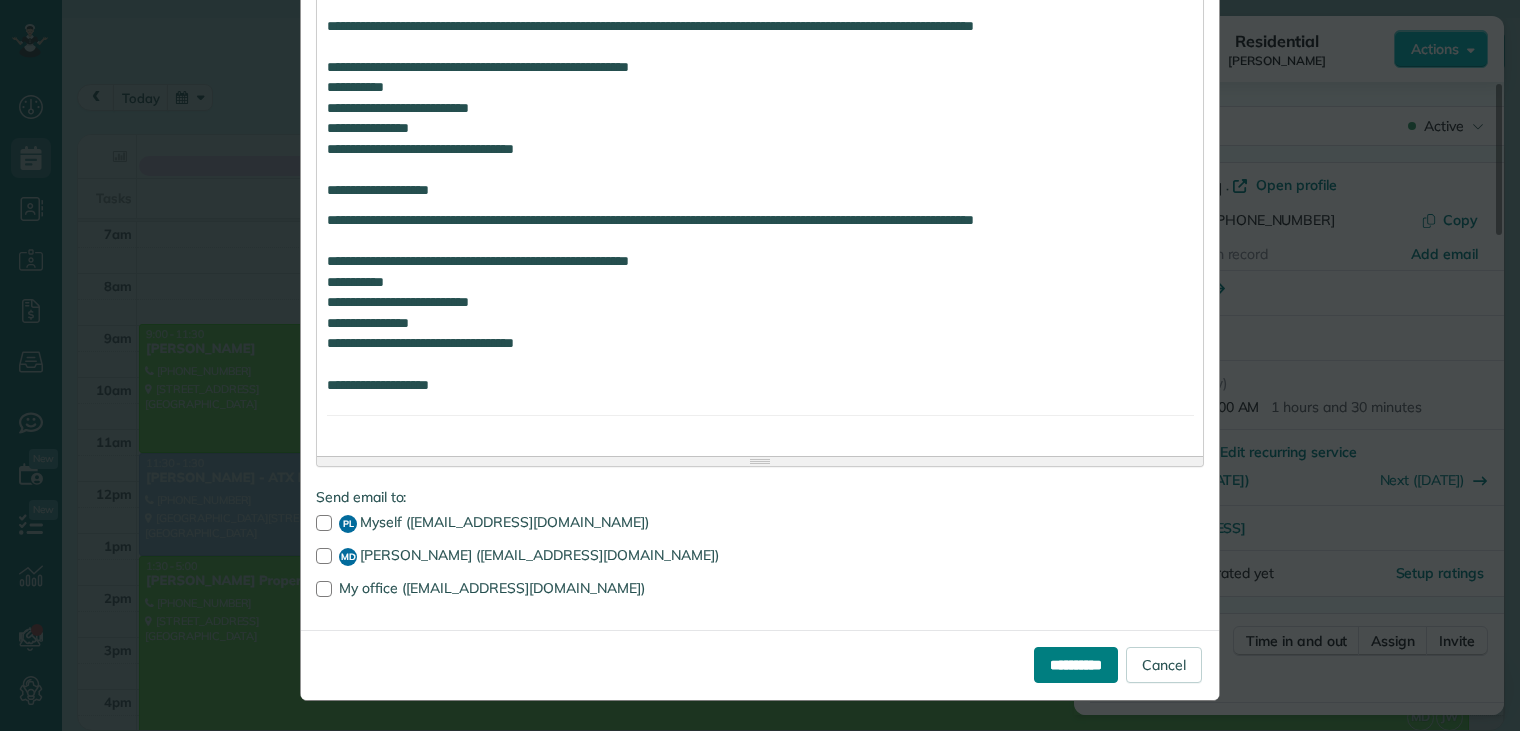 click on "**********" at bounding box center (1076, 665) 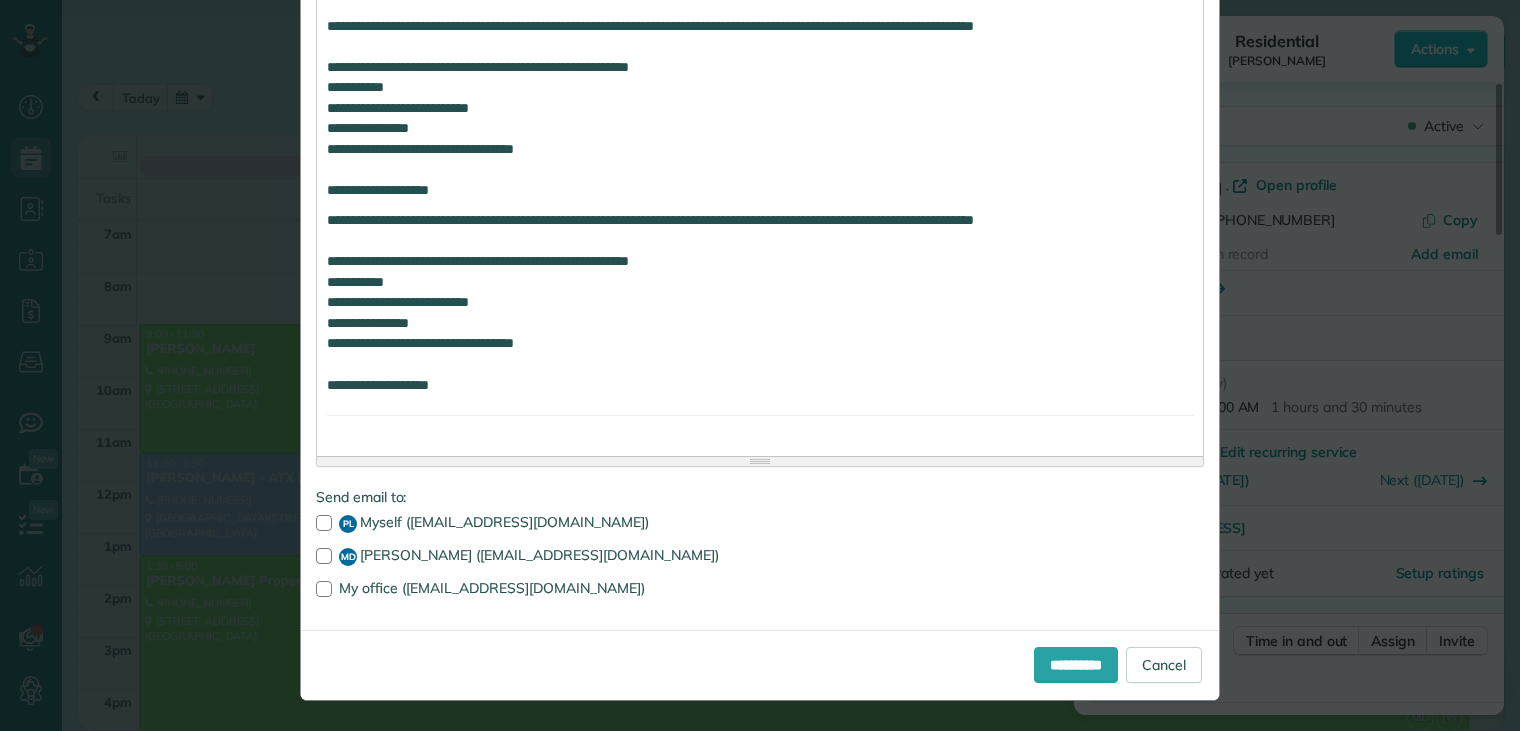 click on "**********" at bounding box center [760, -132] 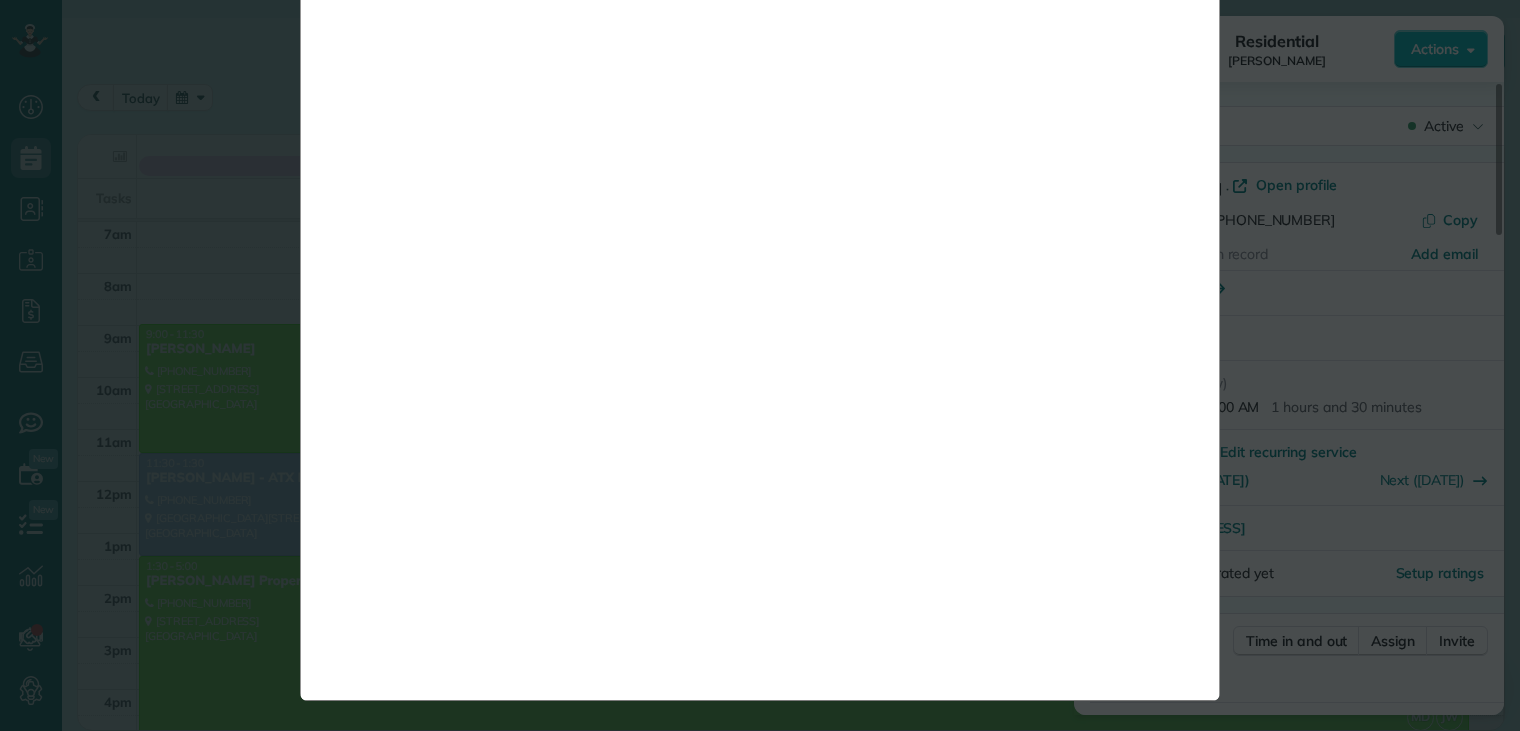 scroll, scrollTop: 0, scrollLeft: 0, axis: both 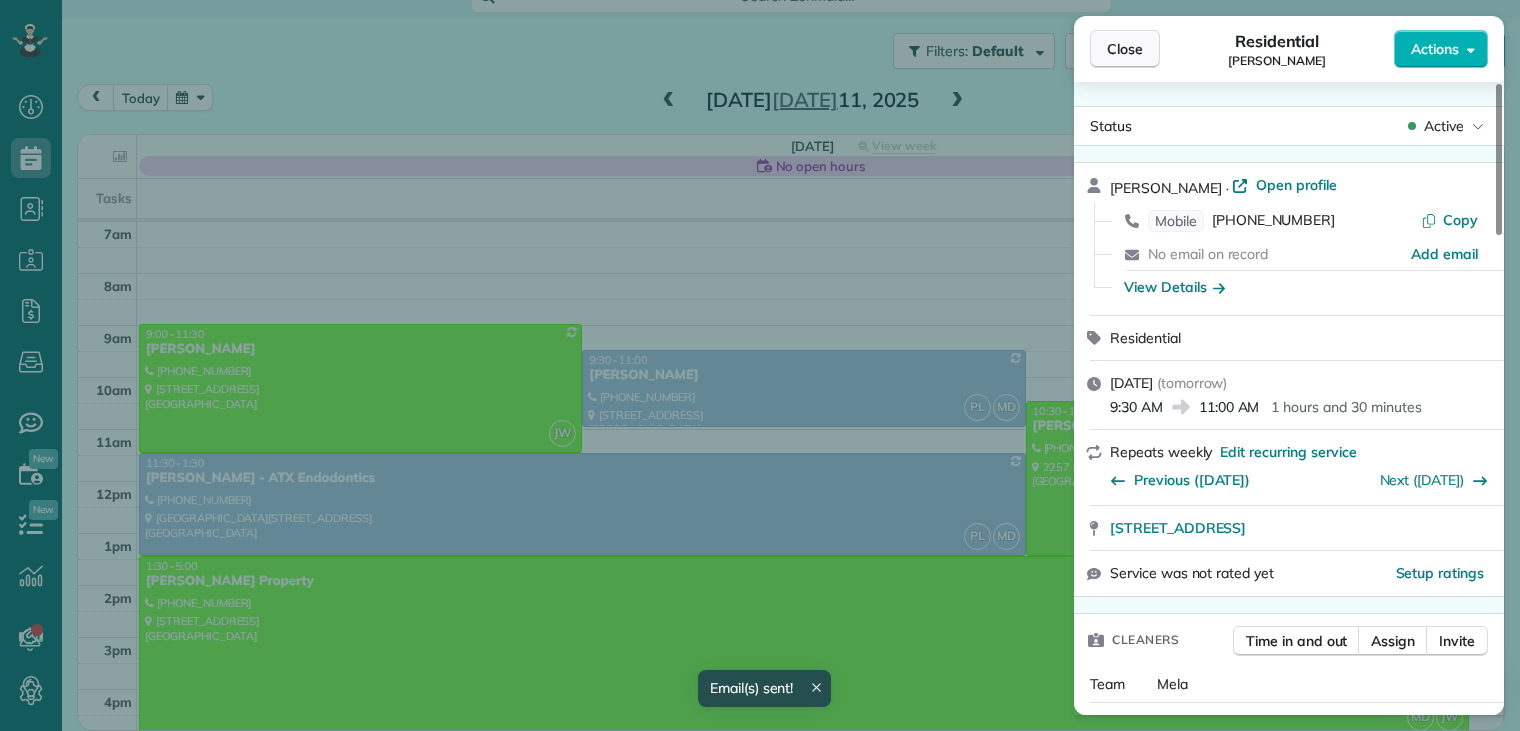 click on "Close" at bounding box center [1125, 49] 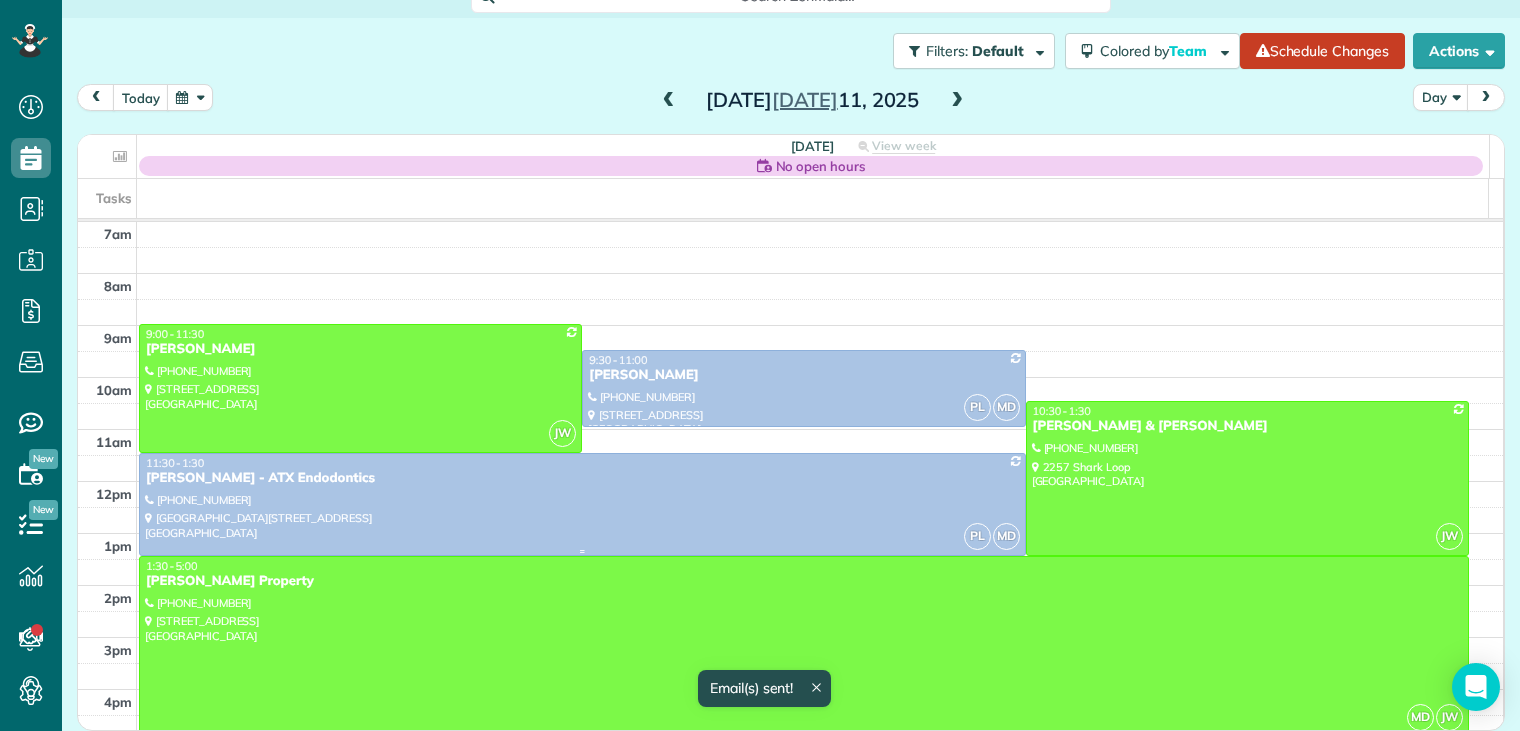 click on "[PERSON_NAME] - ATX Endodontics" at bounding box center (582, 478) 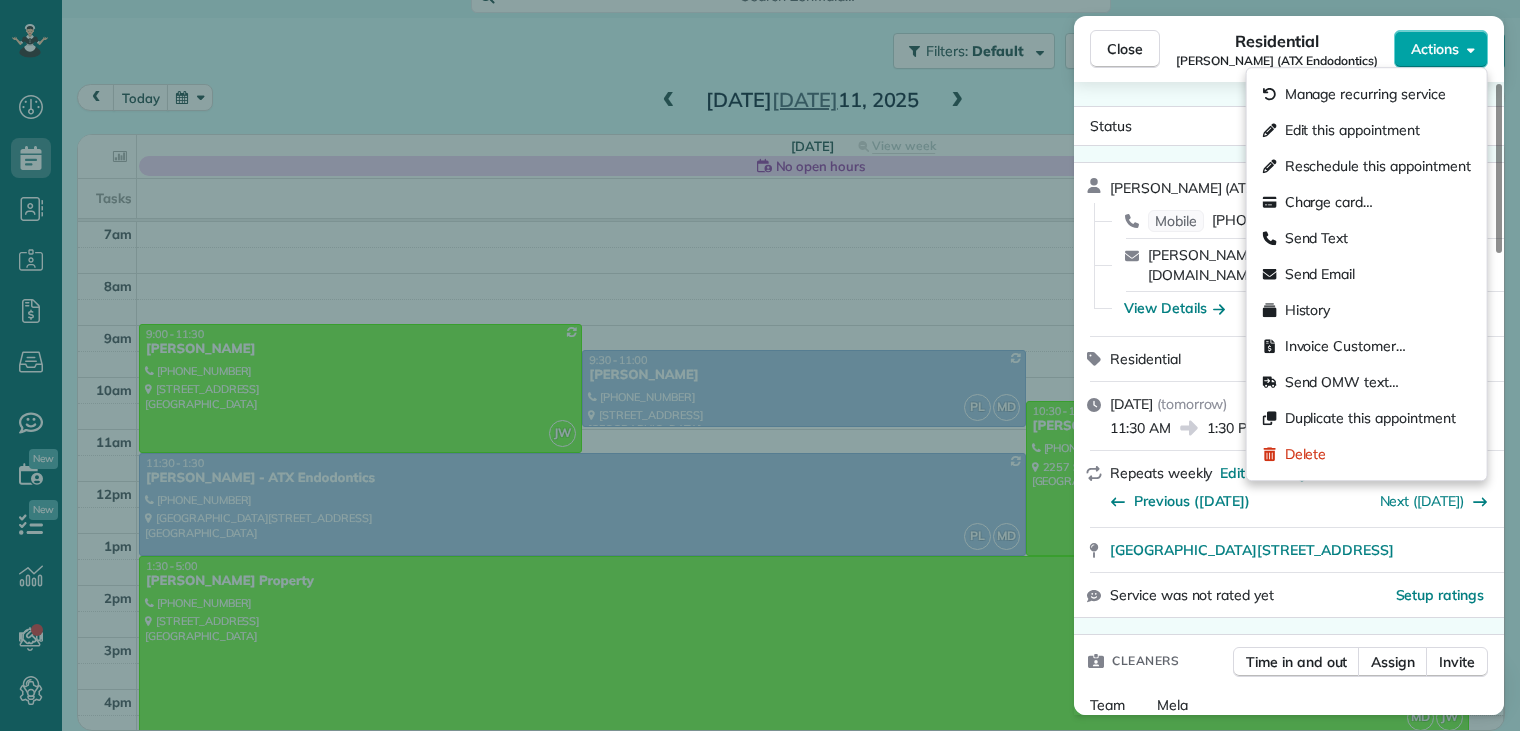 click on "Actions" at bounding box center [1435, 49] 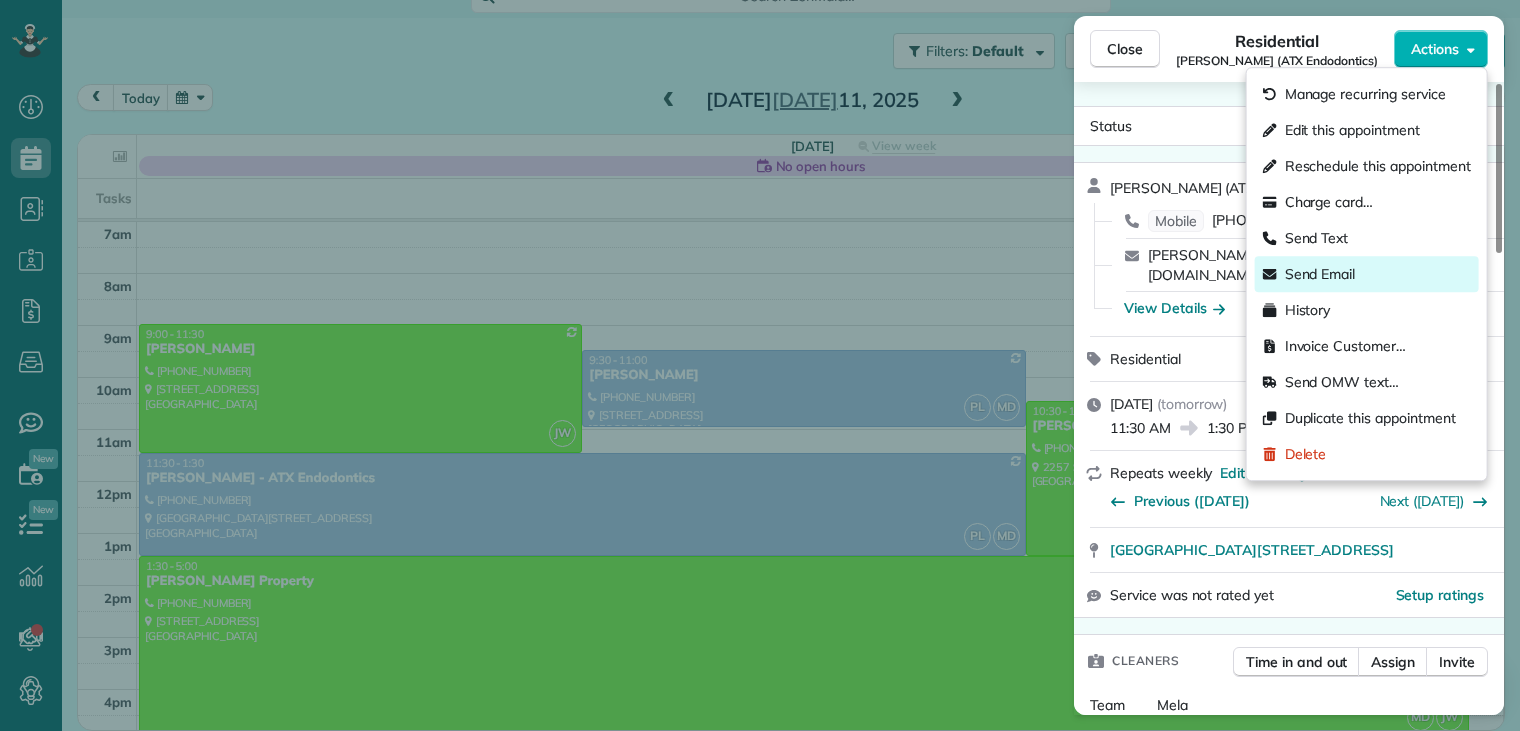 click on "Send Email" at bounding box center [1320, 274] 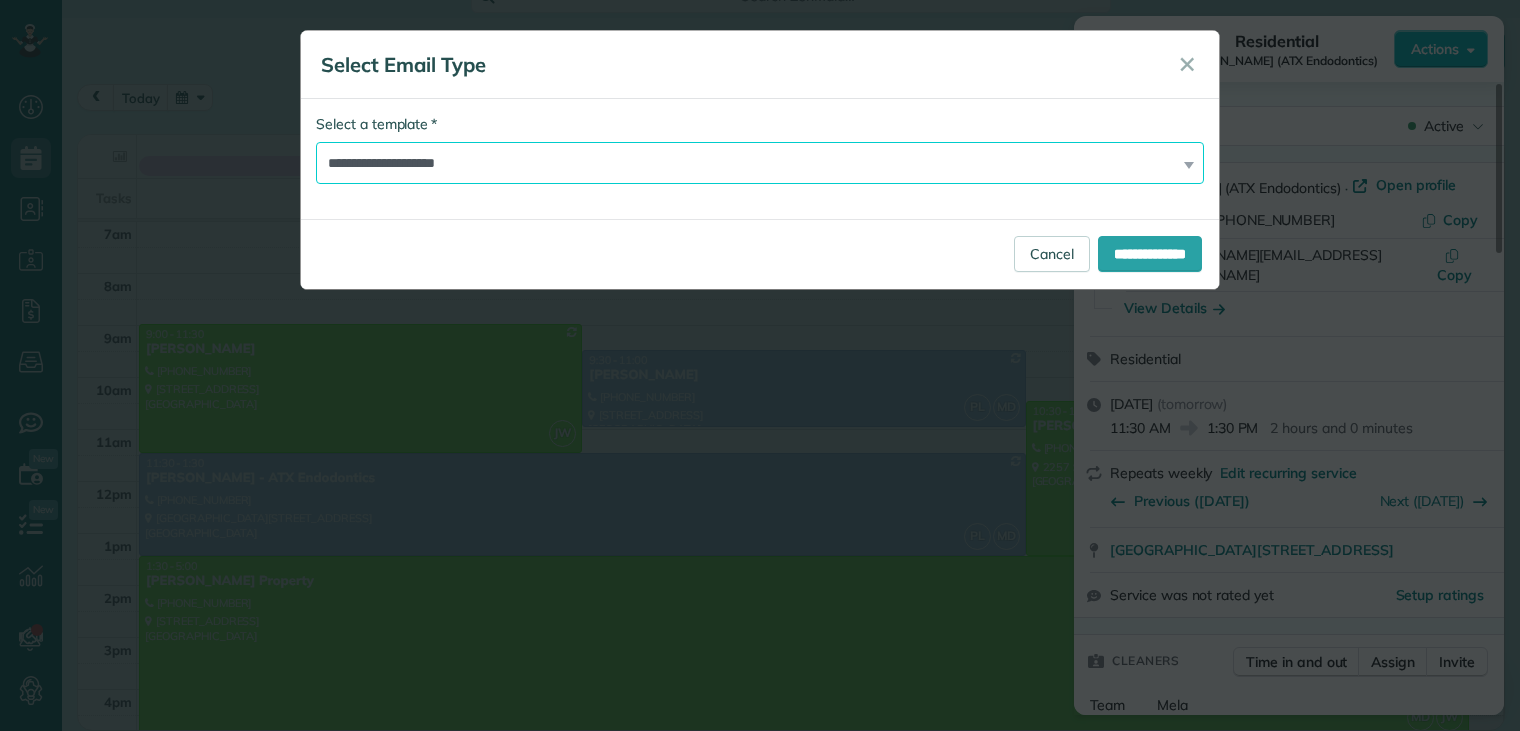 click on "**********" at bounding box center [760, 163] 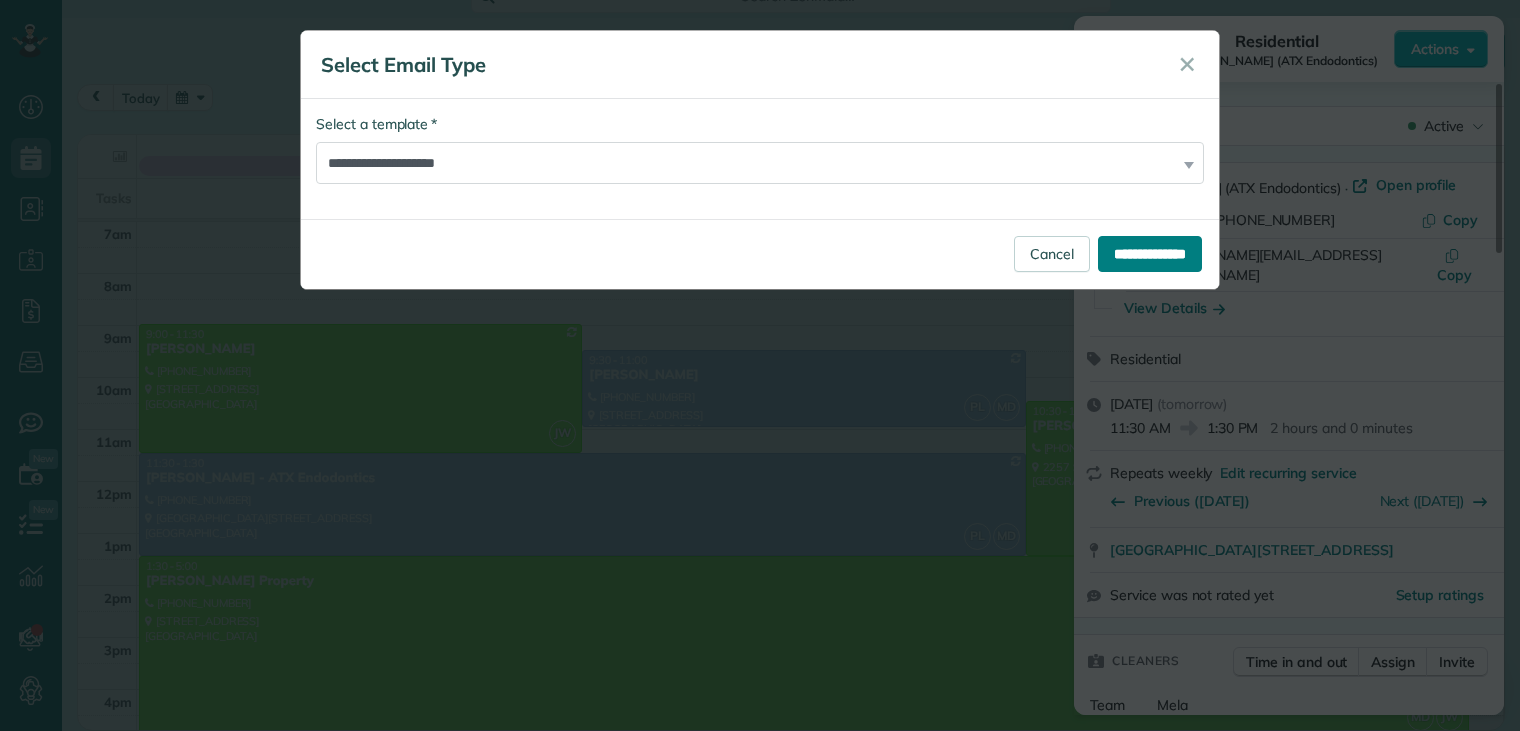 click on "**********" at bounding box center (1150, 254) 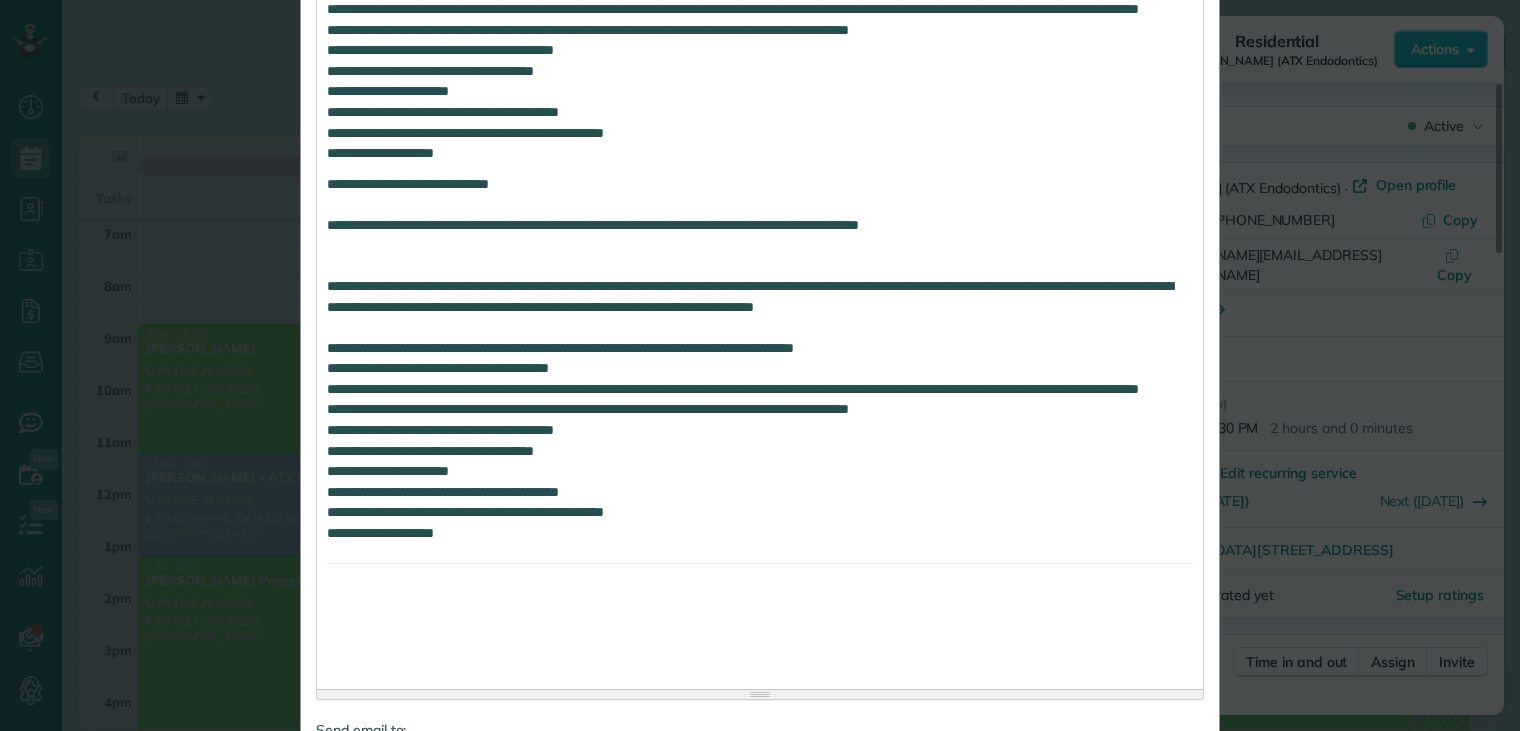 scroll, scrollTop: 1480, scrollLeft: 0, axis: vertical 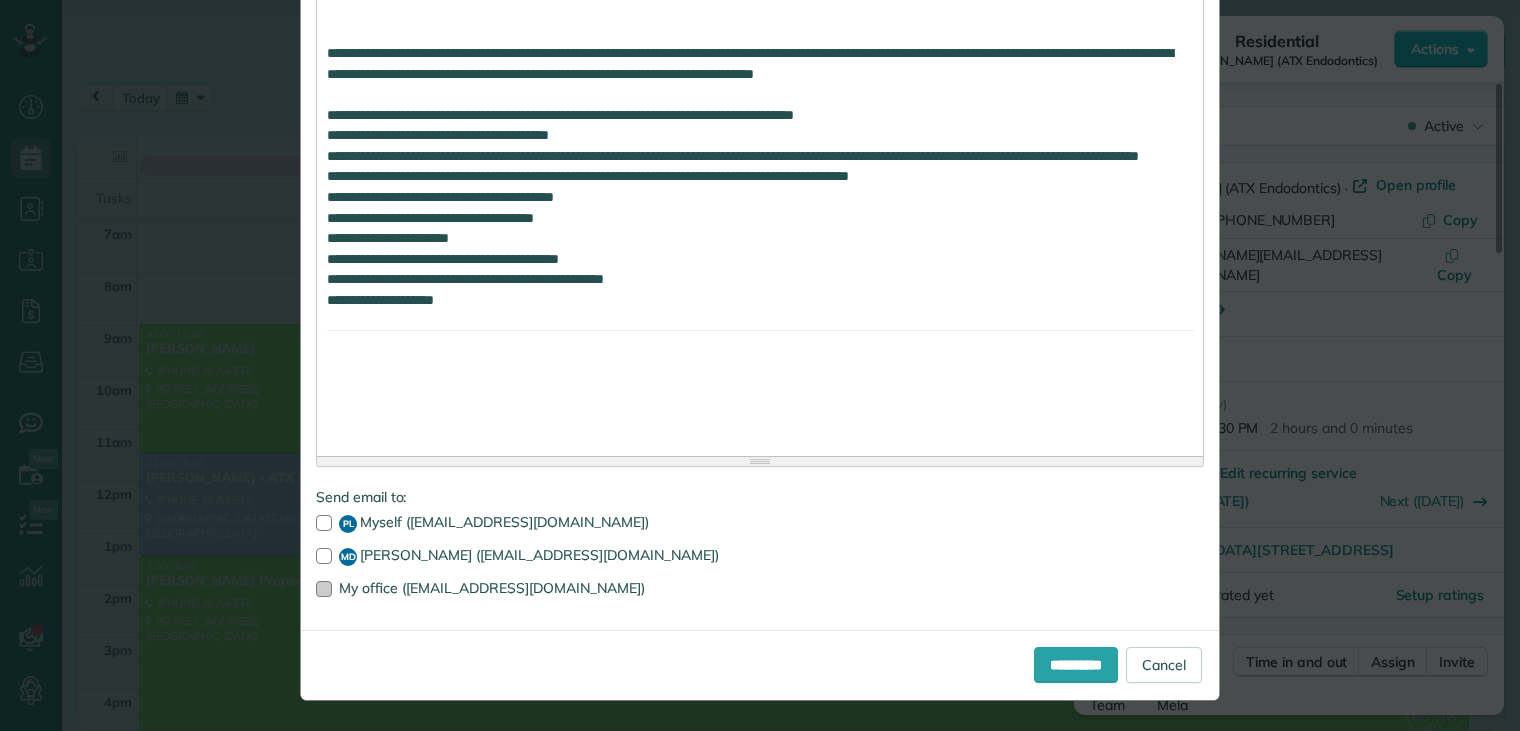 click at bounding box center [324, 589] 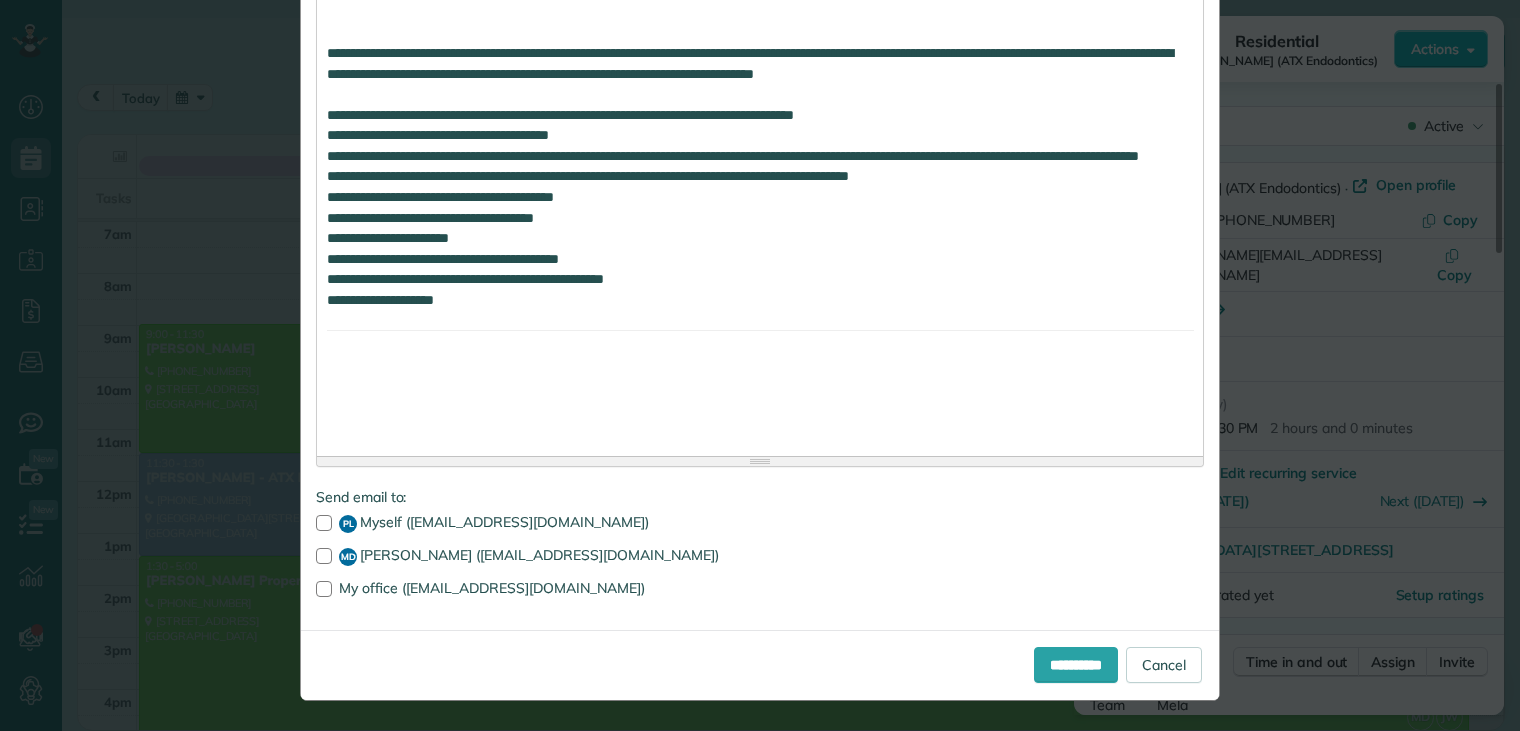 drag, startPoint x: 315, startPoint y: 587, endPoint x: 1052, endPoint y: 699, distance: 745.4616 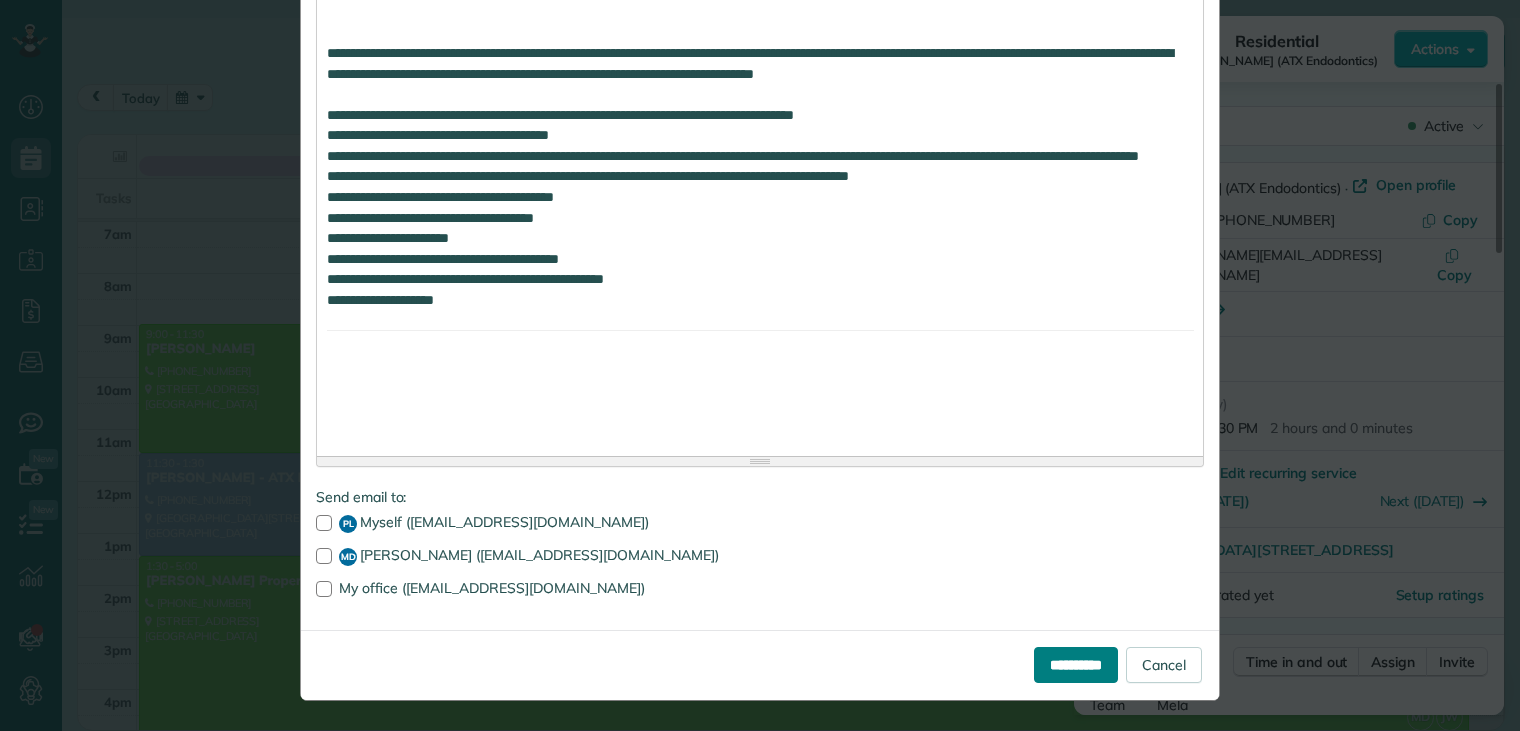 click on "**********" at bounding box center [1076, 665] 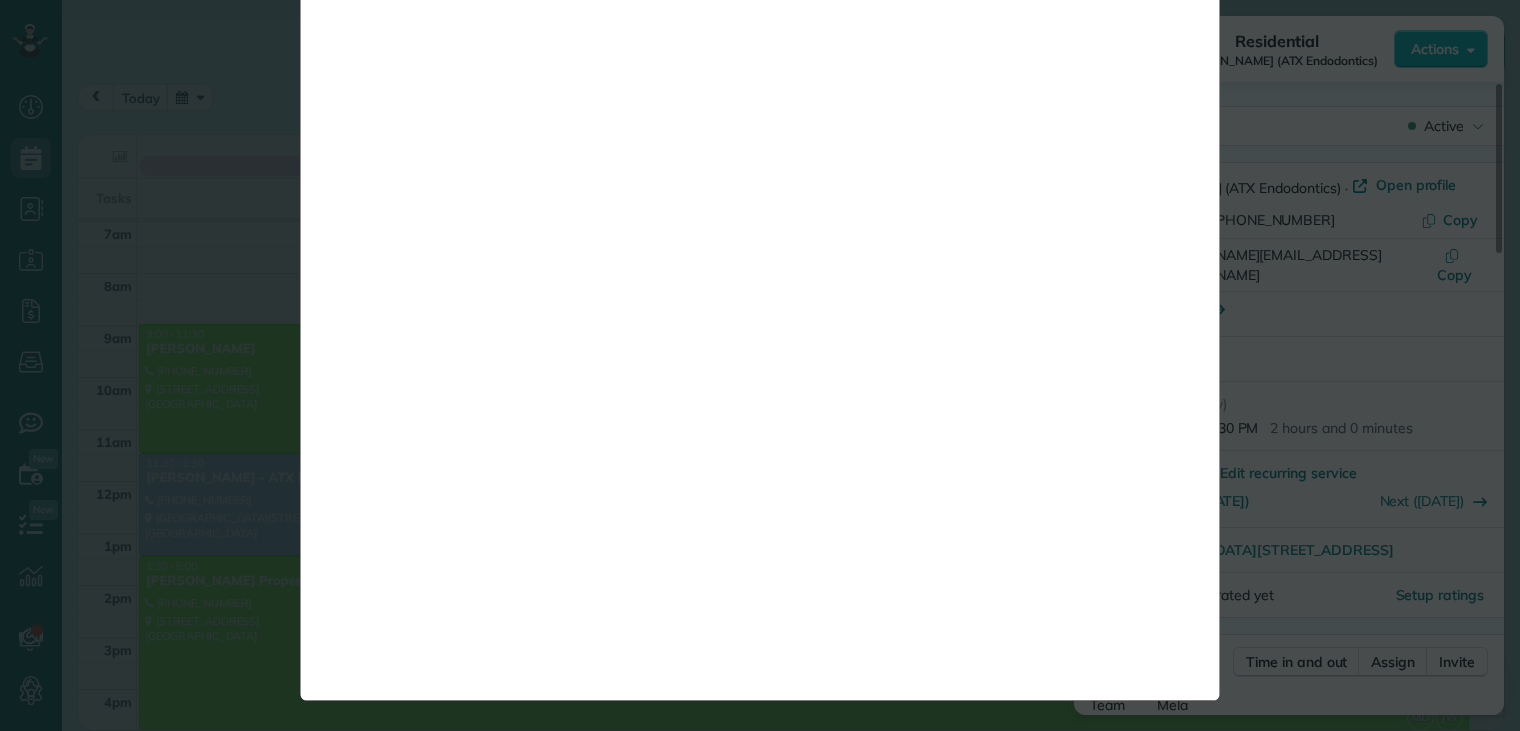scroll, scrollTop: 0, scrollLeft: 0, axis: both 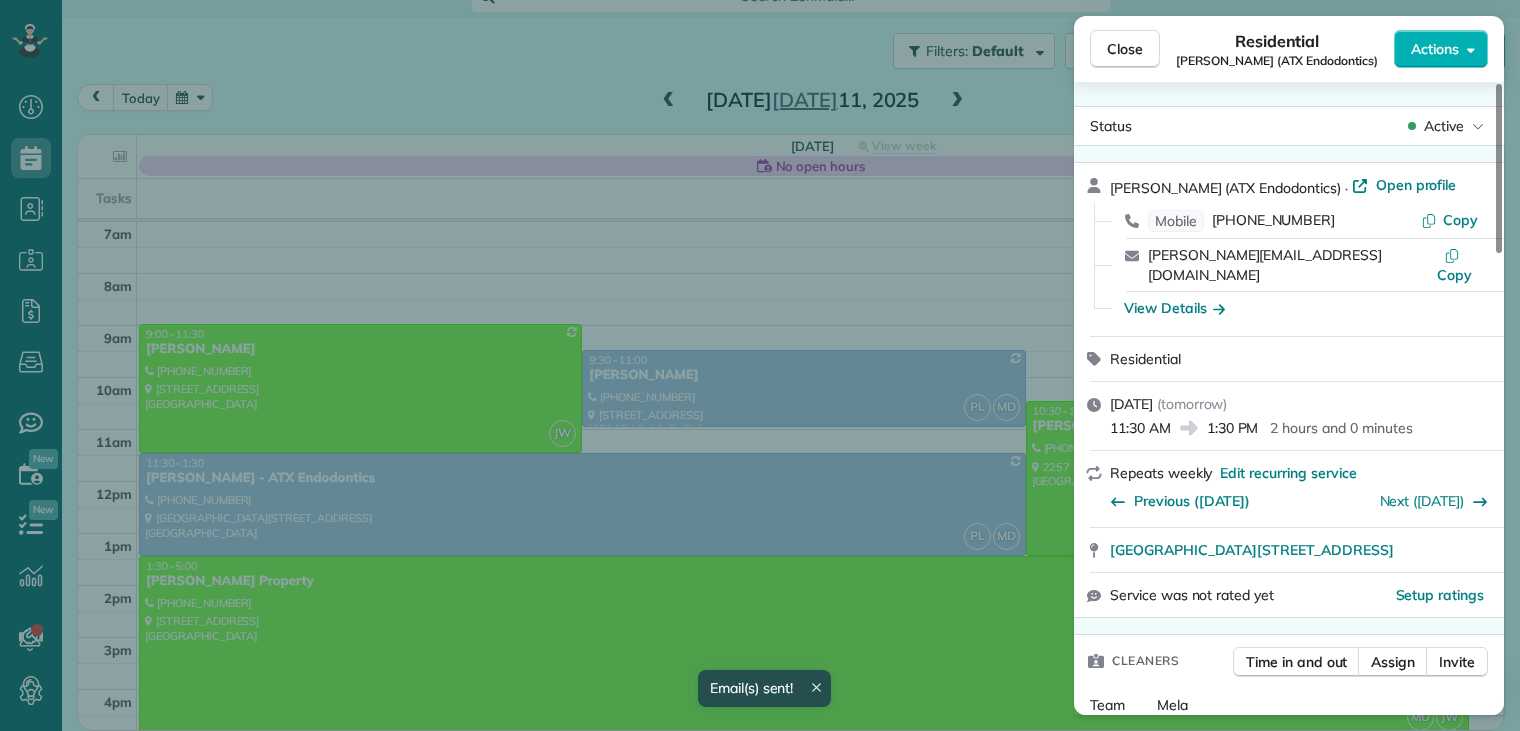 drag, startPoint x: 1048, startPoint y: 667, endPoint x: 1322, endPoint y: 106, distance: 624.3372 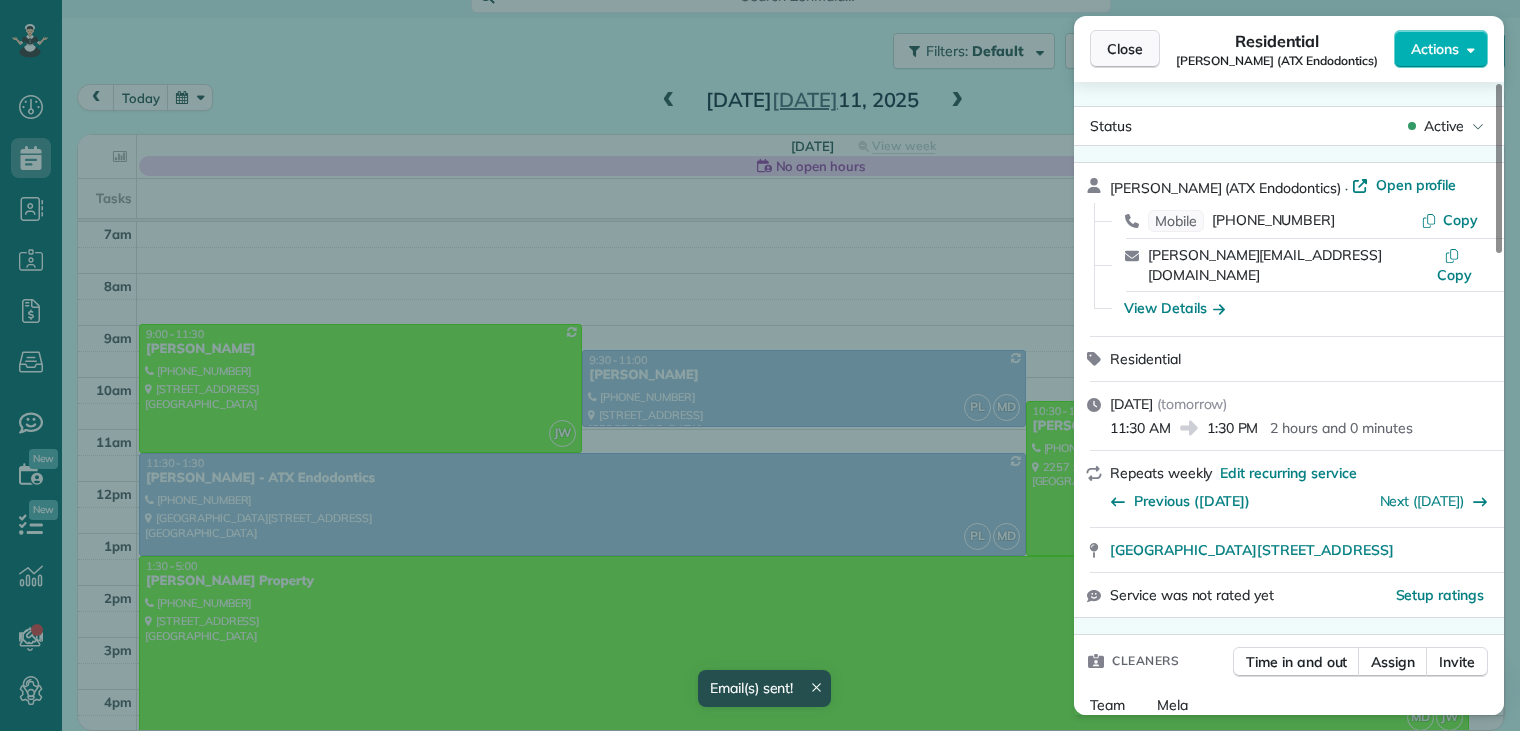 drag, startPoint x: 1322, startPoint y: 106, endPoint x: 1158, endPoint y: 46, distance: 174.63104 